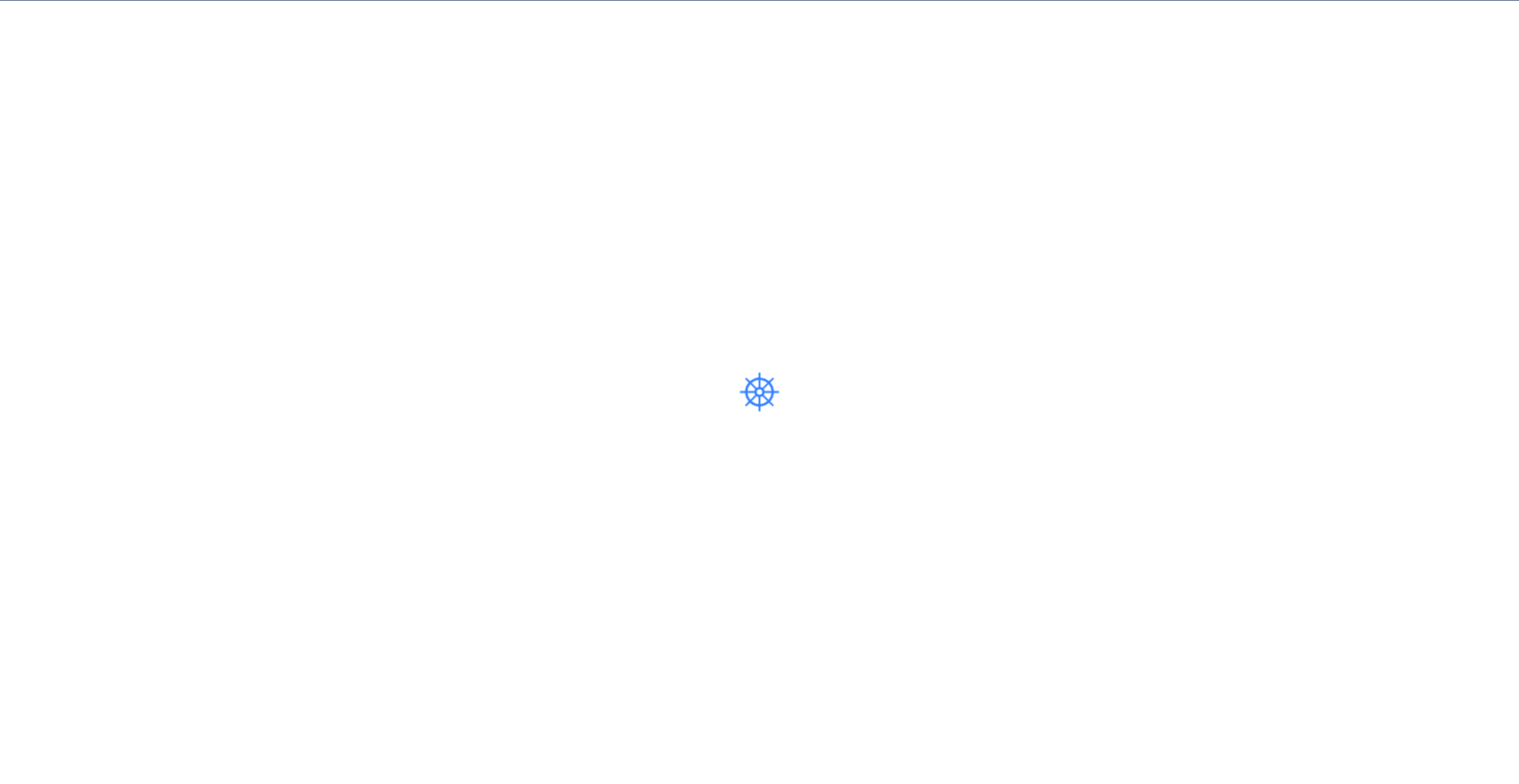 scroll, scrollTop: 0, scrollLeft: 0, axis: both 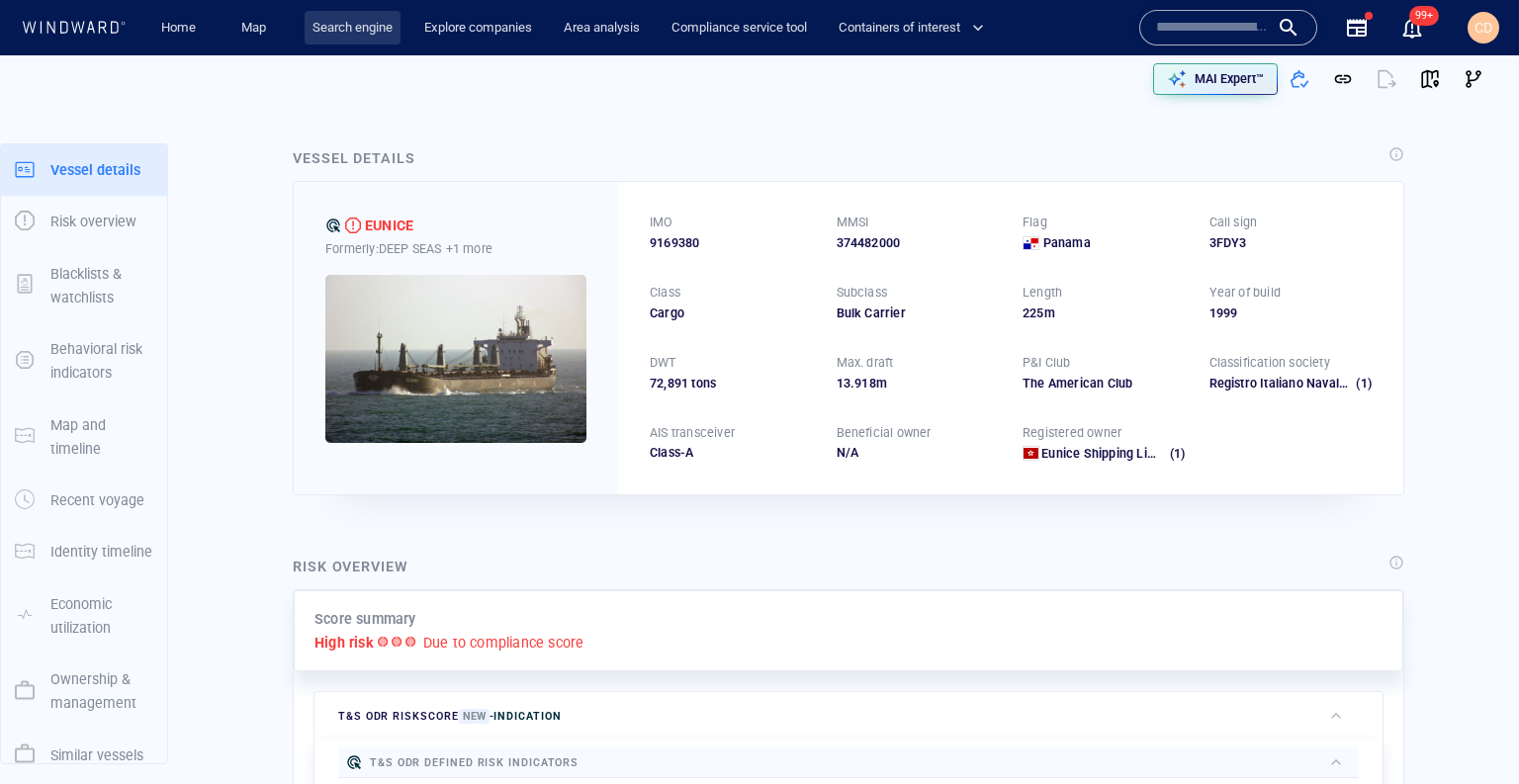 click on "Search engine" at bounding box center (352, 28) 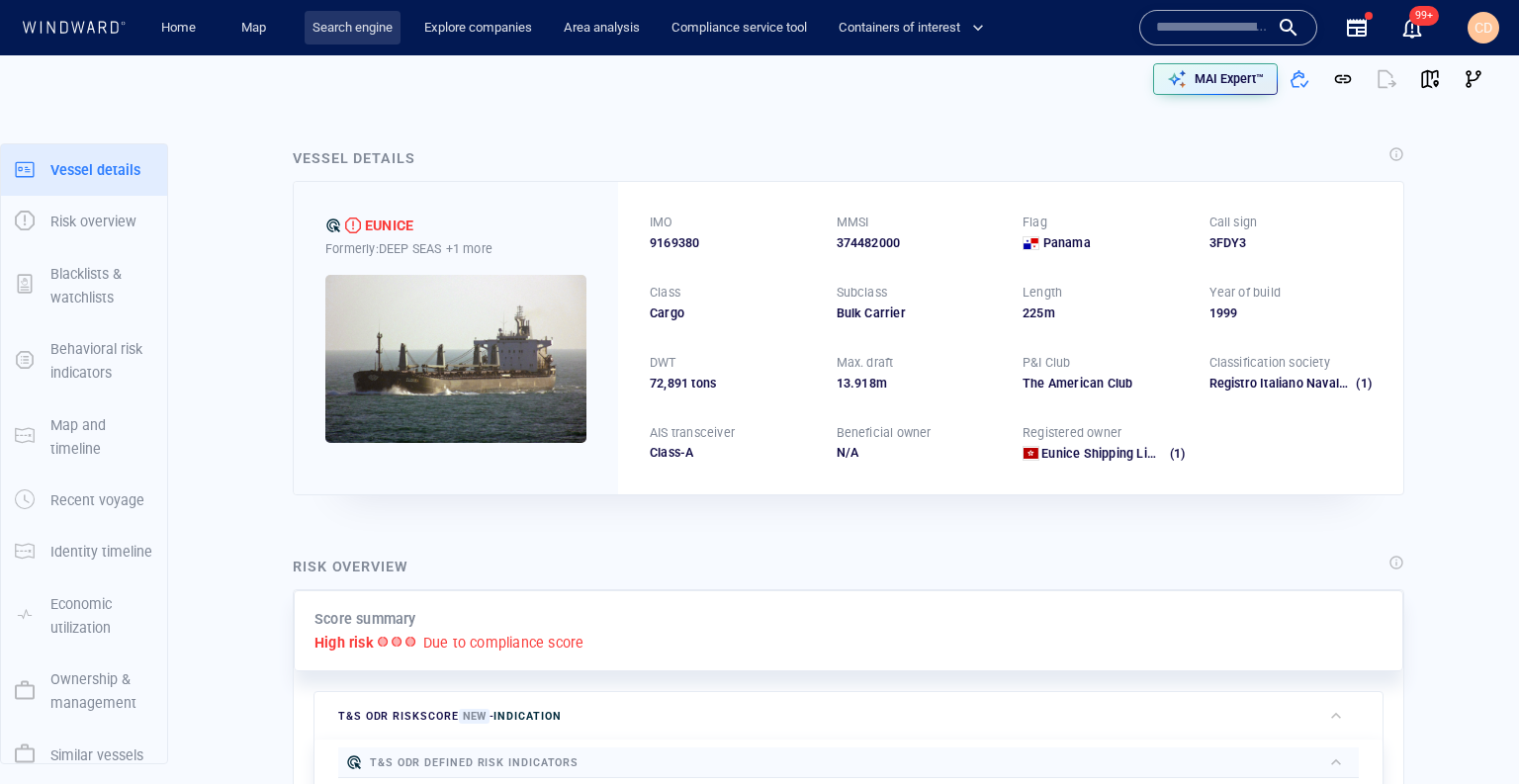 scroll, scrollTop: 0, scrollLeft: 0, axis: both 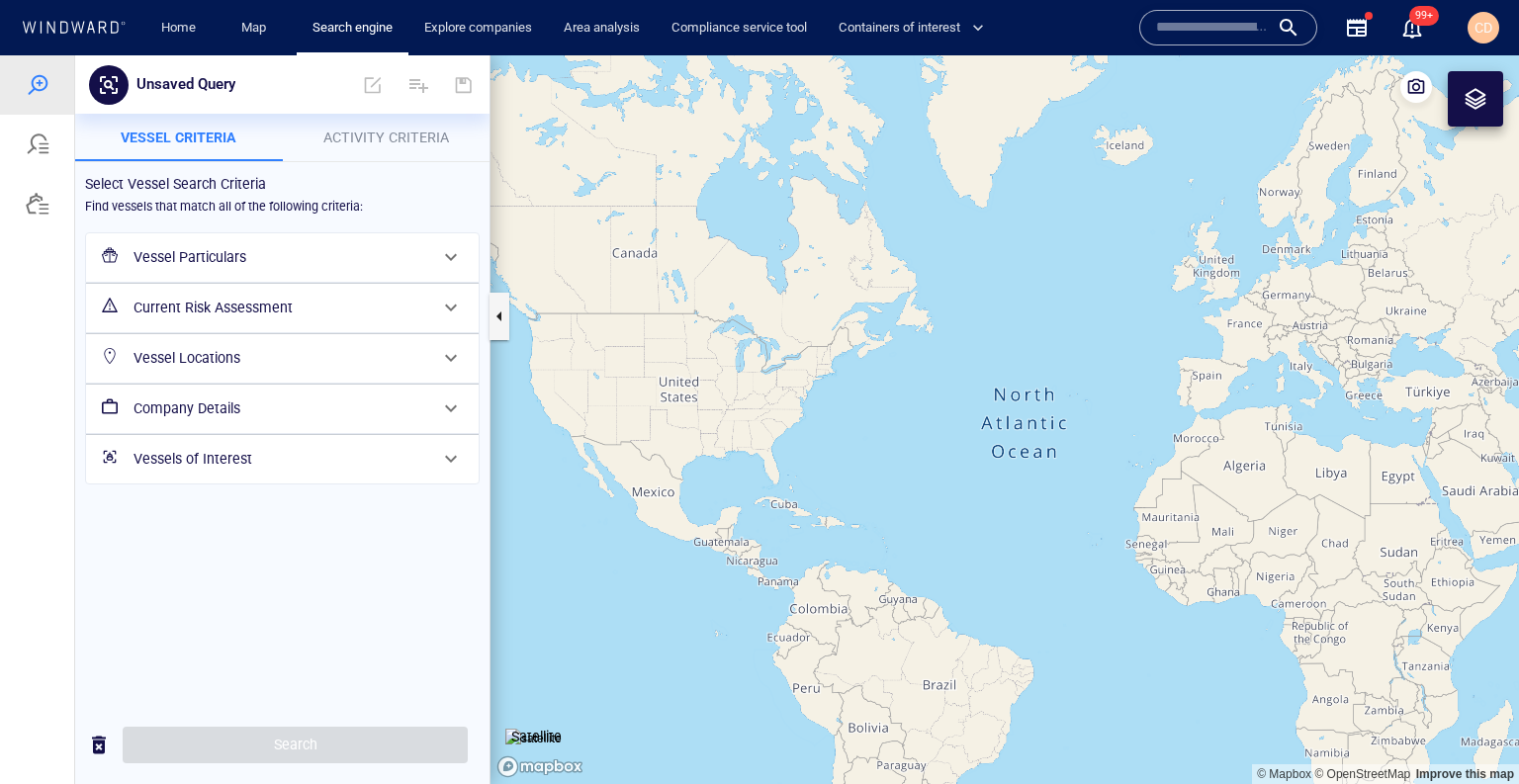 drag, startPoint x: 1394, startPoint y: 713, endPoint x: 1240, endPoint y: 507, distance: 257 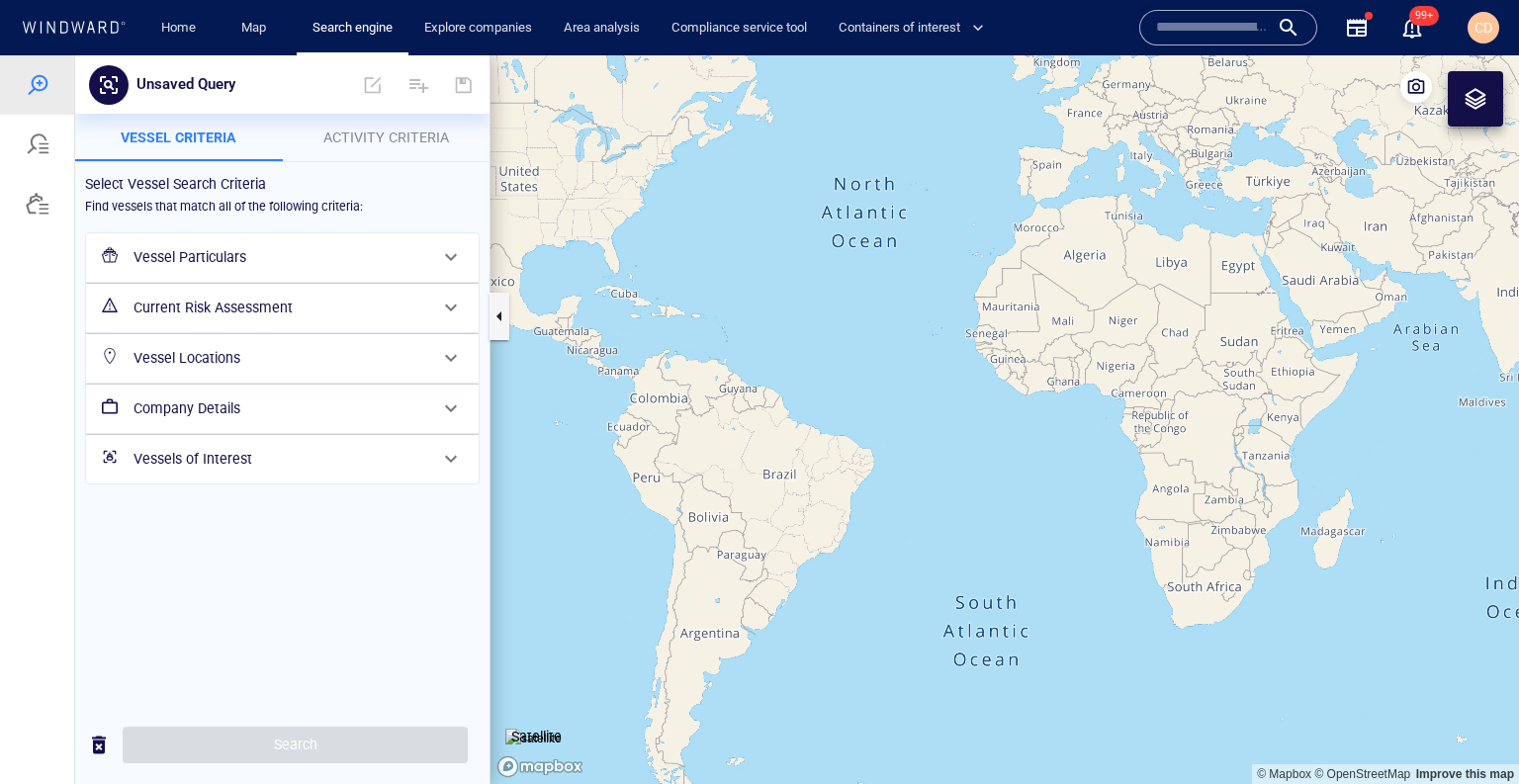 click at bounding box center (1005, 420) 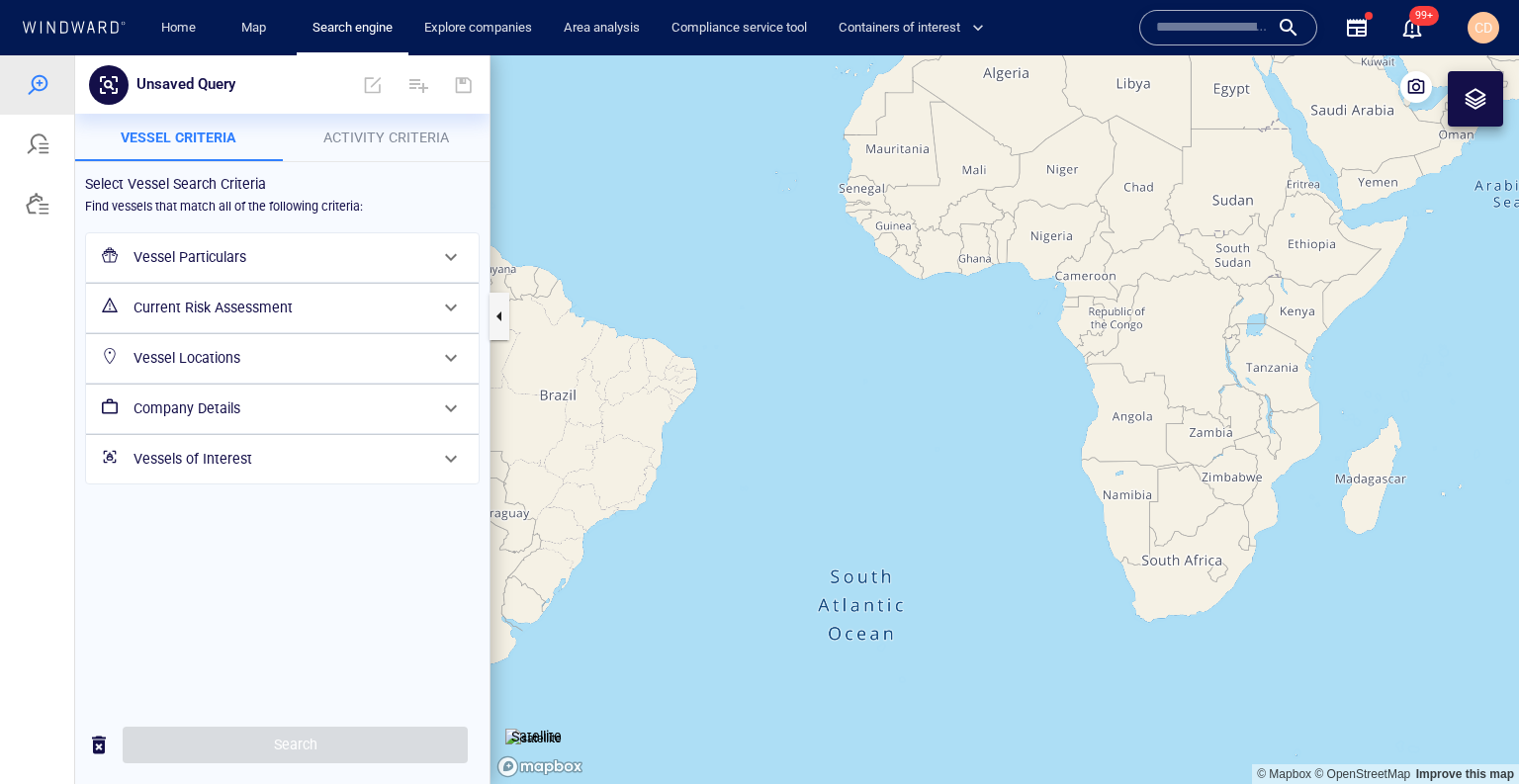 click at bounding box center [1005, 420] 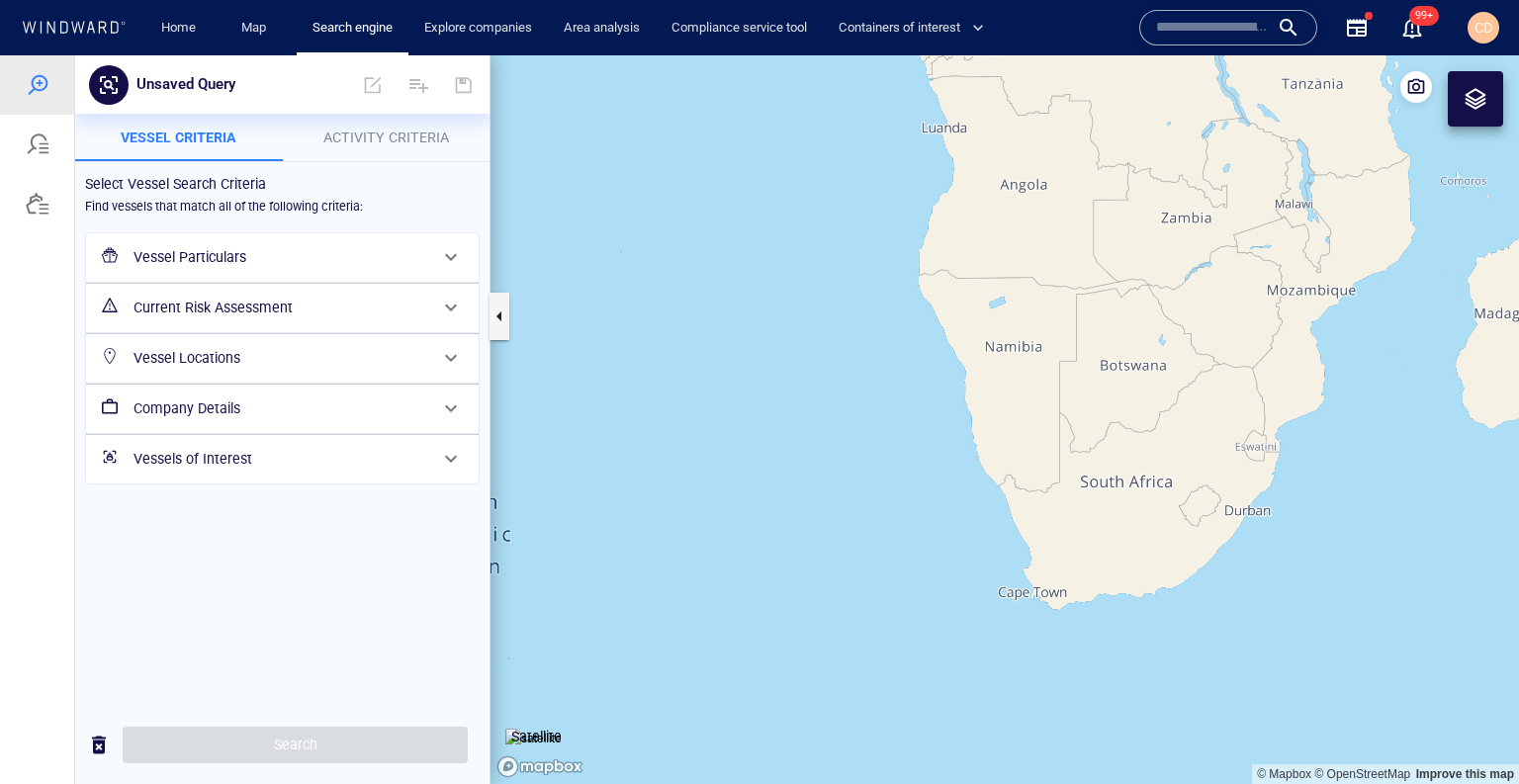 click at bounding box center [1005, 420] 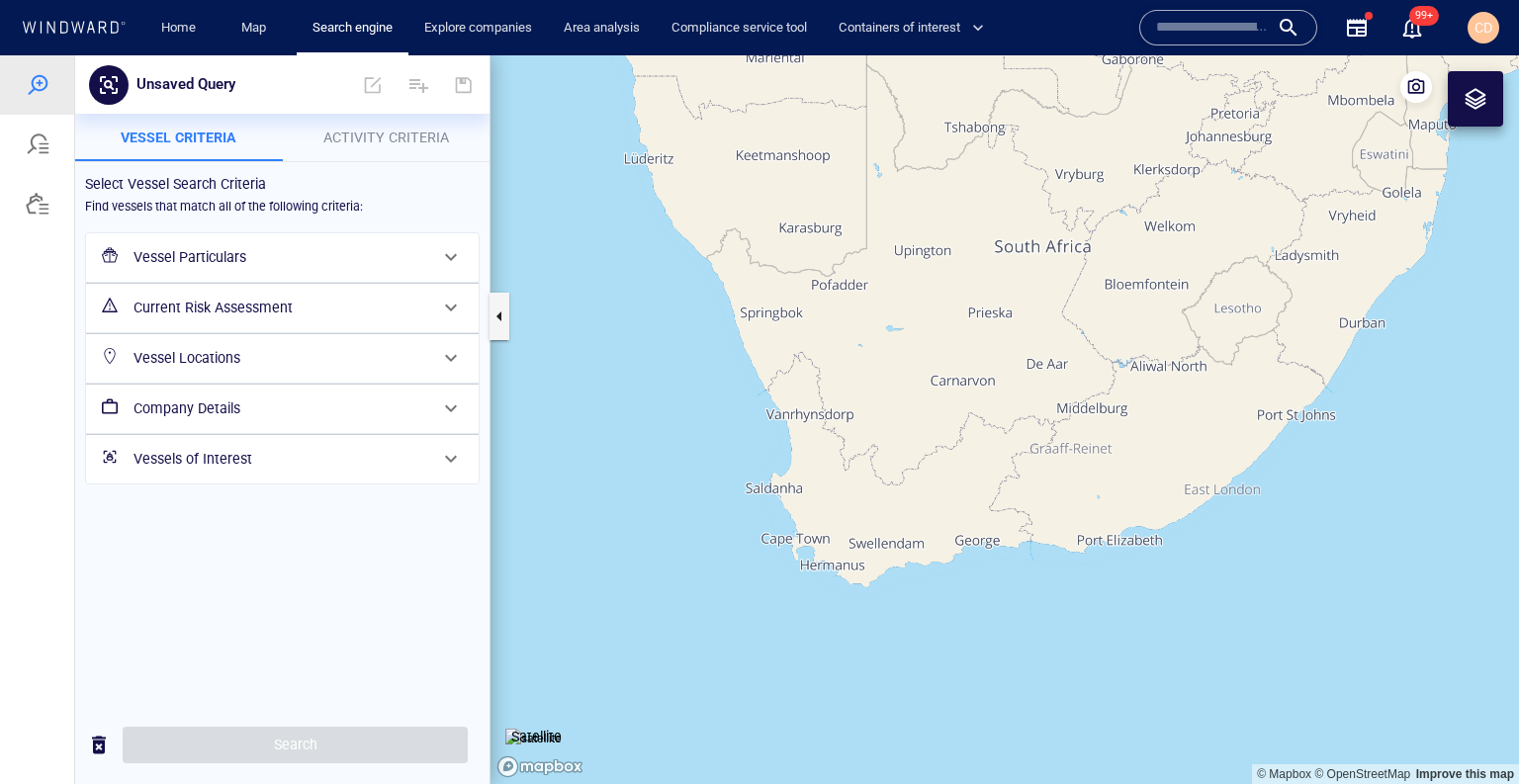 click at bounding box center [1005, 420] 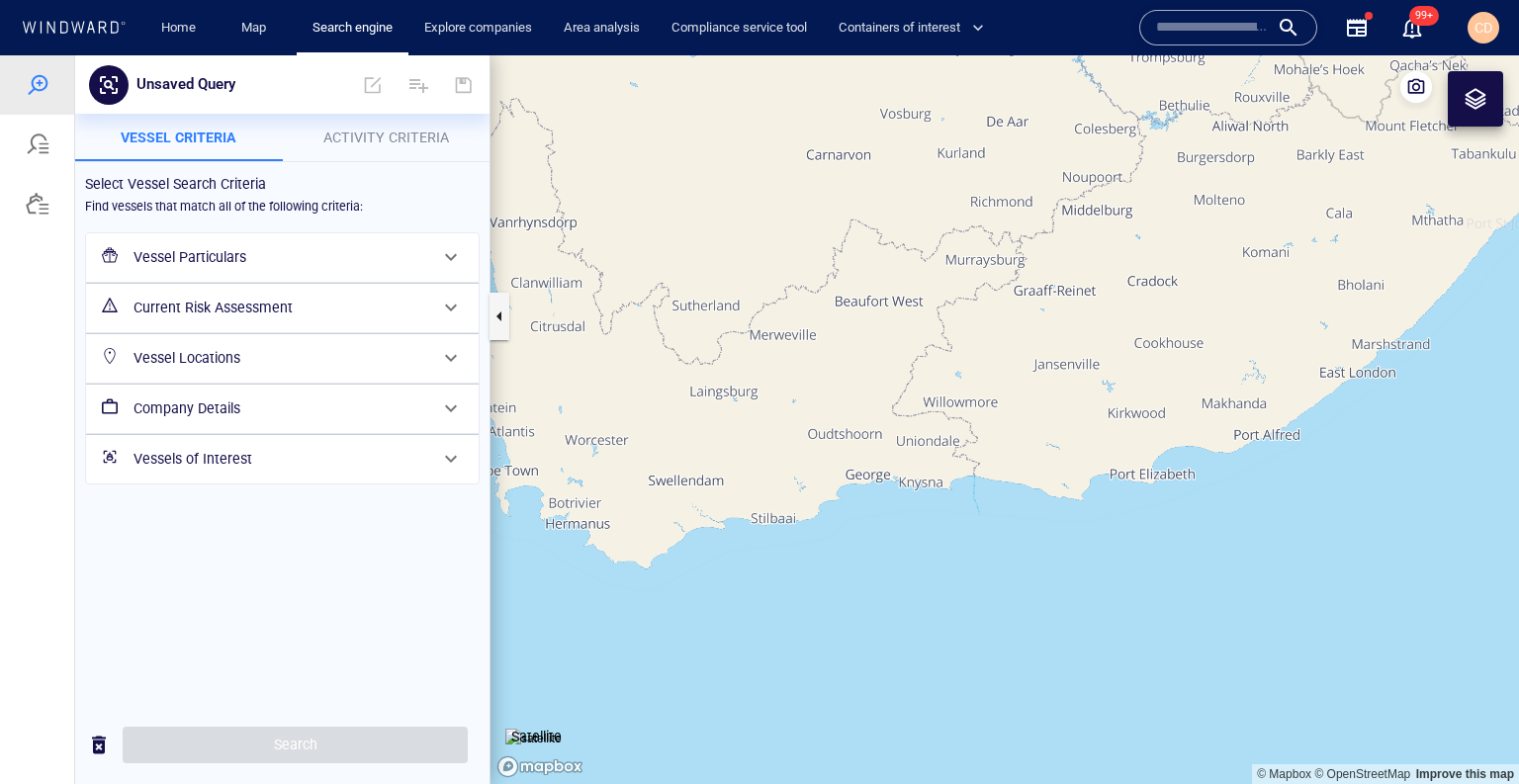 drag, startPoint x: 1049, startPoint y: 610, endPoint x: 1119, endPoint y: 556, distance: 88.40814 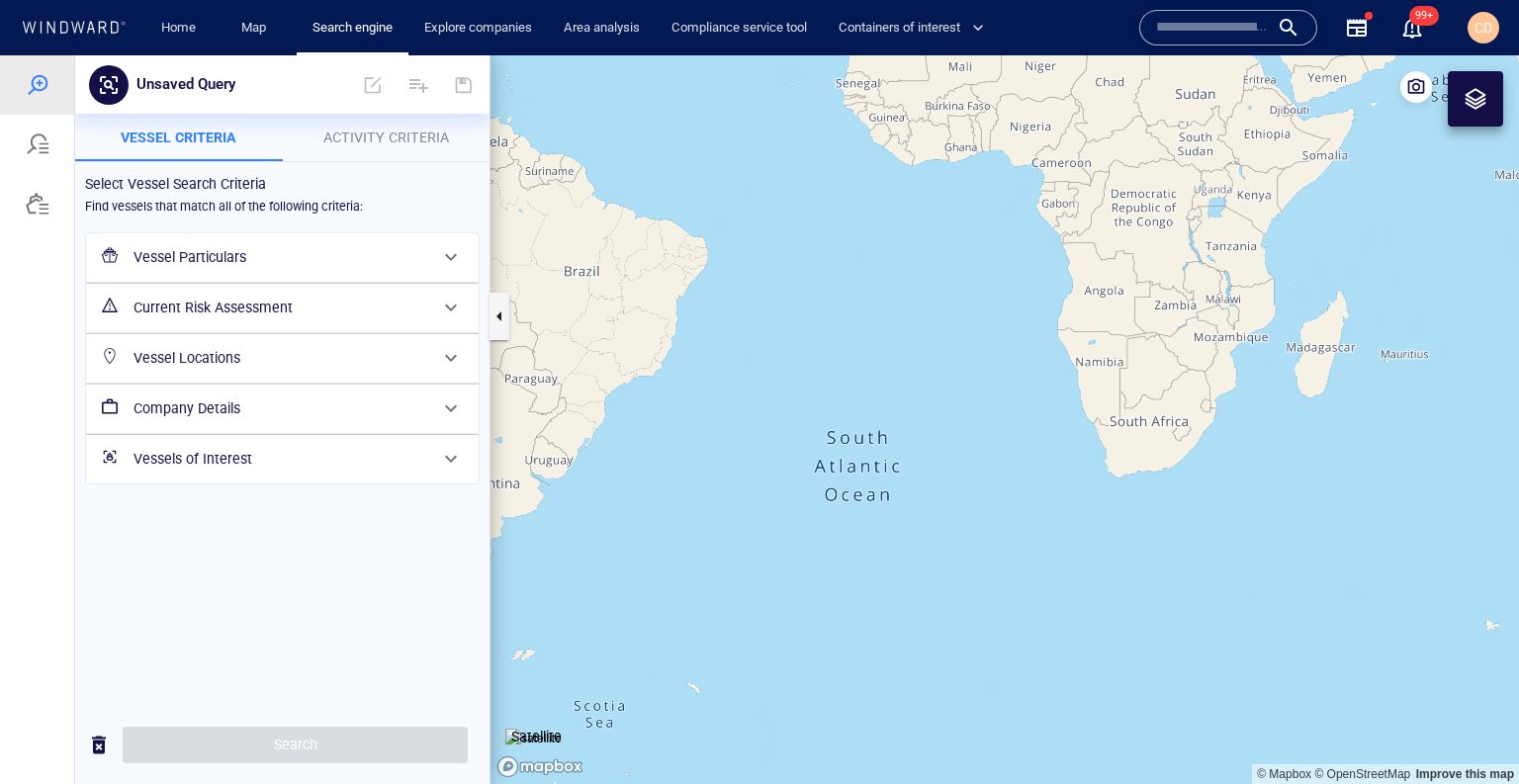 drag, startPoint x: 1138, startPoint y: 287, endPoint x: 1142, endPoint y: 449, distance: 162.04938 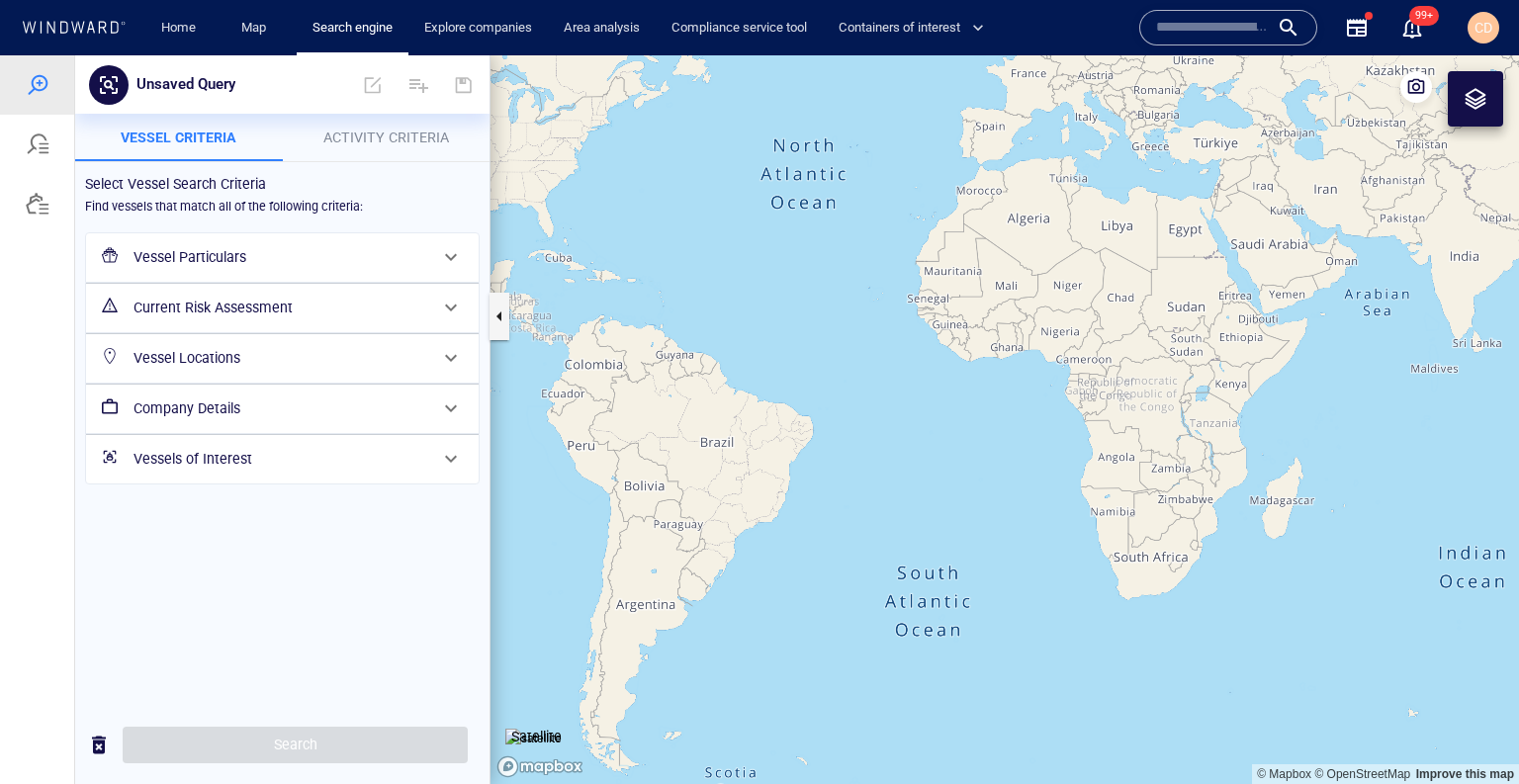 drag, startPoint x: 1162, startPoint y: 246, endPoint x: 1169, endPoint y: 380, distance: 134.18271 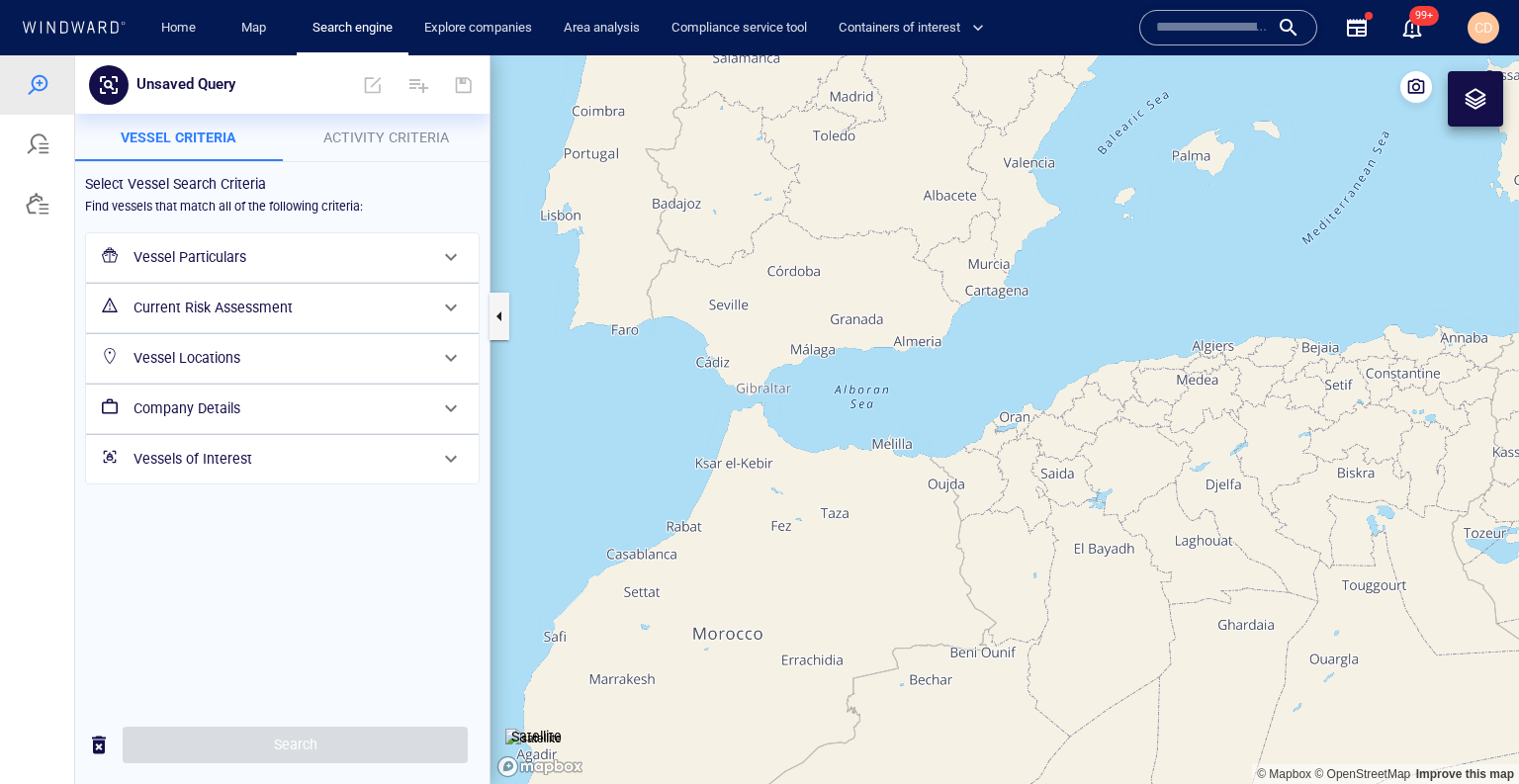 drag, startPoint x: 1102, startPoint y: 248, endPoint x: 1042, endPoint y: 359, distance: 126.178445 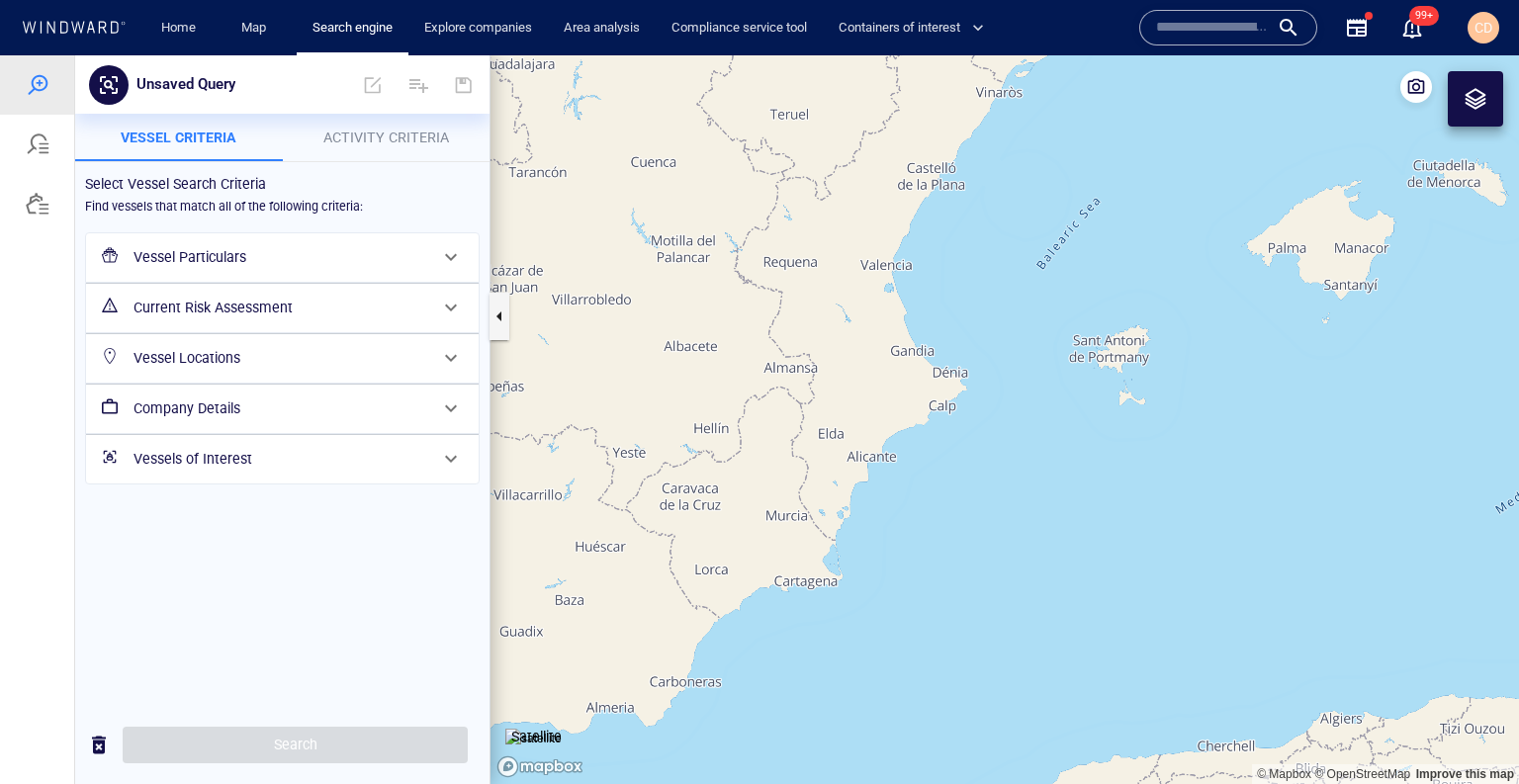 drag, startPoint x: 803, startPoint y: 368, endPoint x: 1121, endPoint y: 409, distance: 320.63219 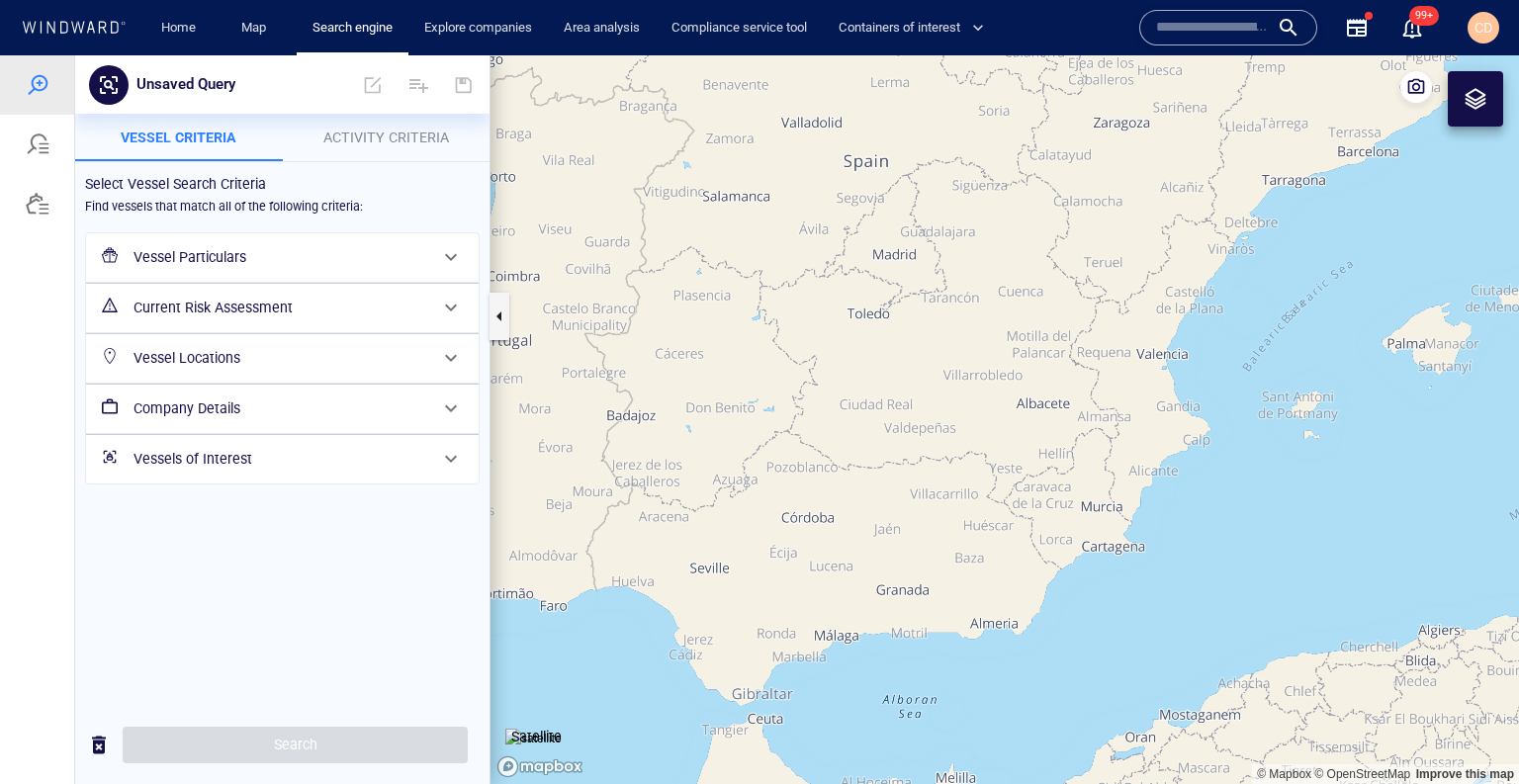 drag, startPoint x: 1009, startPoint y: 434, endPoint x: 1206, endPoint y: 442, distance: 197.16237 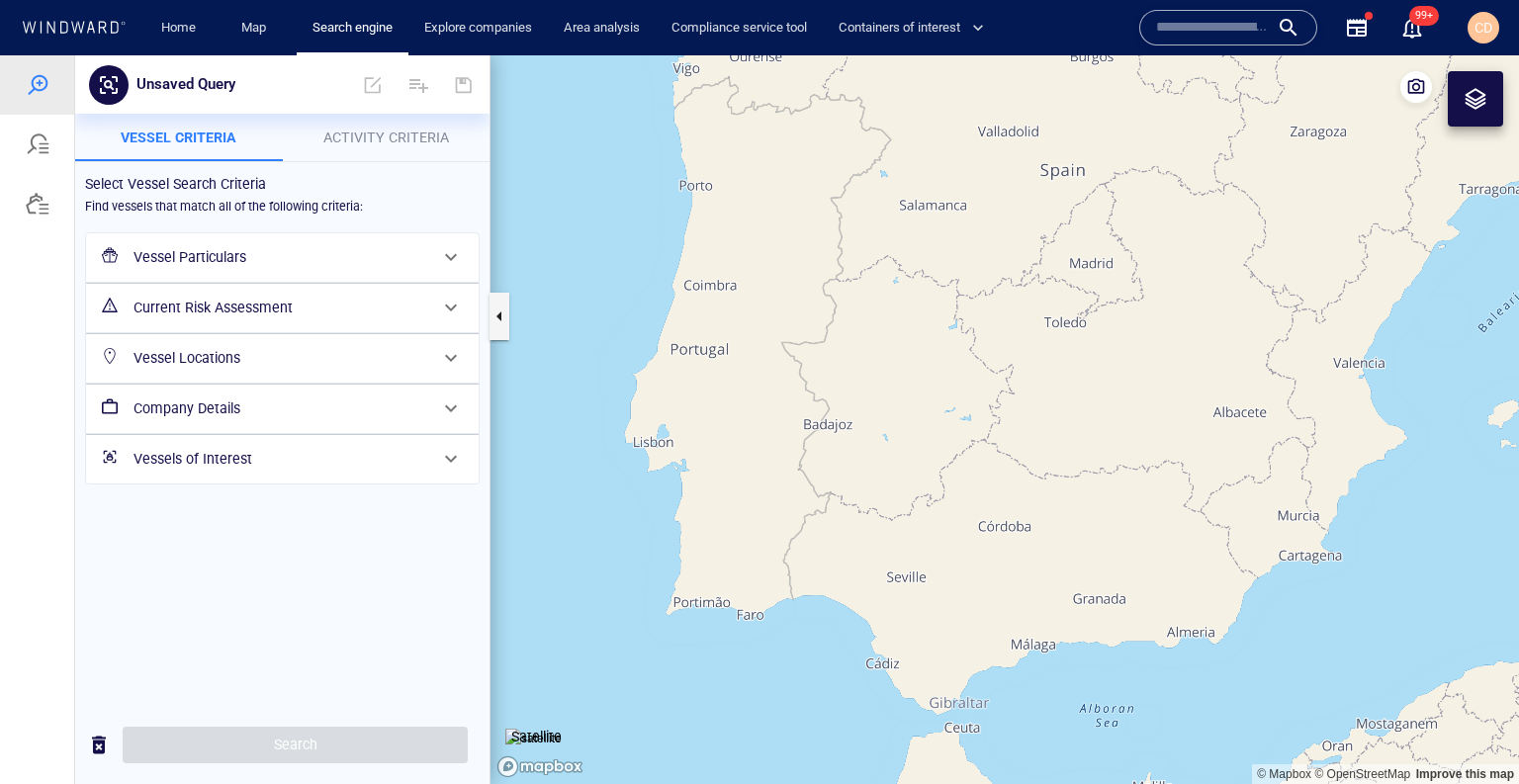 click on "Activity Criteria" at bounding box center (386, 137) 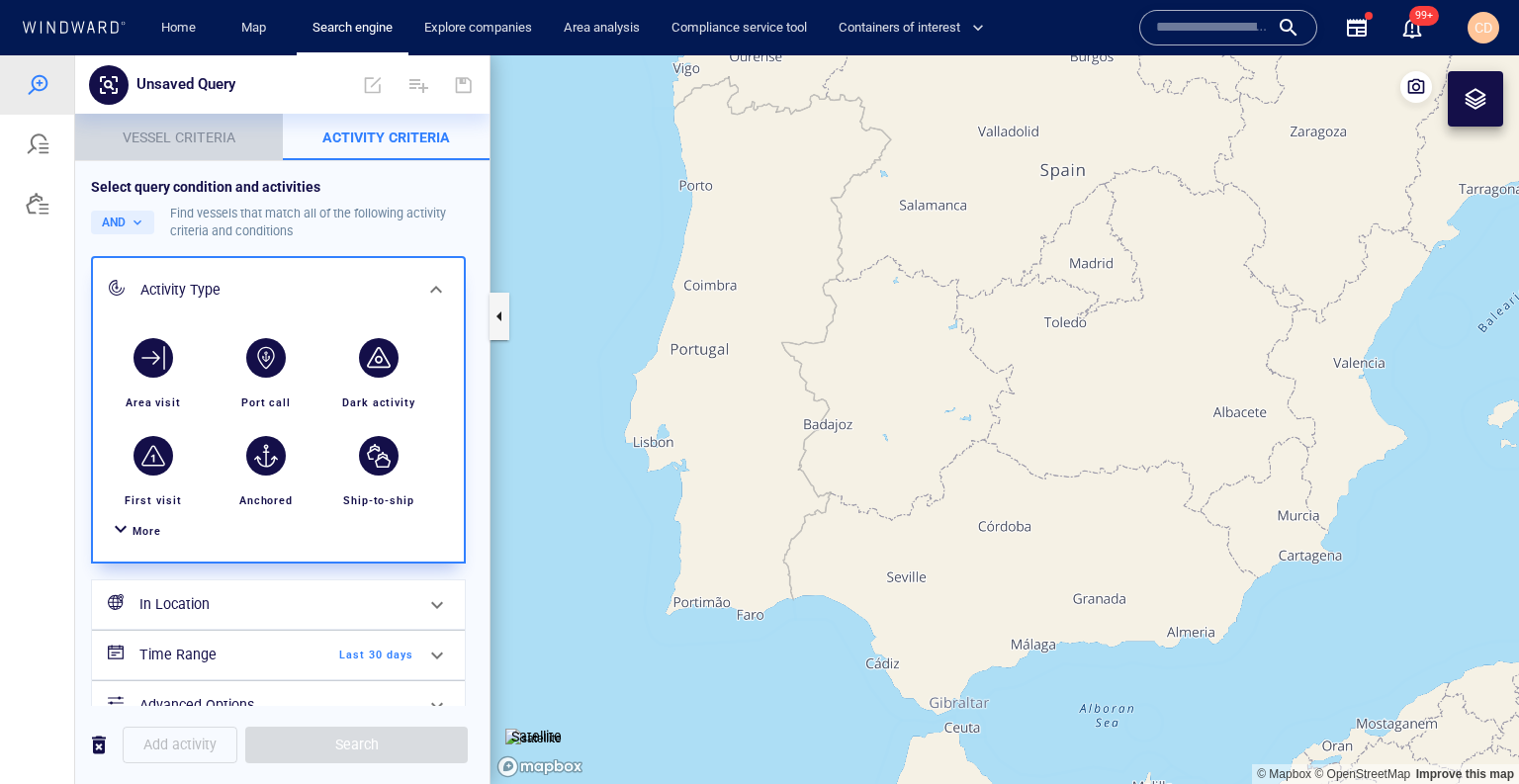 click on "Vessel criteria" at bounding box center (179, 137) 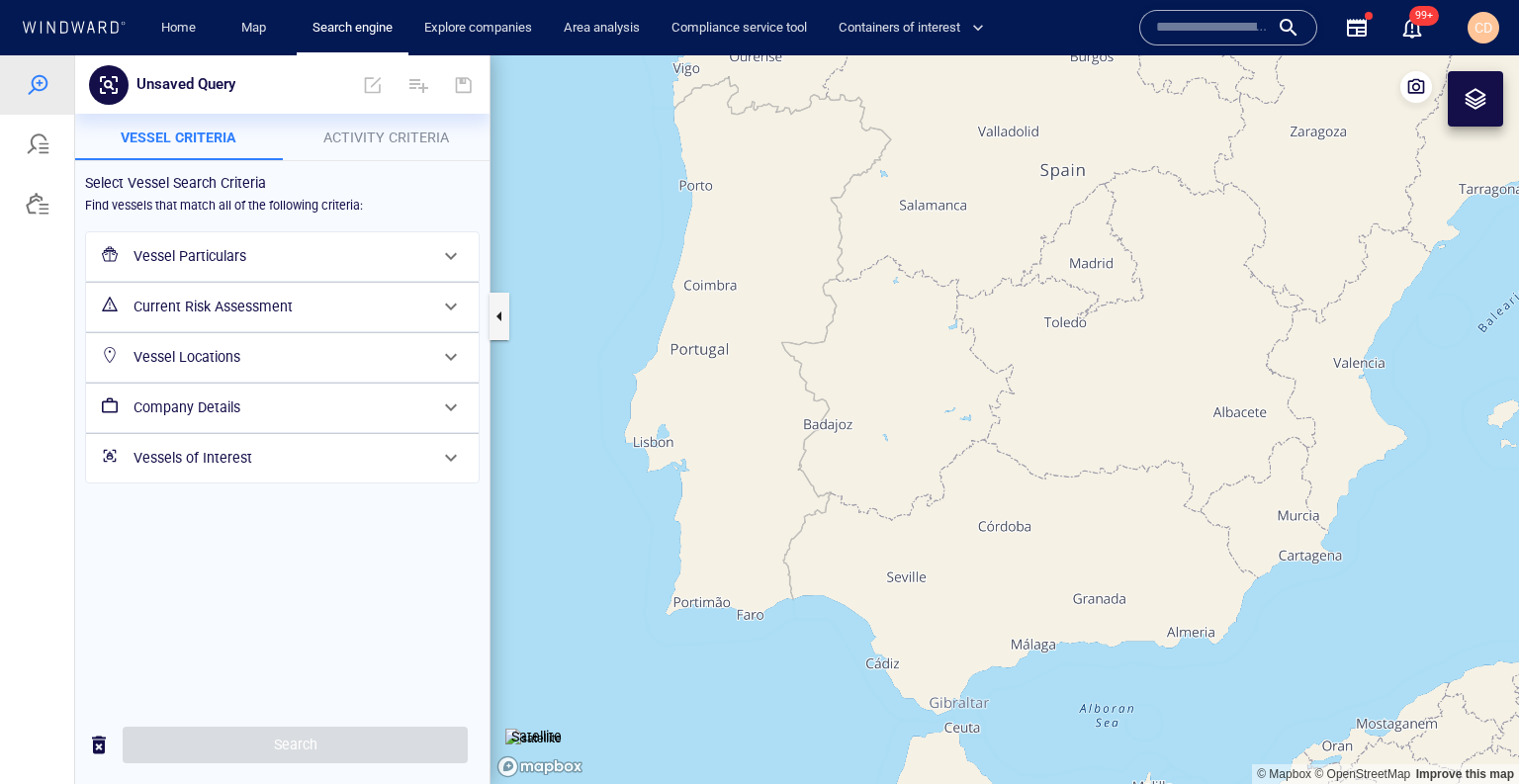 click on "Vessel Particulars" at bounding box center (280, 256) 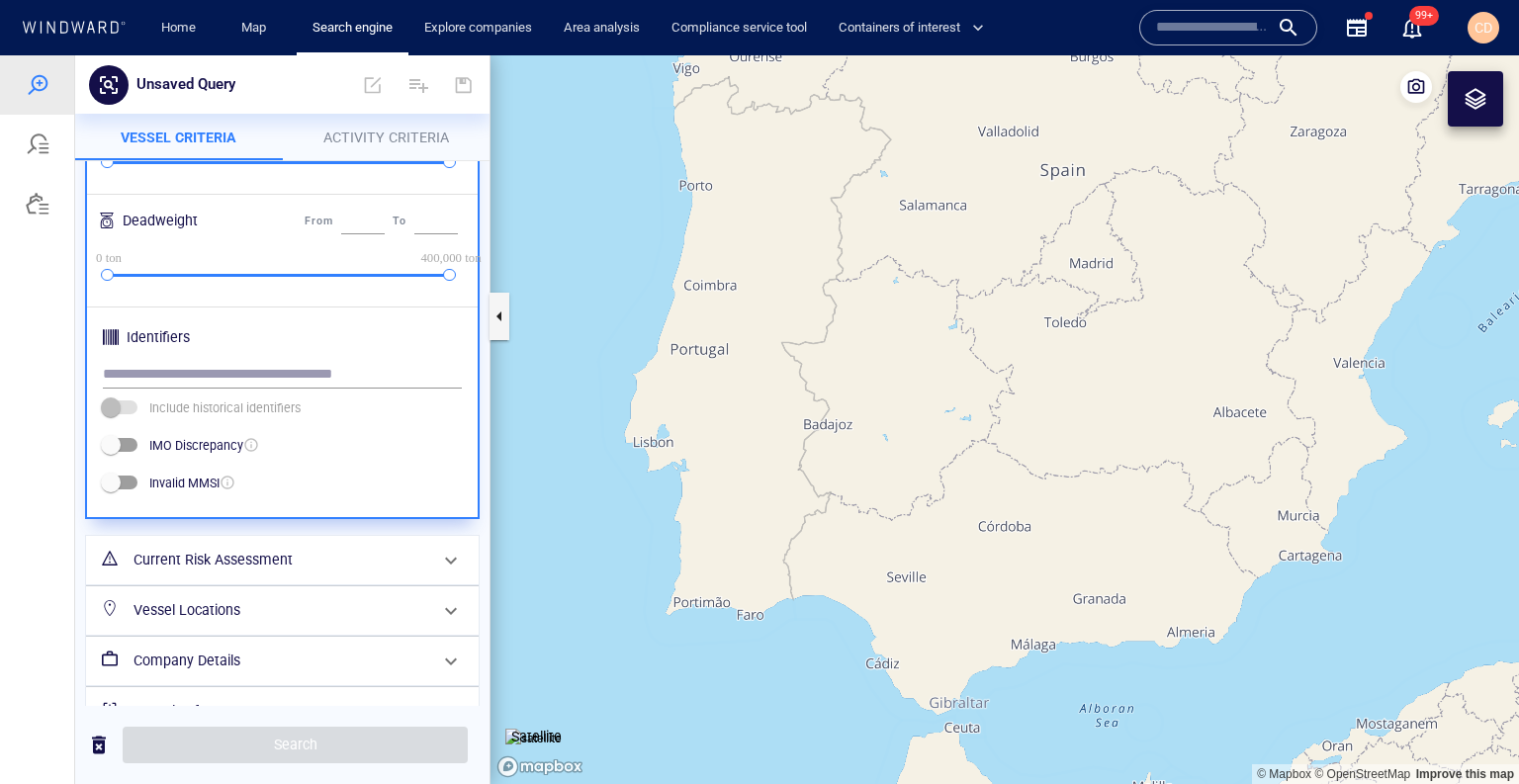 scroll, scrollTop: 636, scrollLeft: 0, axis: vertical 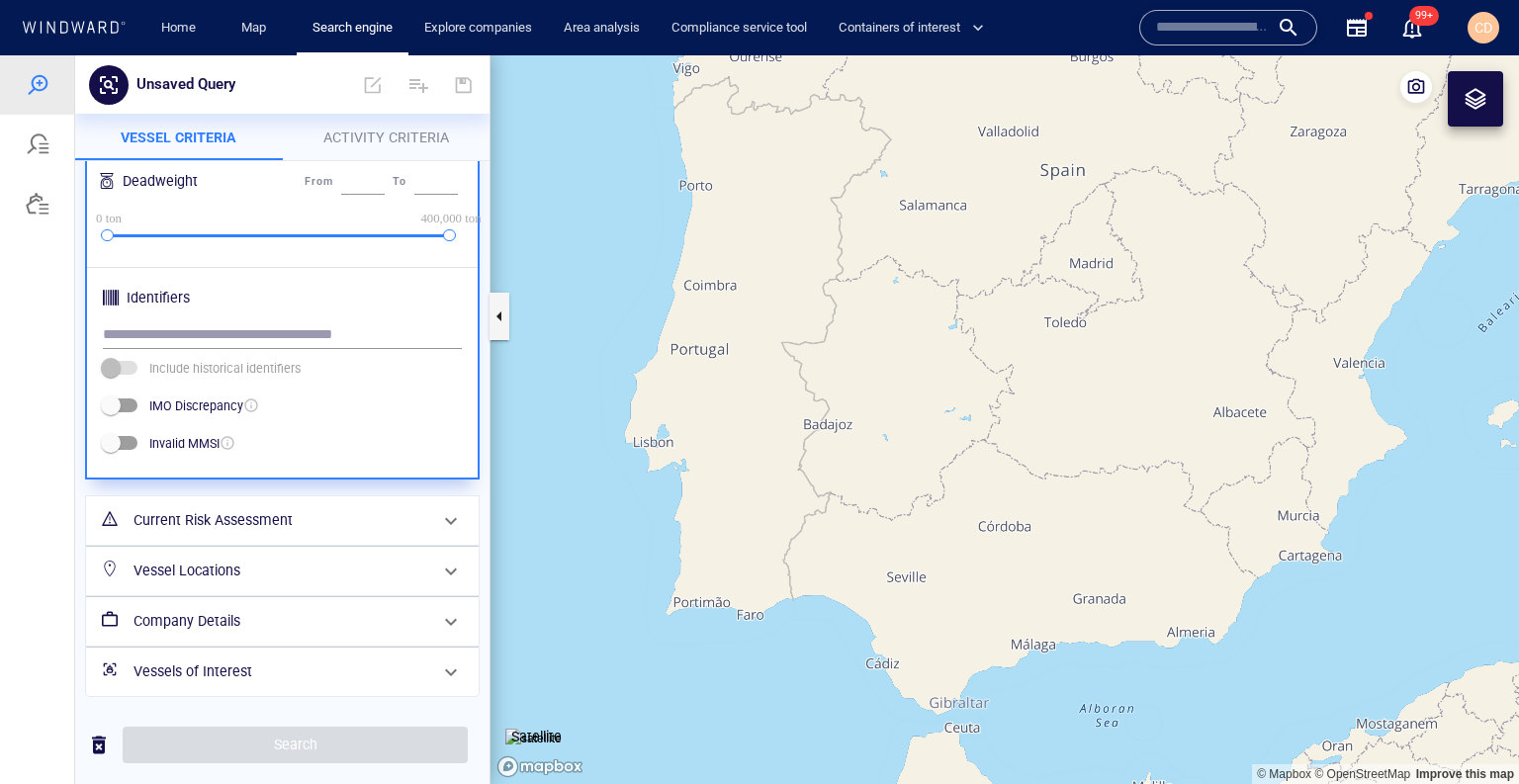 click on "Current Risk Assessment" at bounding box center [280, 520] 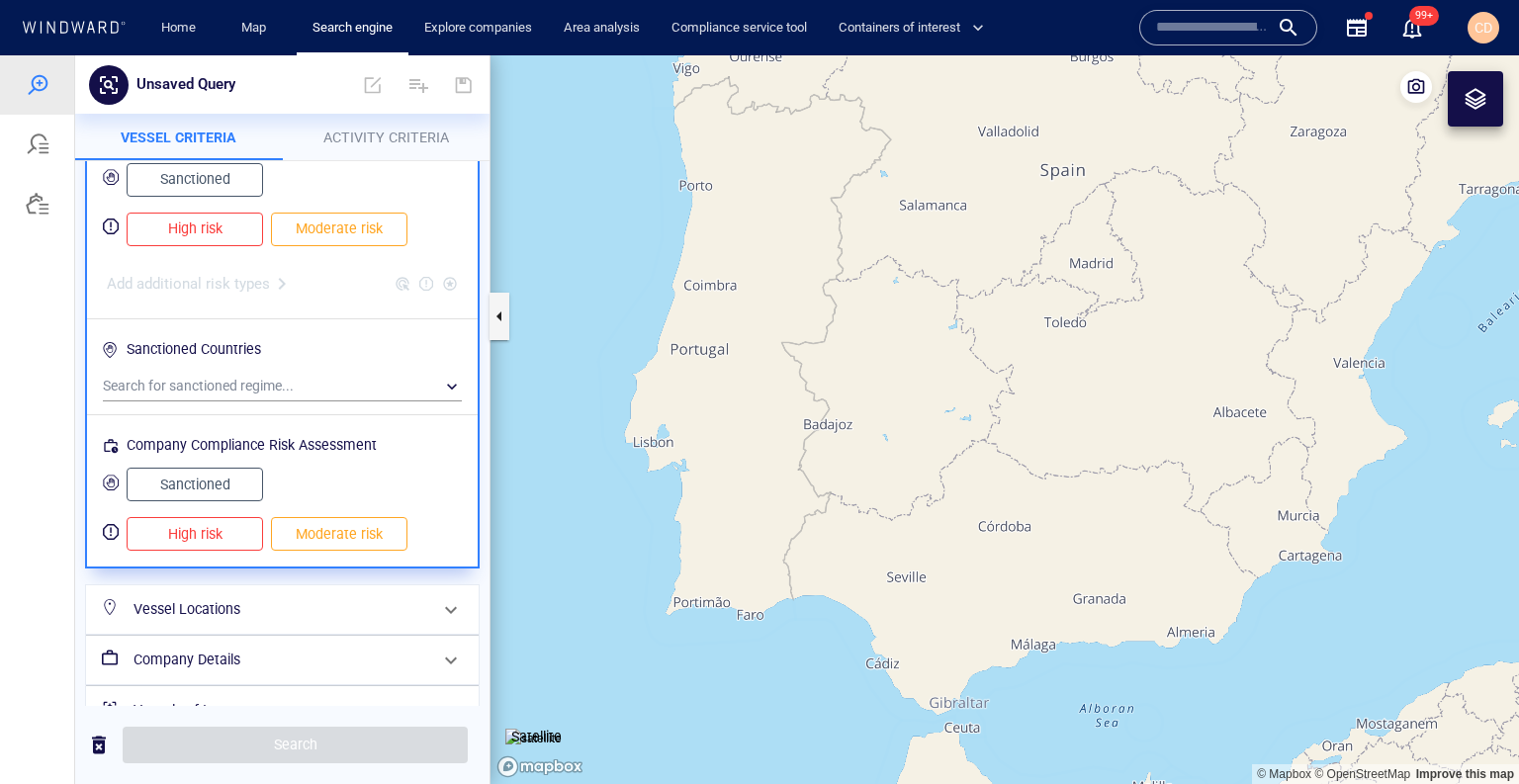 scroll, scrollTop: 246, scrollLeft: 0, axis: vertical 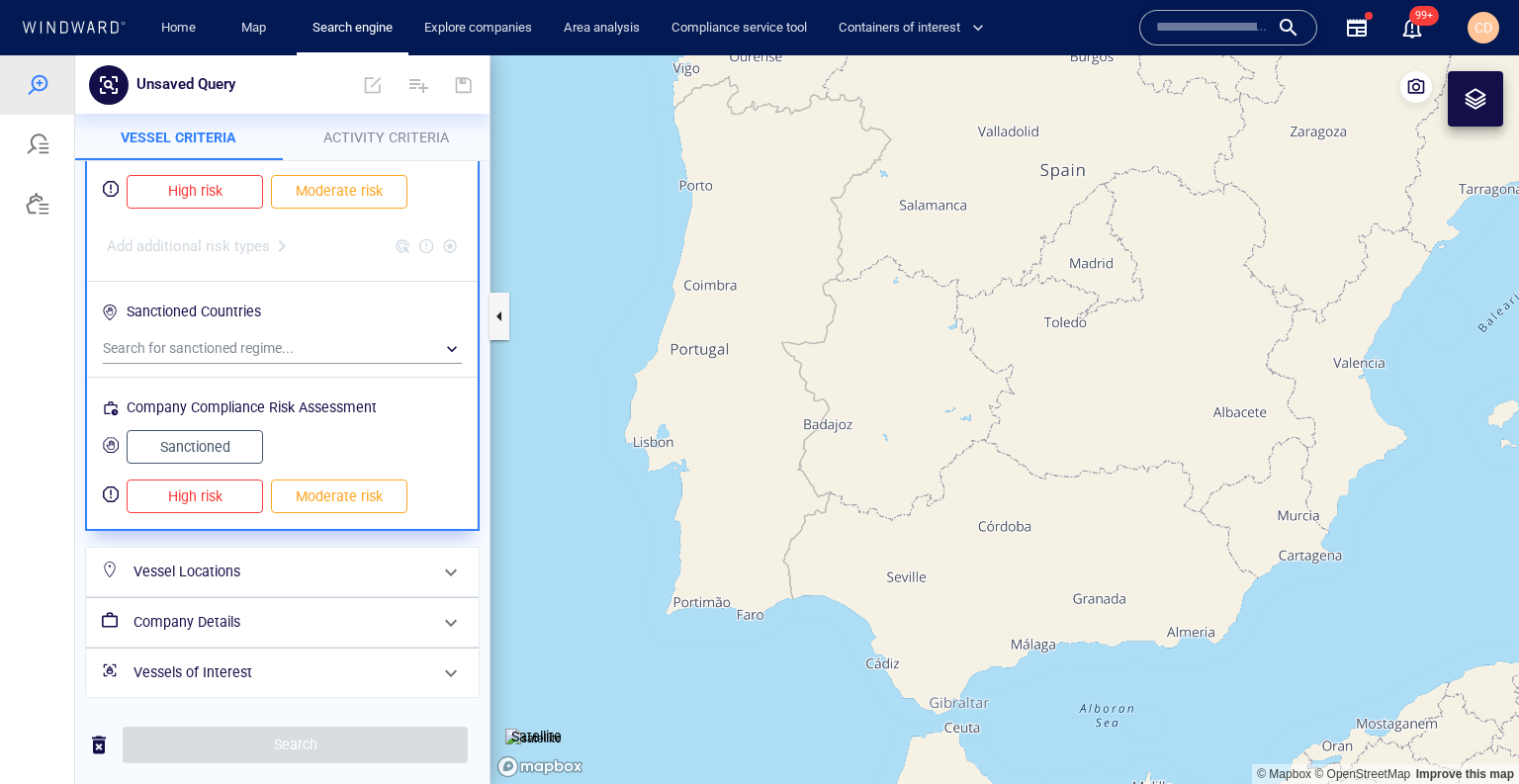 click on "Vessel Locations" at bounding box center [280, 571] 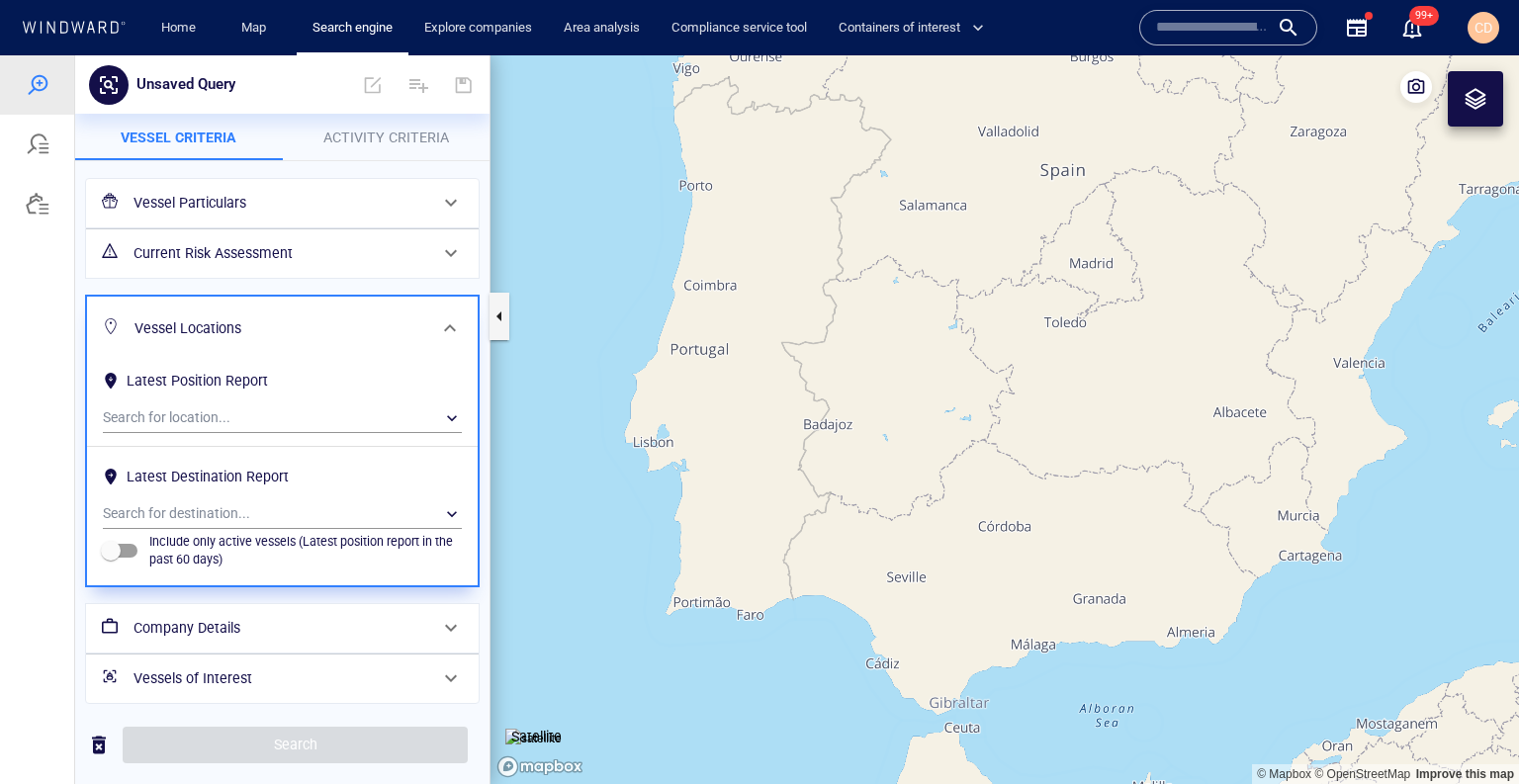 scroll, scrollTop: 59, scrollLeft: 0, axis: vertical 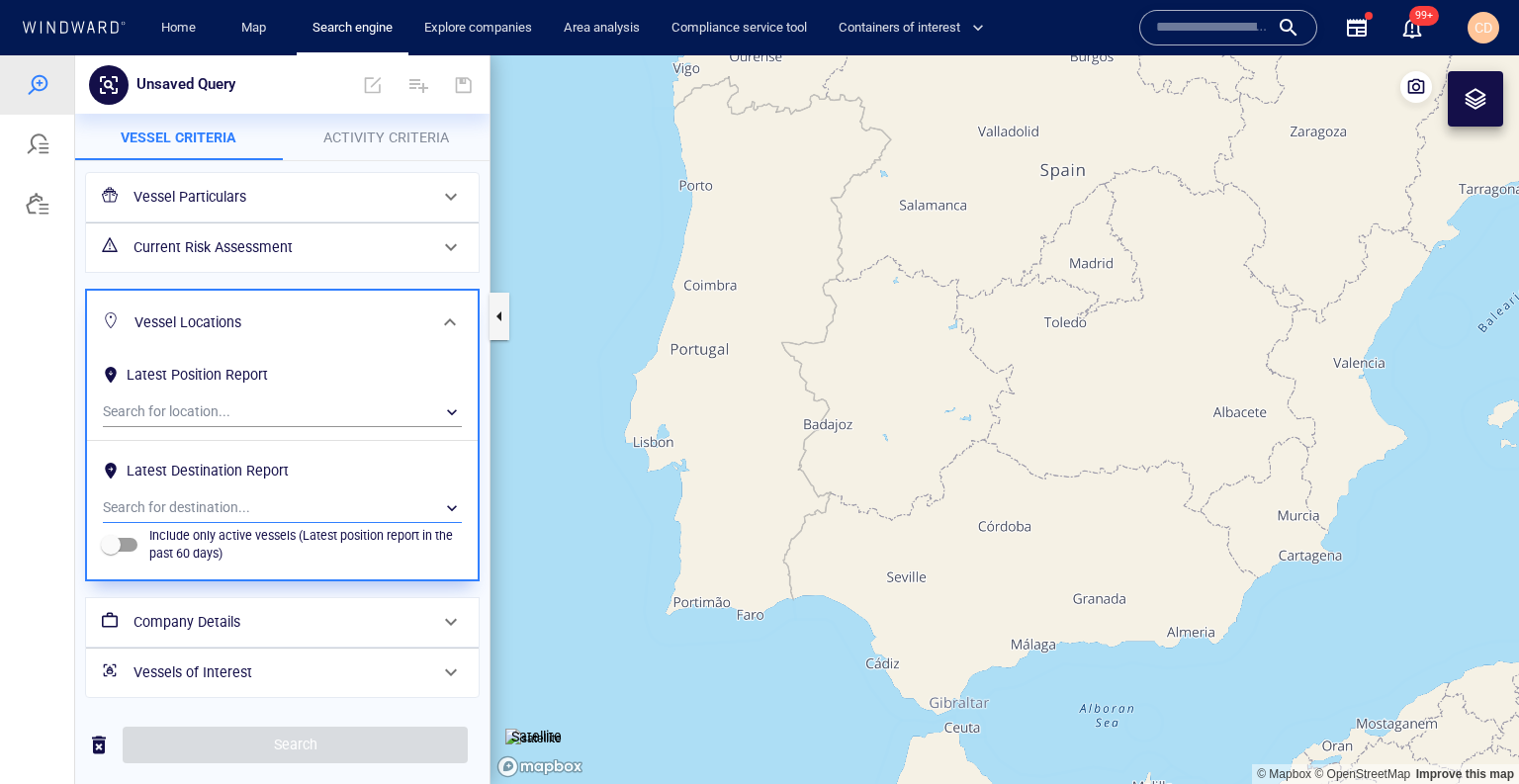 click on "​" at bounding box center [282, 508] 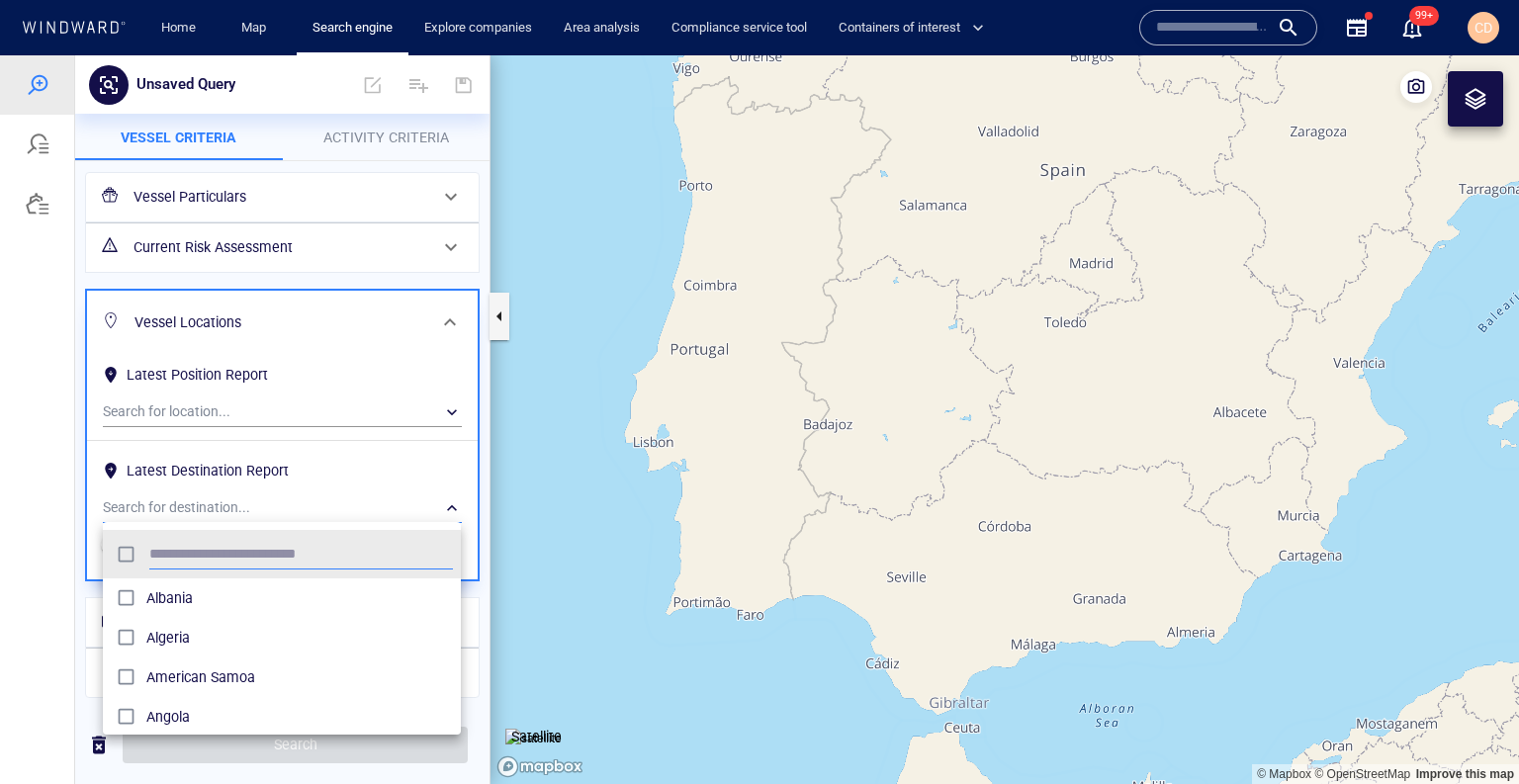 scroll, scrollTop: 0, scrollLeft: 1, axis: horizontal 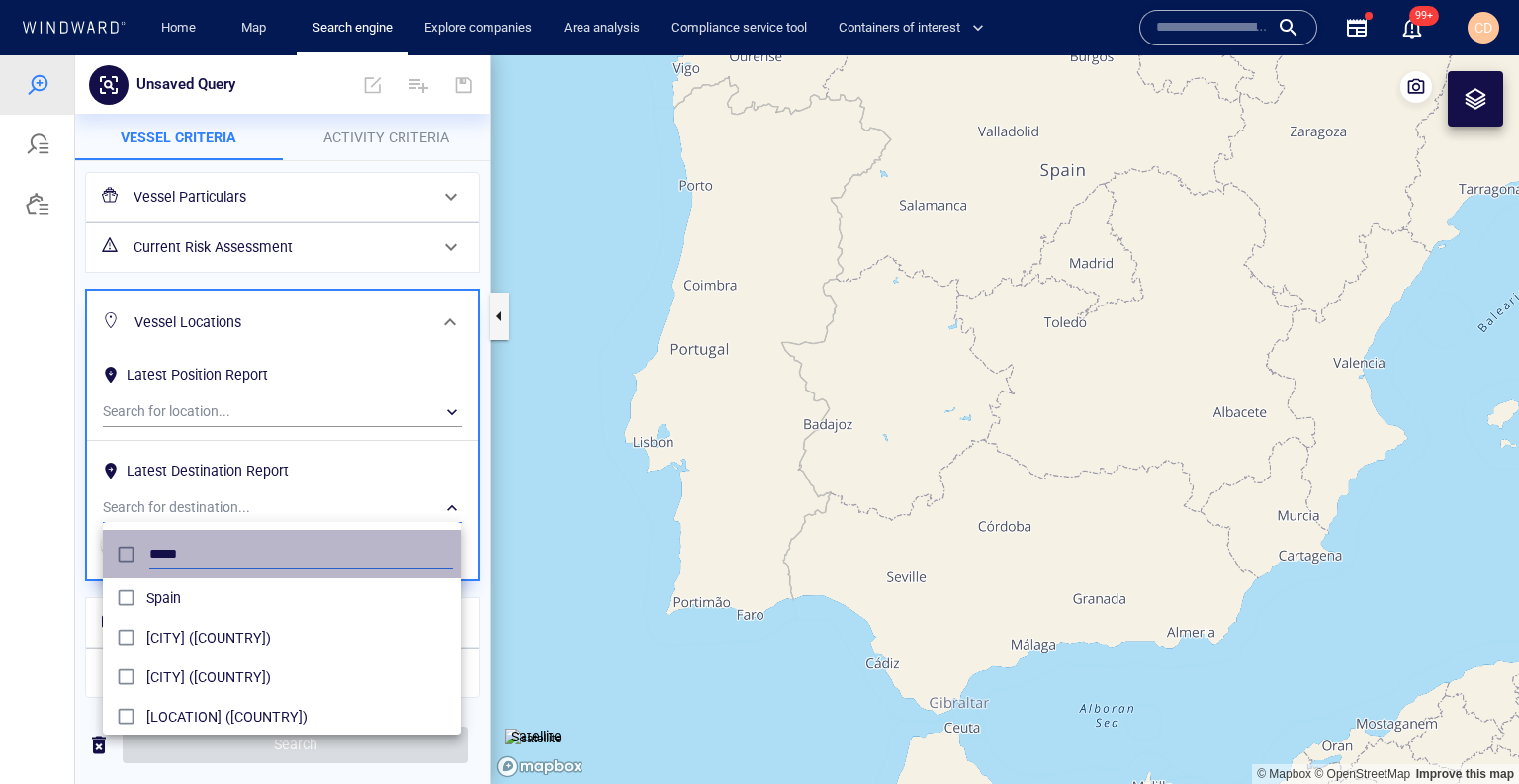 click on "*****" at bounding box center (301, 555) 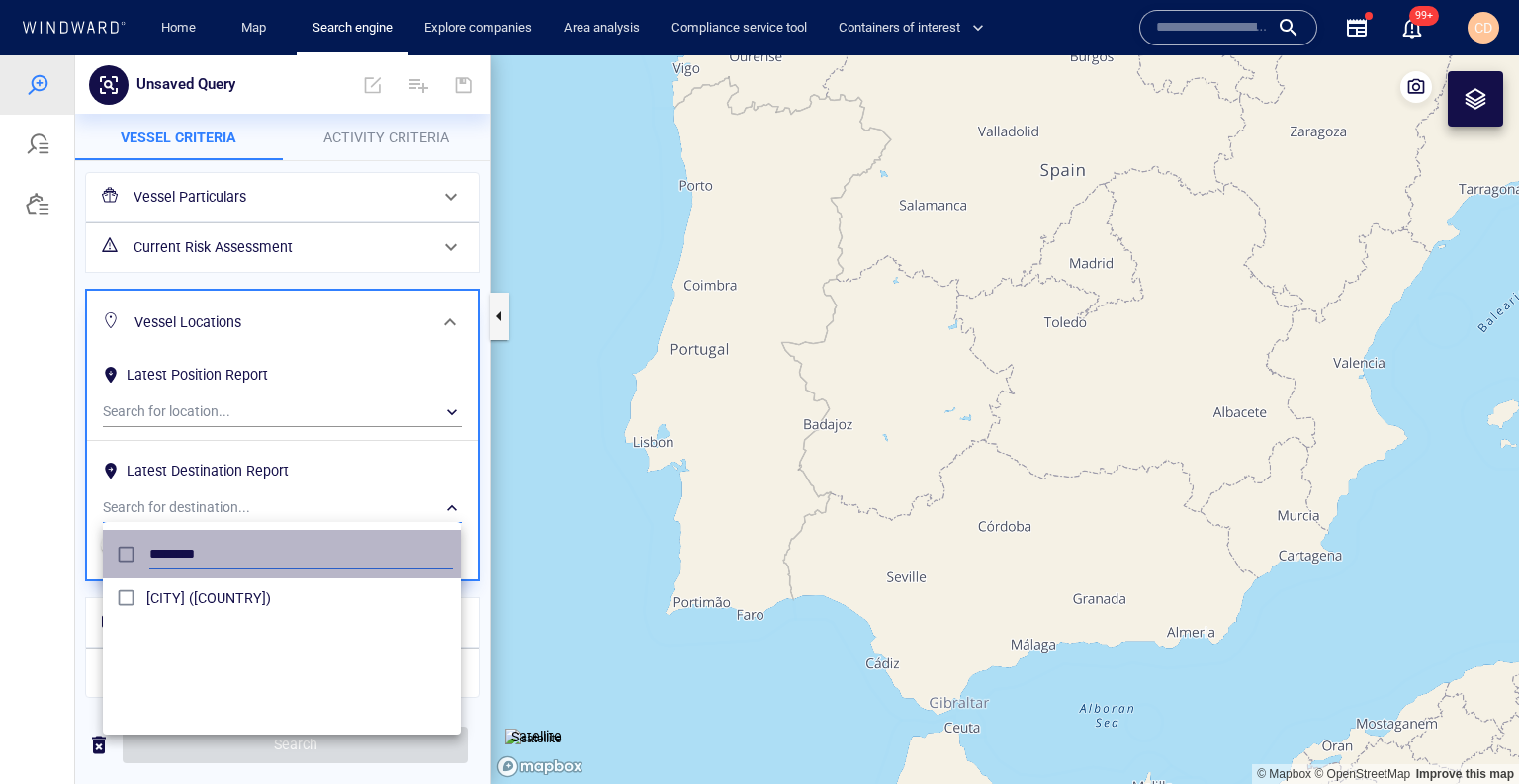 click on "********" at bounding box center (301, 555) 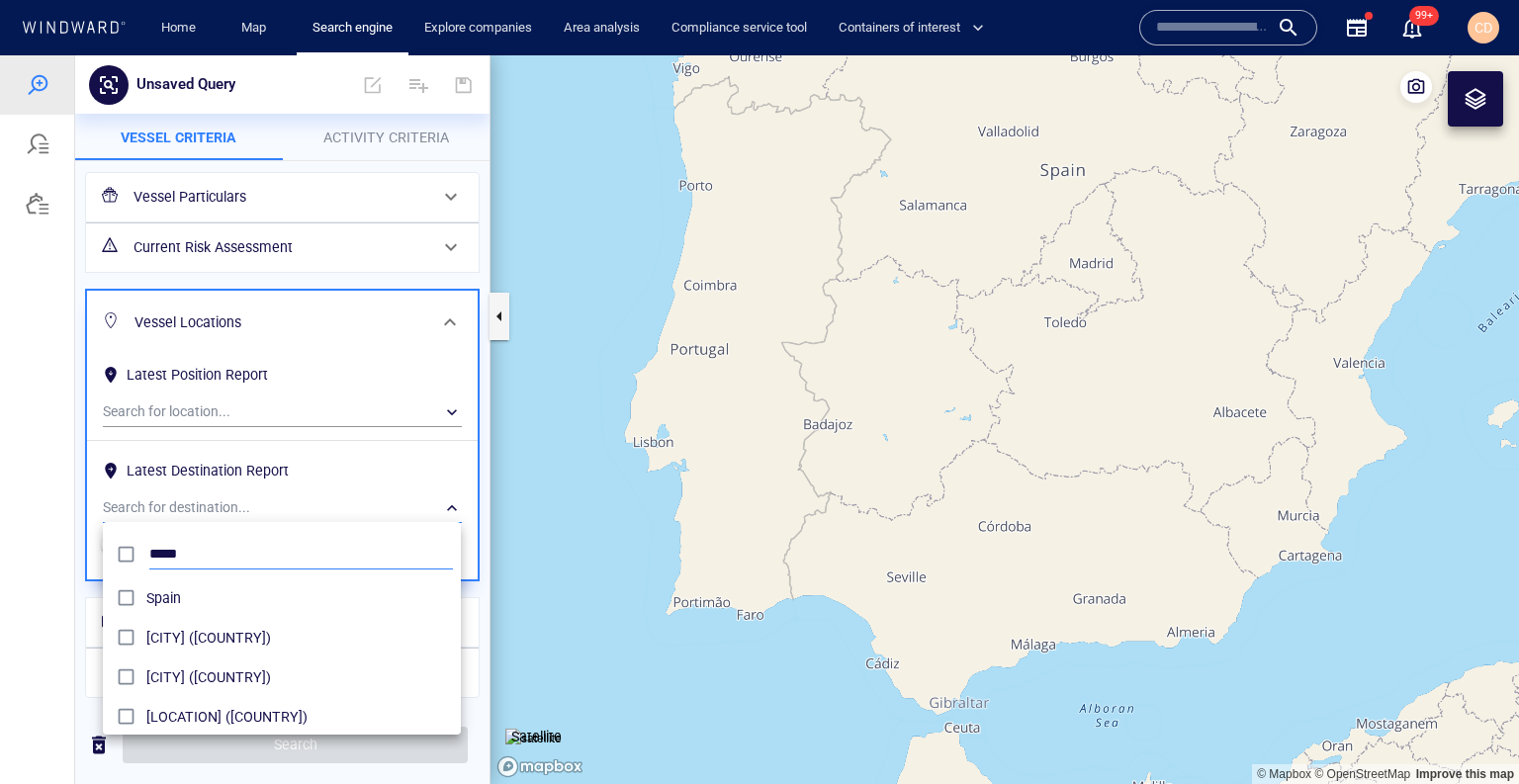 type on "*****" 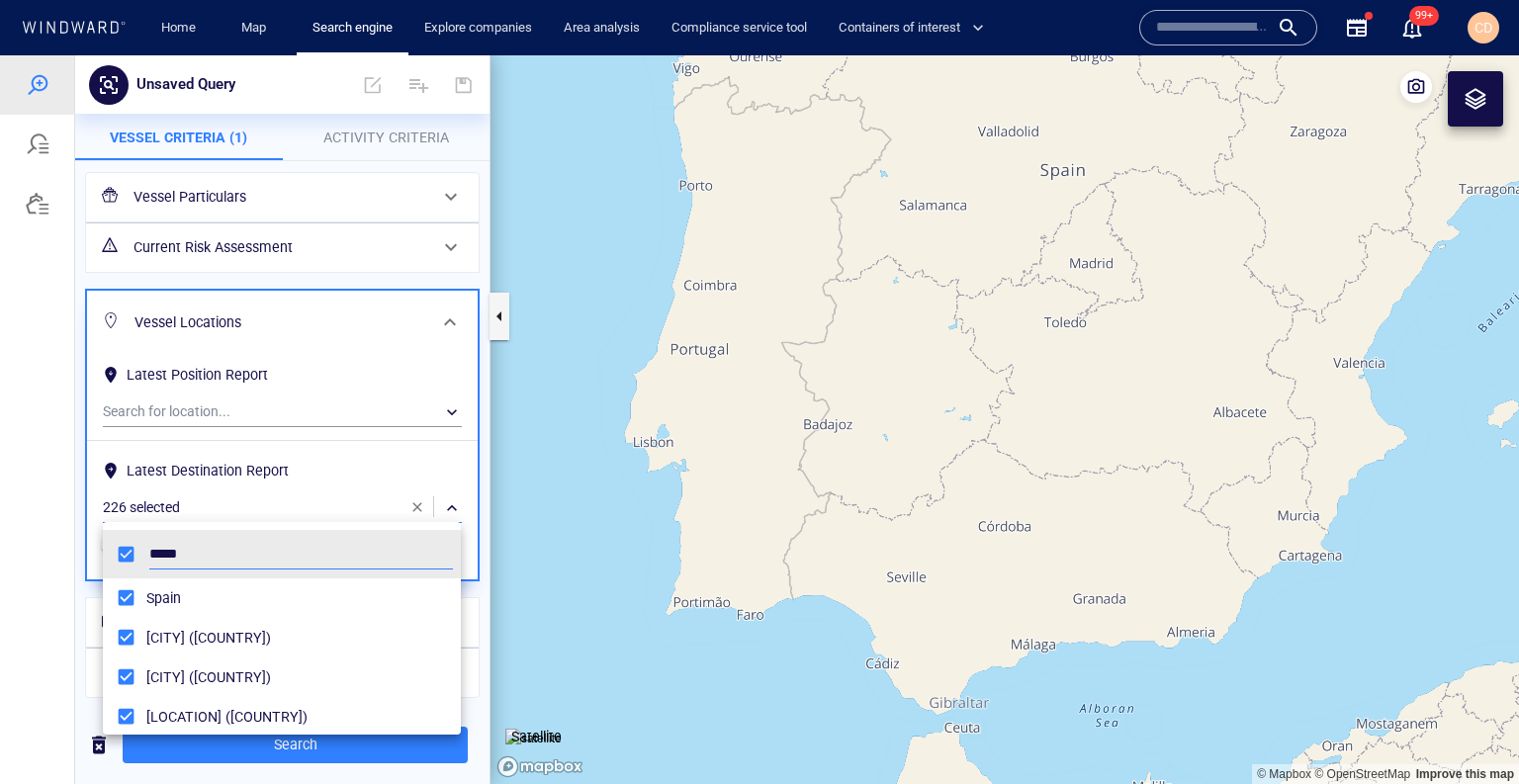 click at bounding box center (760, 419) 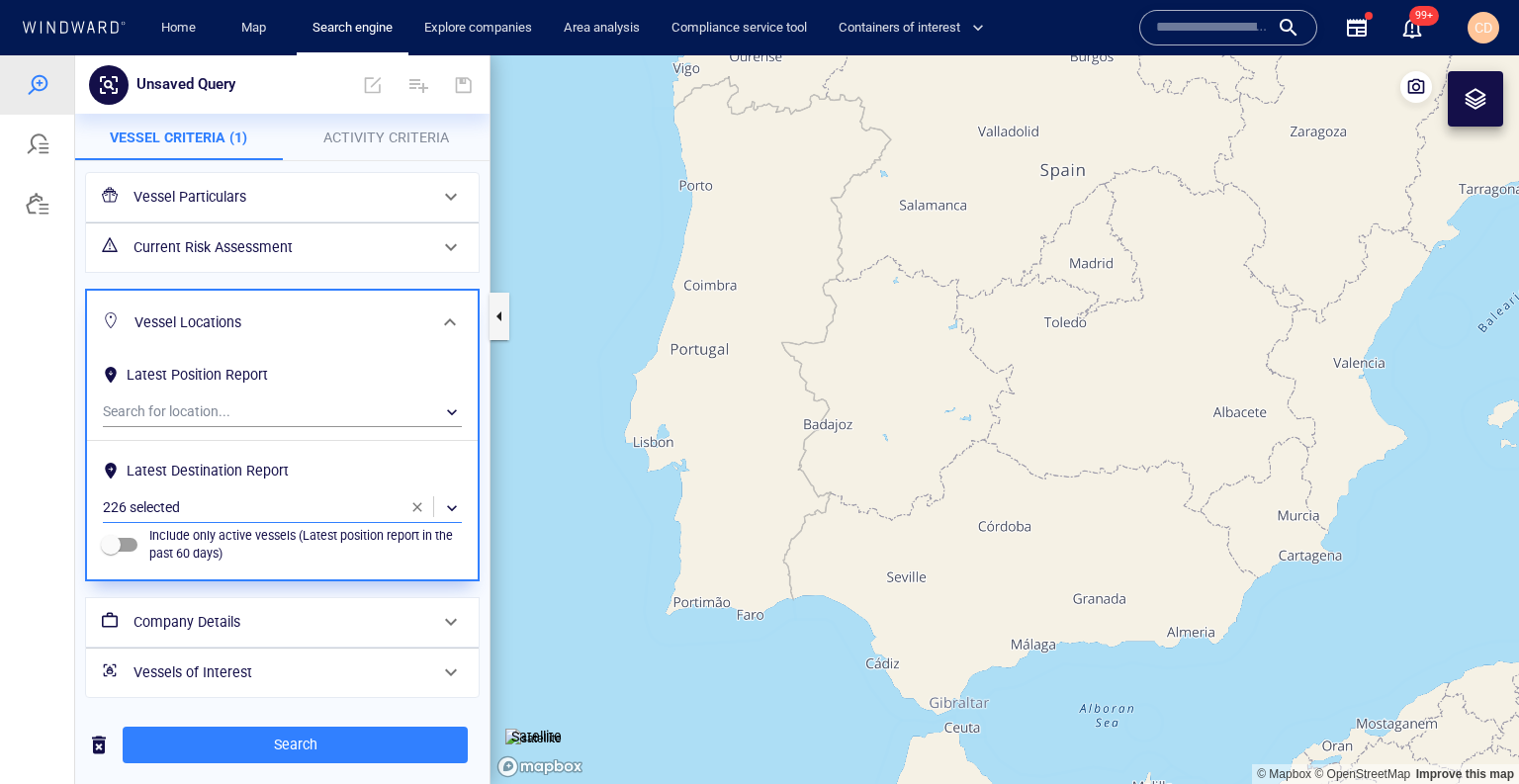 click on "​" at bounding box center [282, 508] 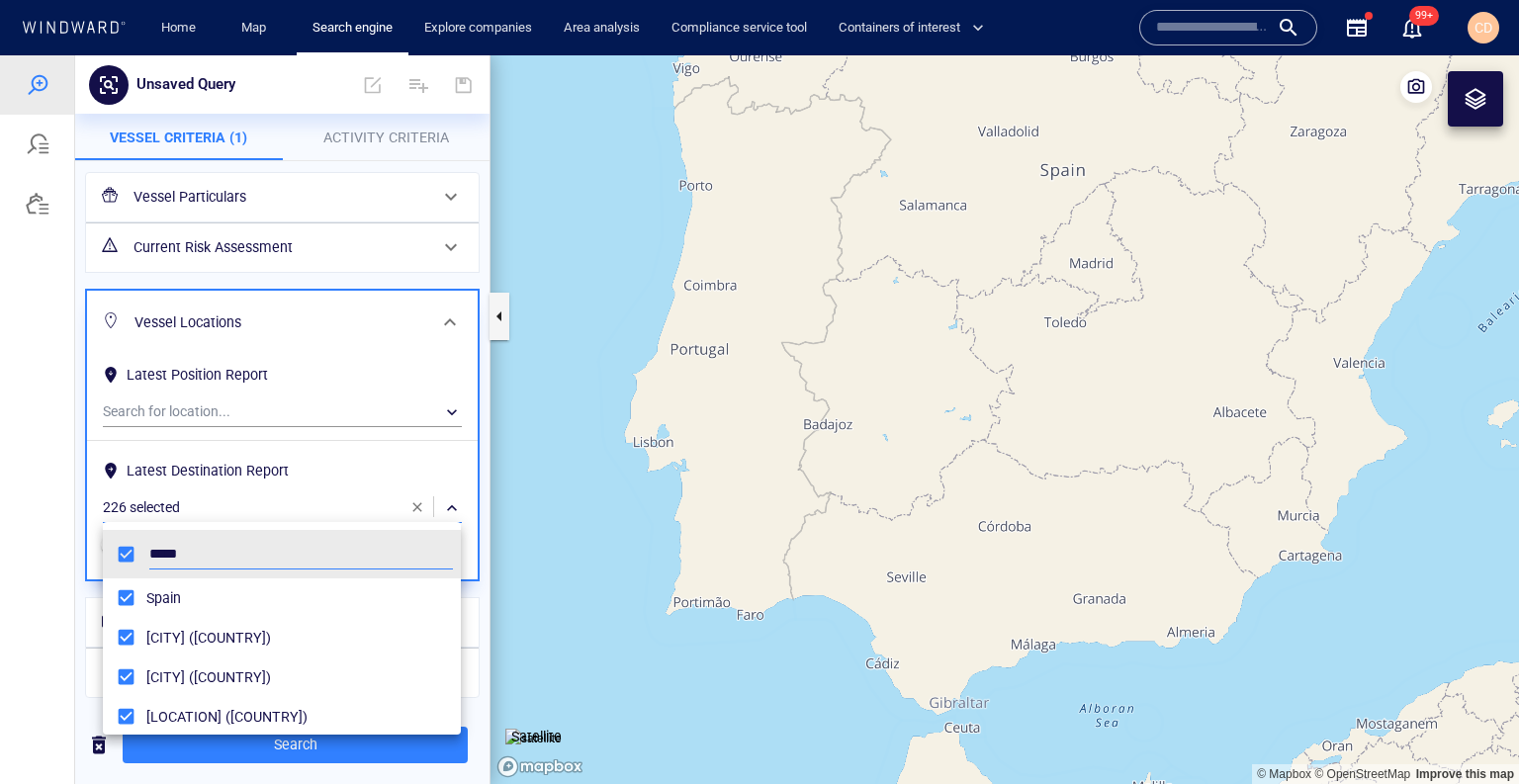 scroll, scrollTop: 0, scrollLeft: 1, axis: horizontal 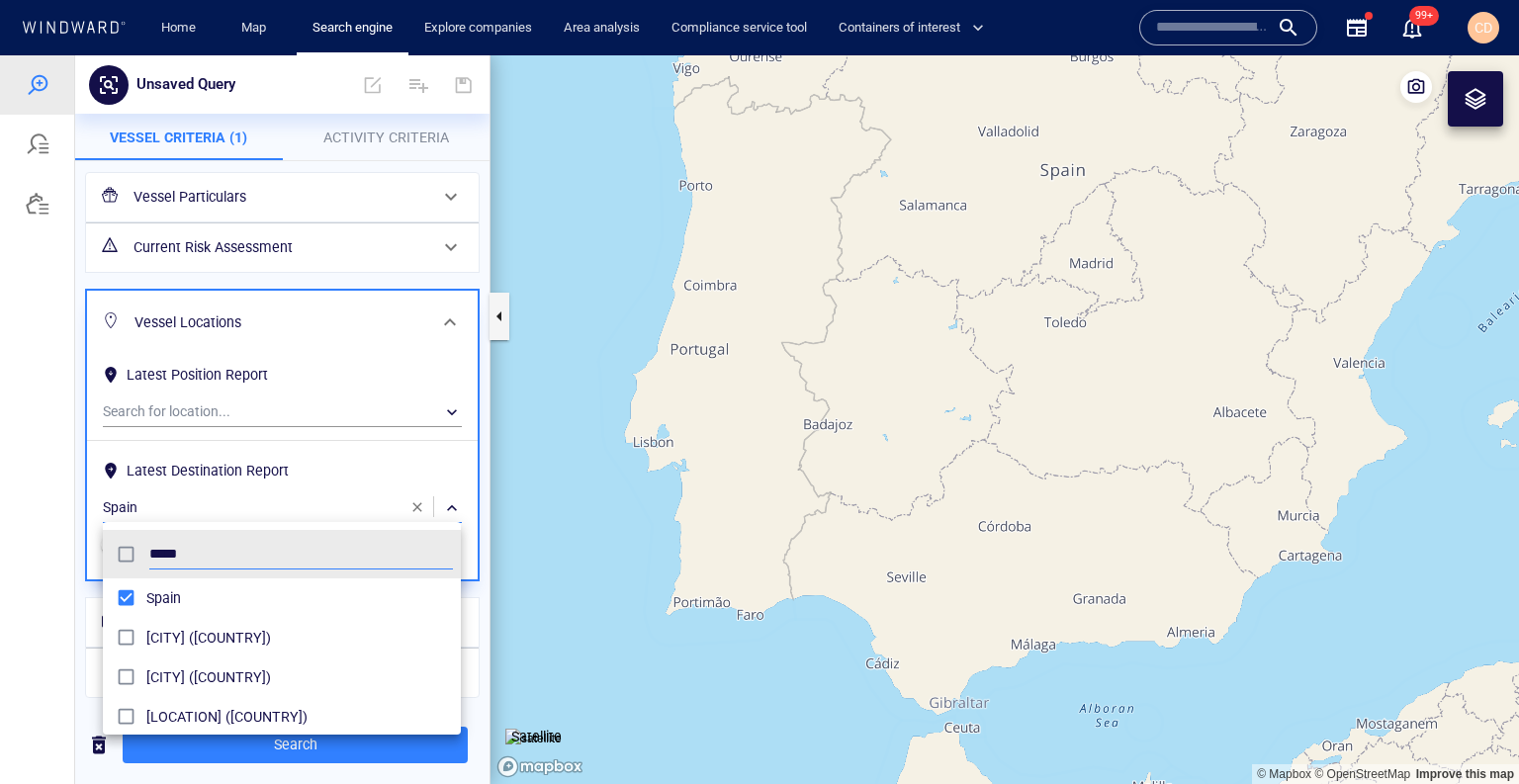 click at bounding box center (760, 419) 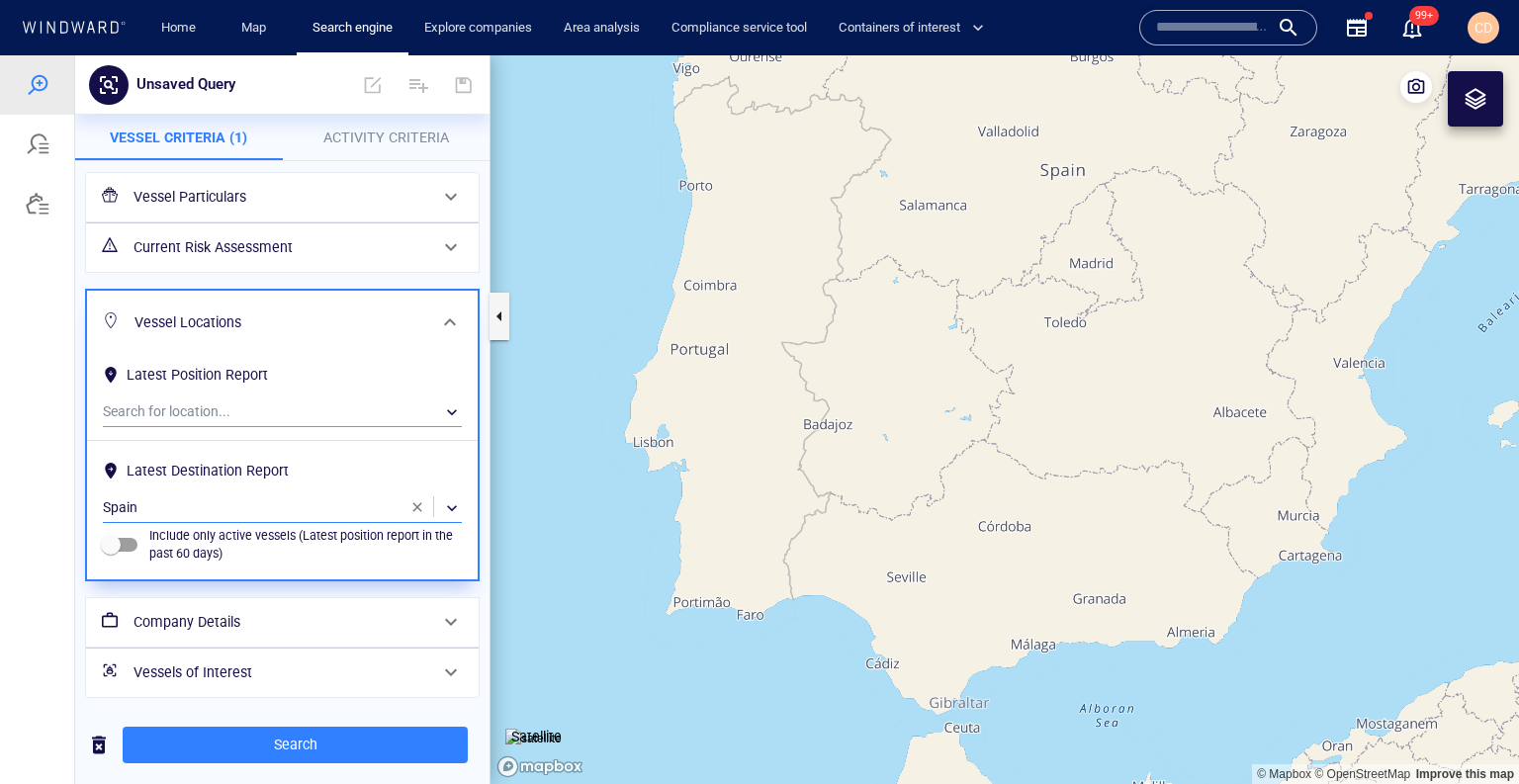click on "Company Details" at bounding box center [282, 622] 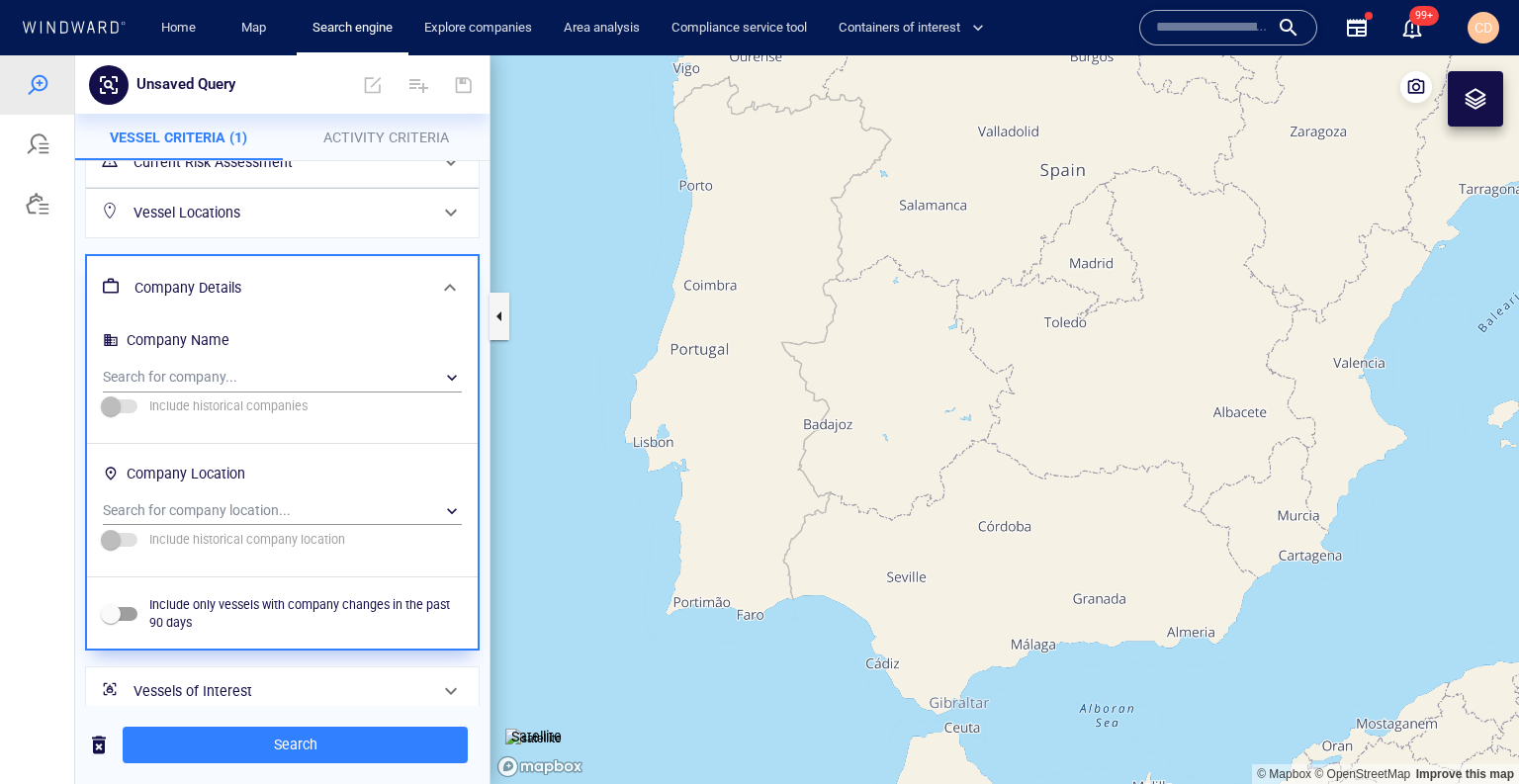 scroll, scrollTop: 163, scrollLeft: 0, axis: vertical 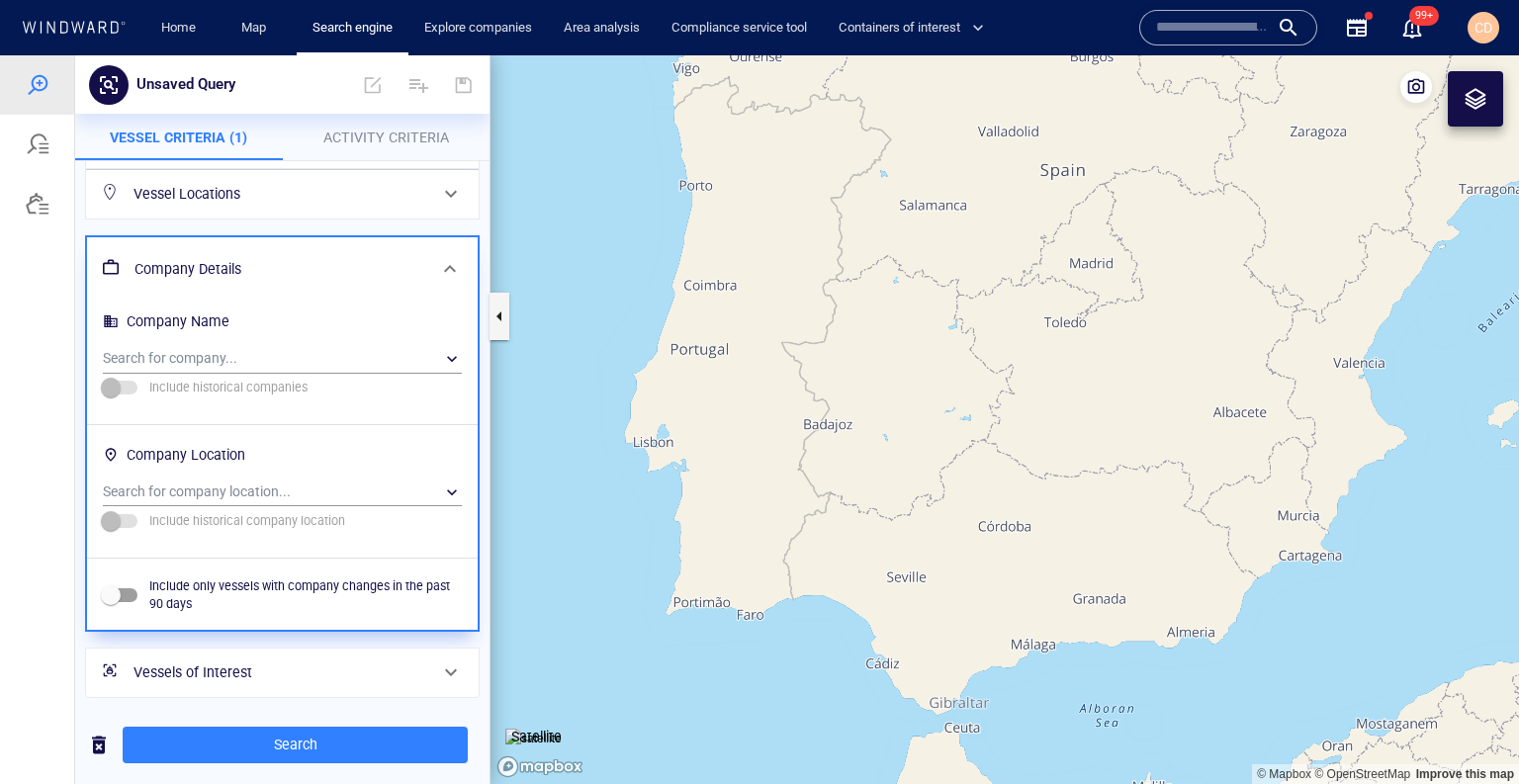 click on "Vessels of Interest" at bounding box center (280, 672) 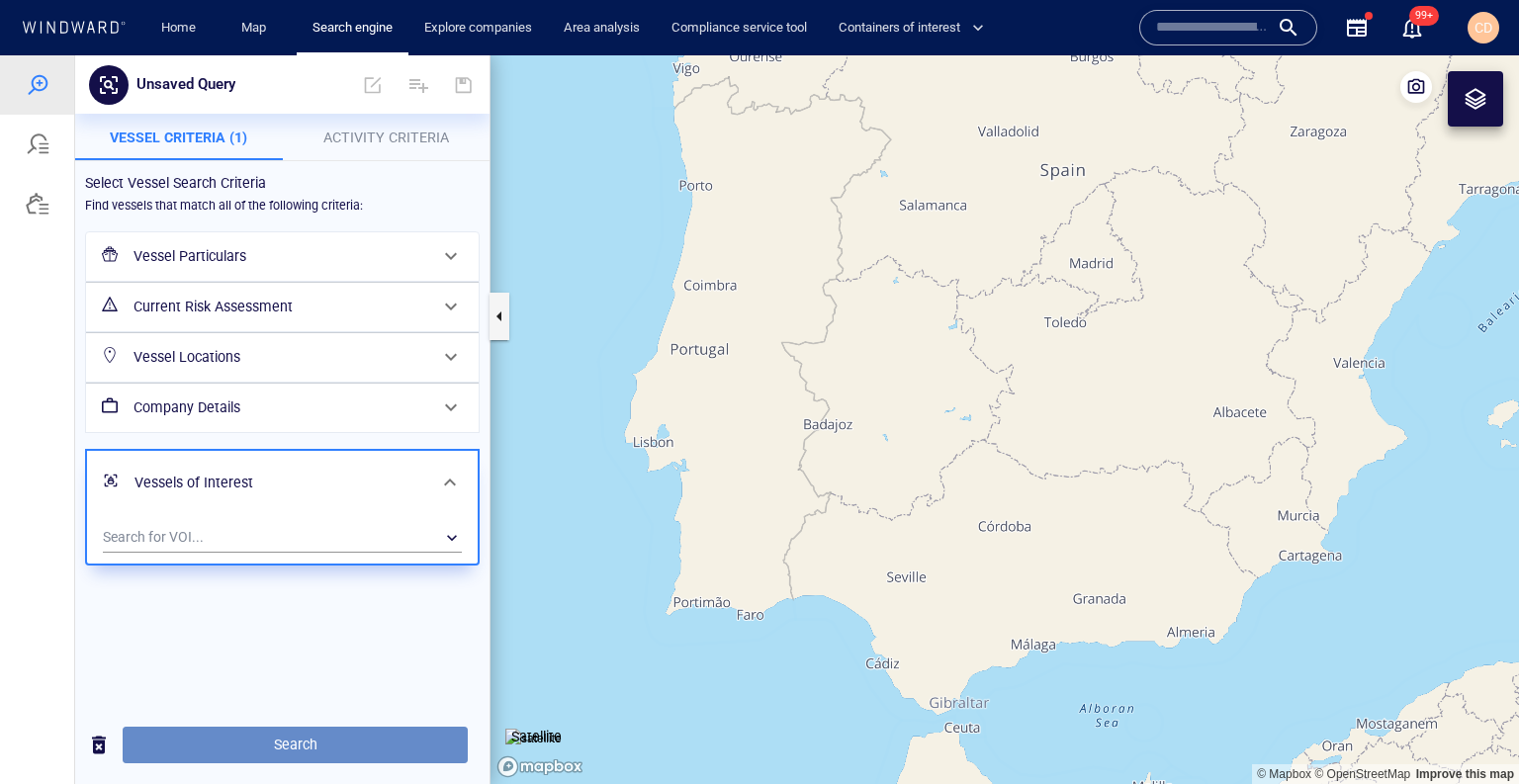 click on "Search" at bounding box center (295, 744) 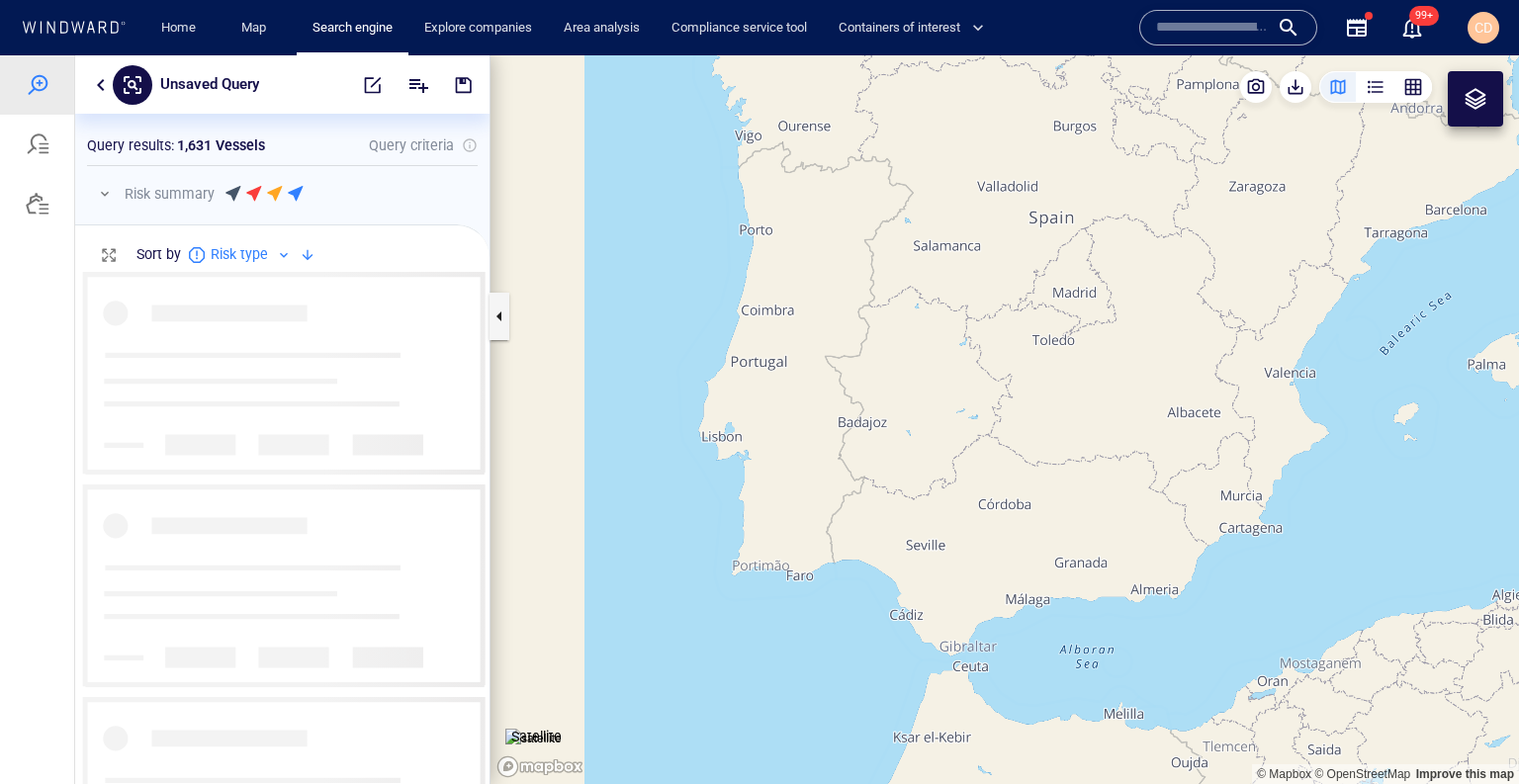 scroll, scrollTop: 0, scrollLeft: 0, axis: both 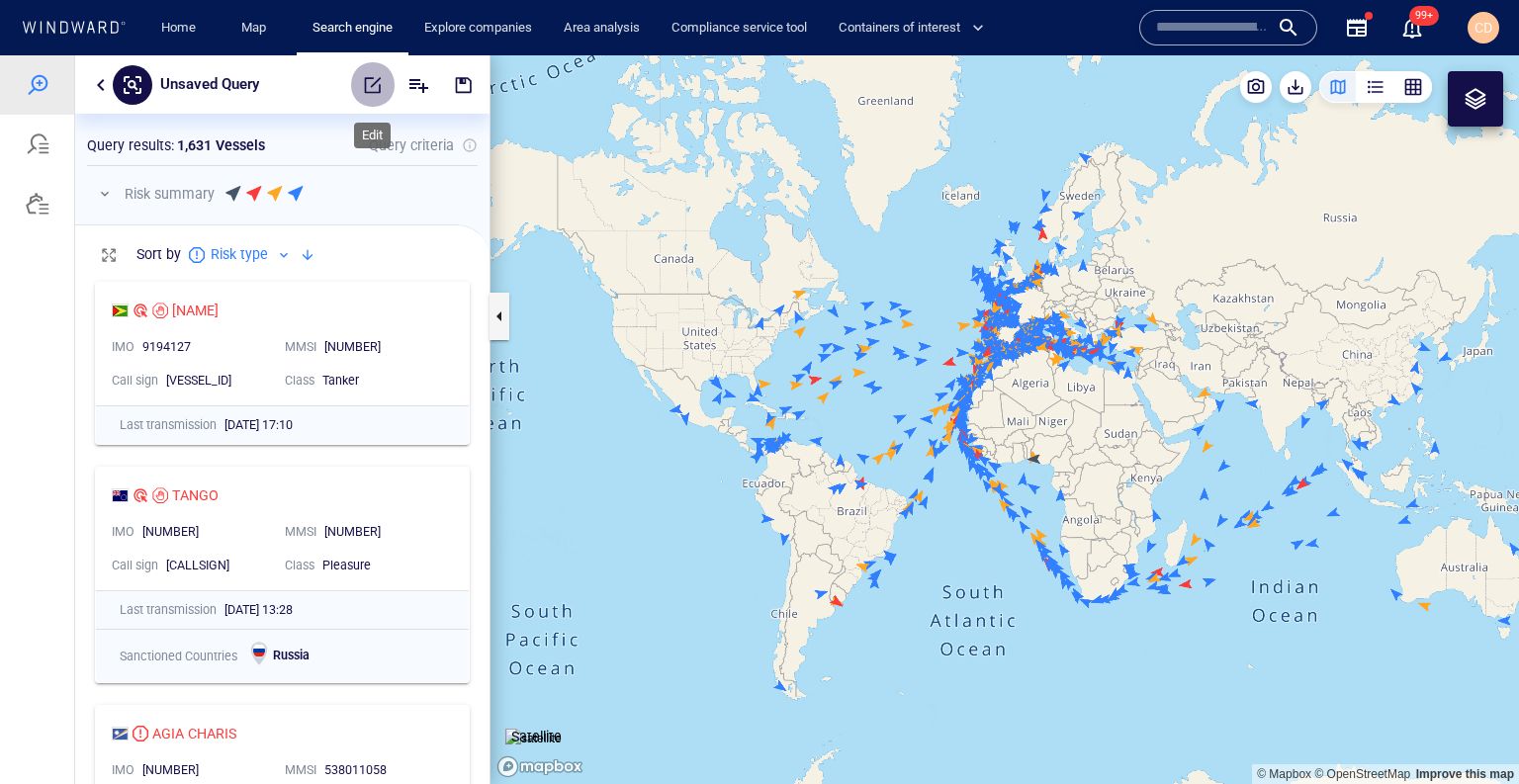 click at bounding box center (373, 85) 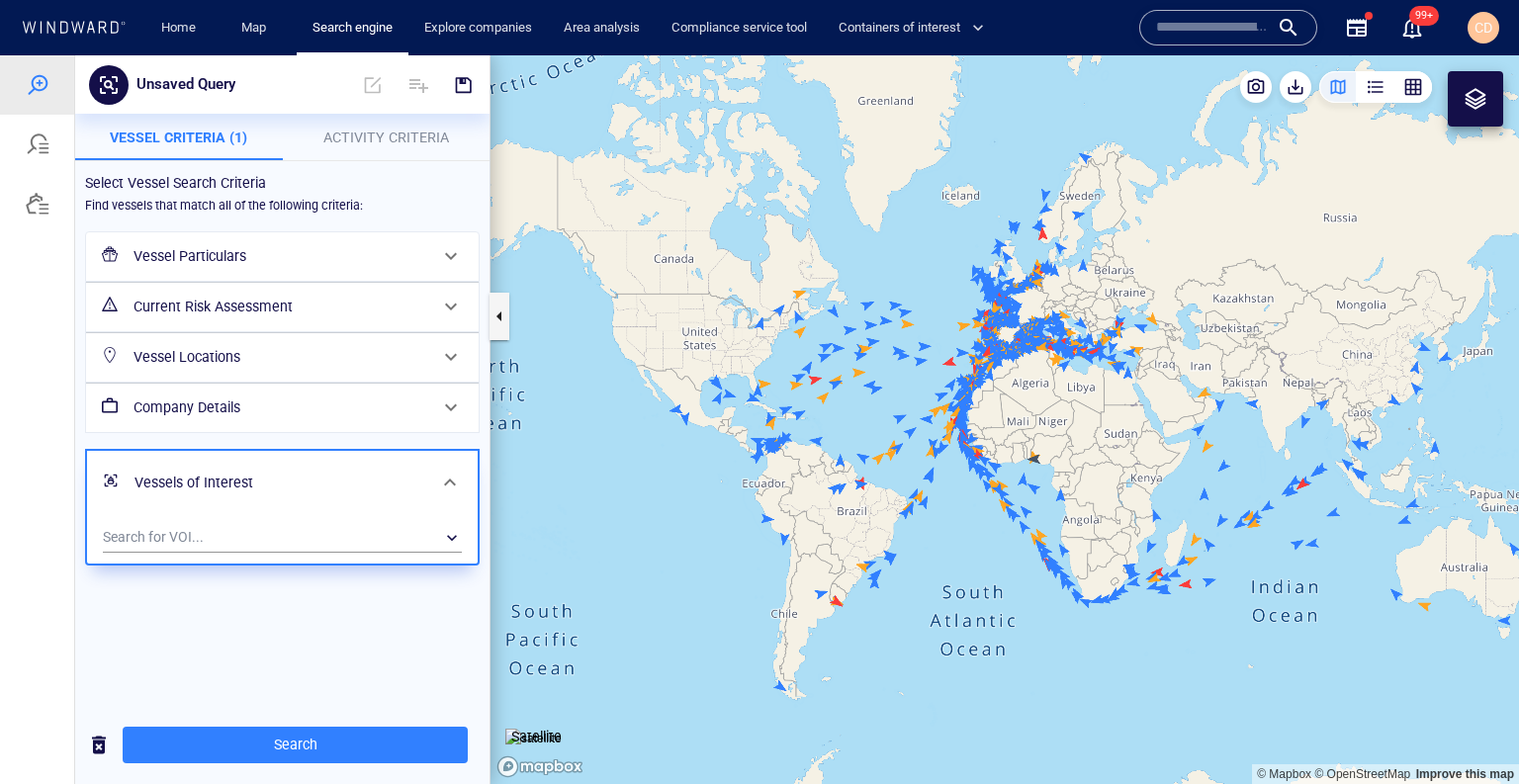click on "Vessel Locations" at bounding box center (280, 357) 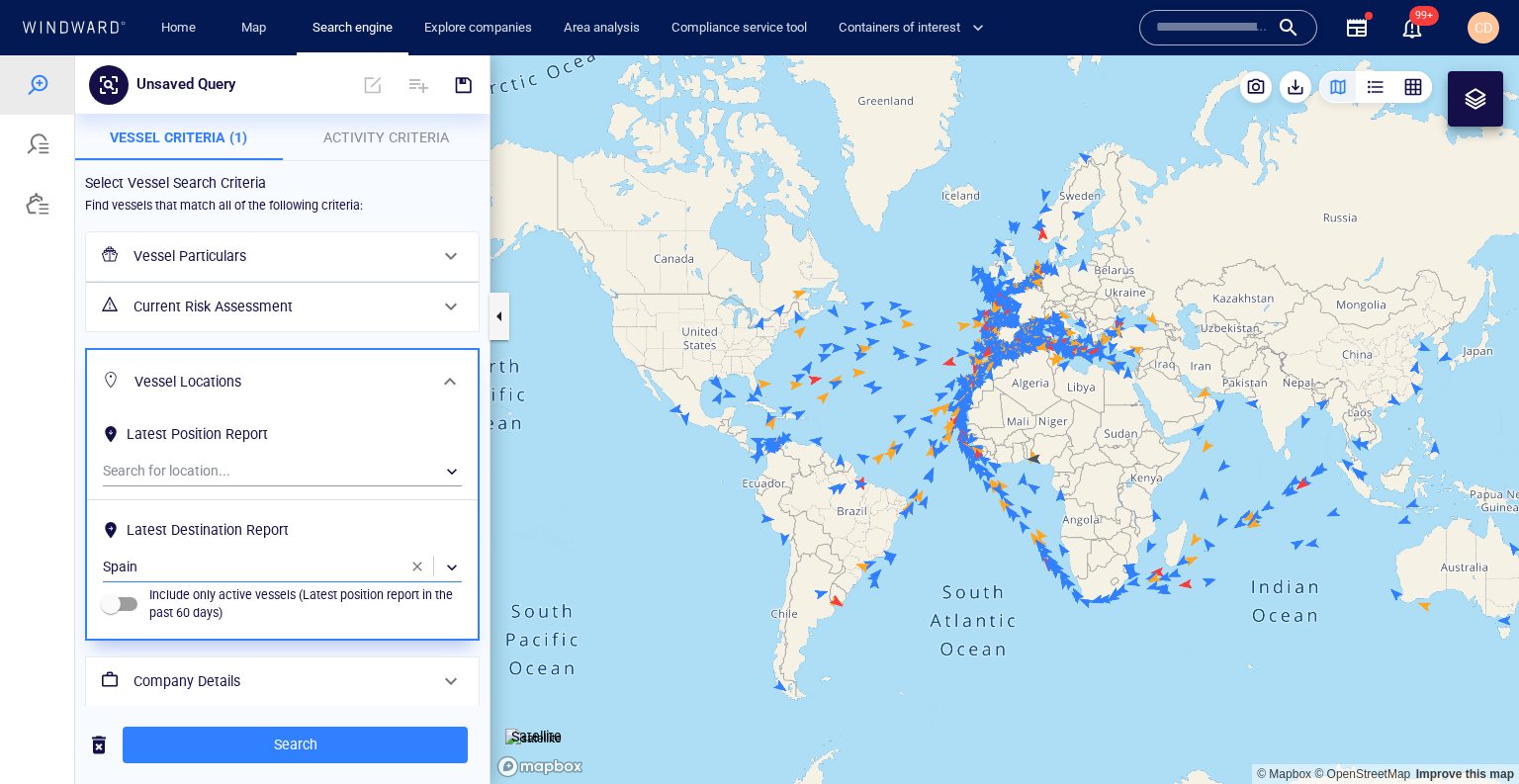 click on "​" at bounding box center (282, 567) 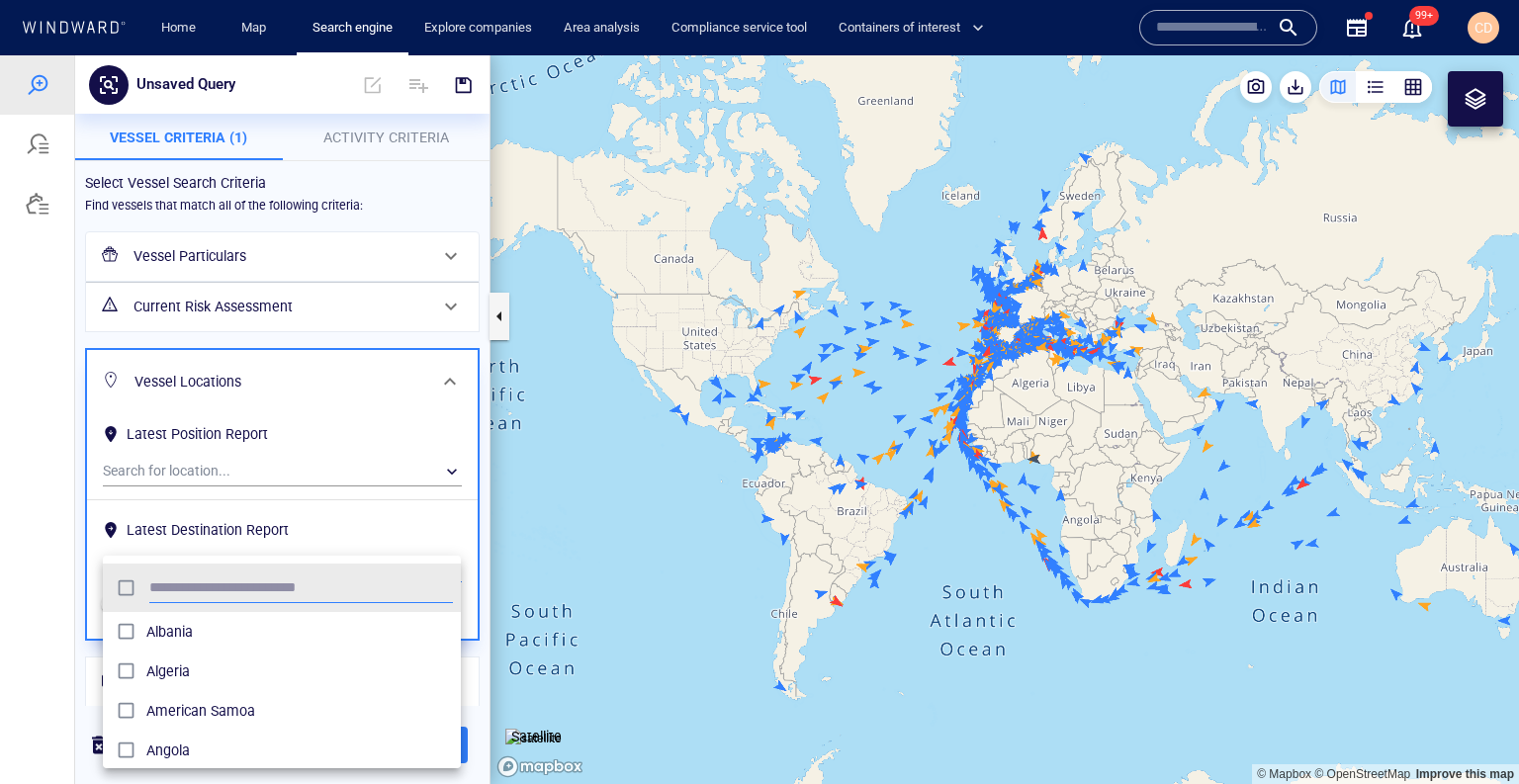 scroll, scrollTop: 0, scrollLeft: 1, axis: horizontal 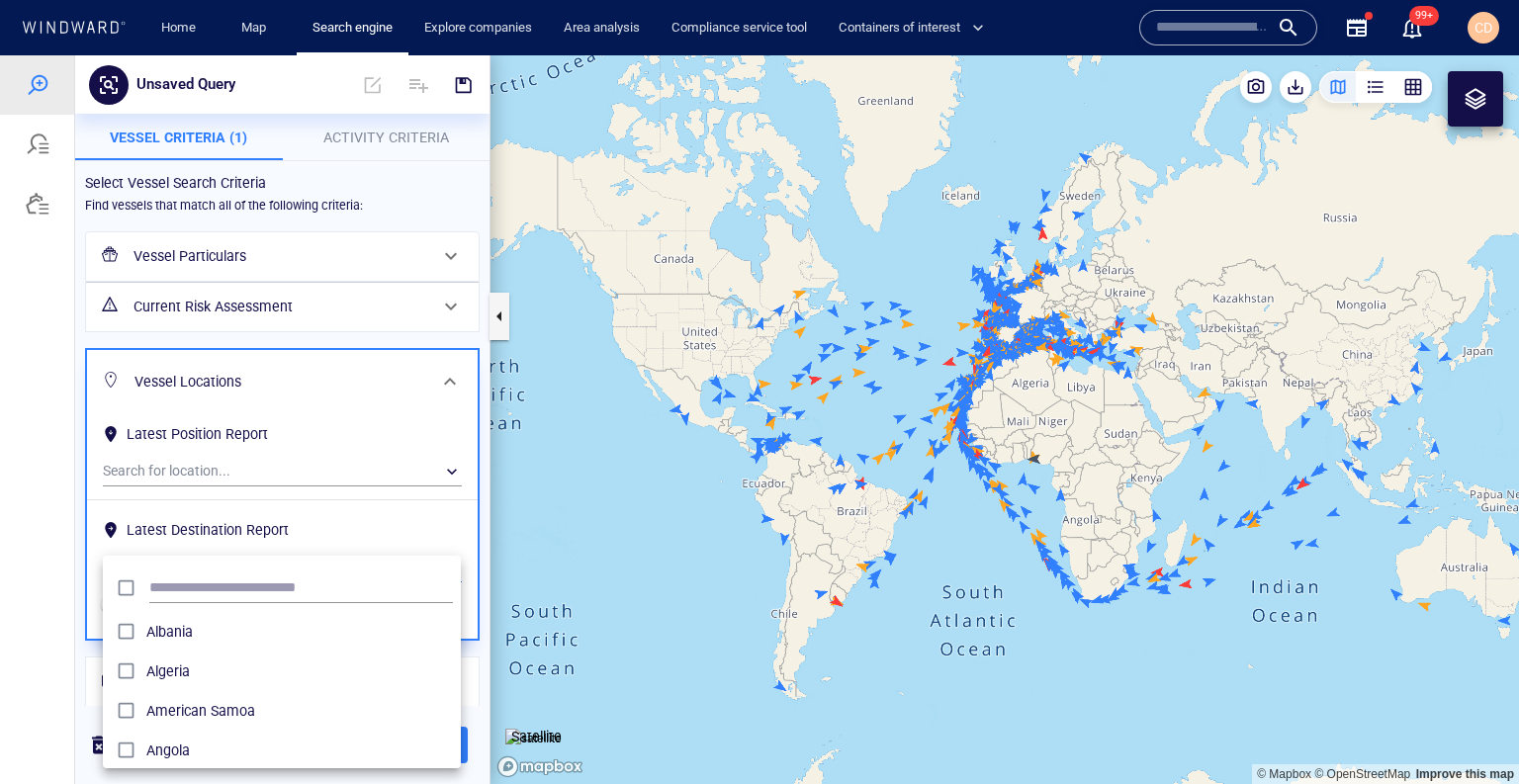 drag, startPoint x: 476, startPoint y: 508, endPoint x: 465, endPoint y: 547, distance: 40.5216 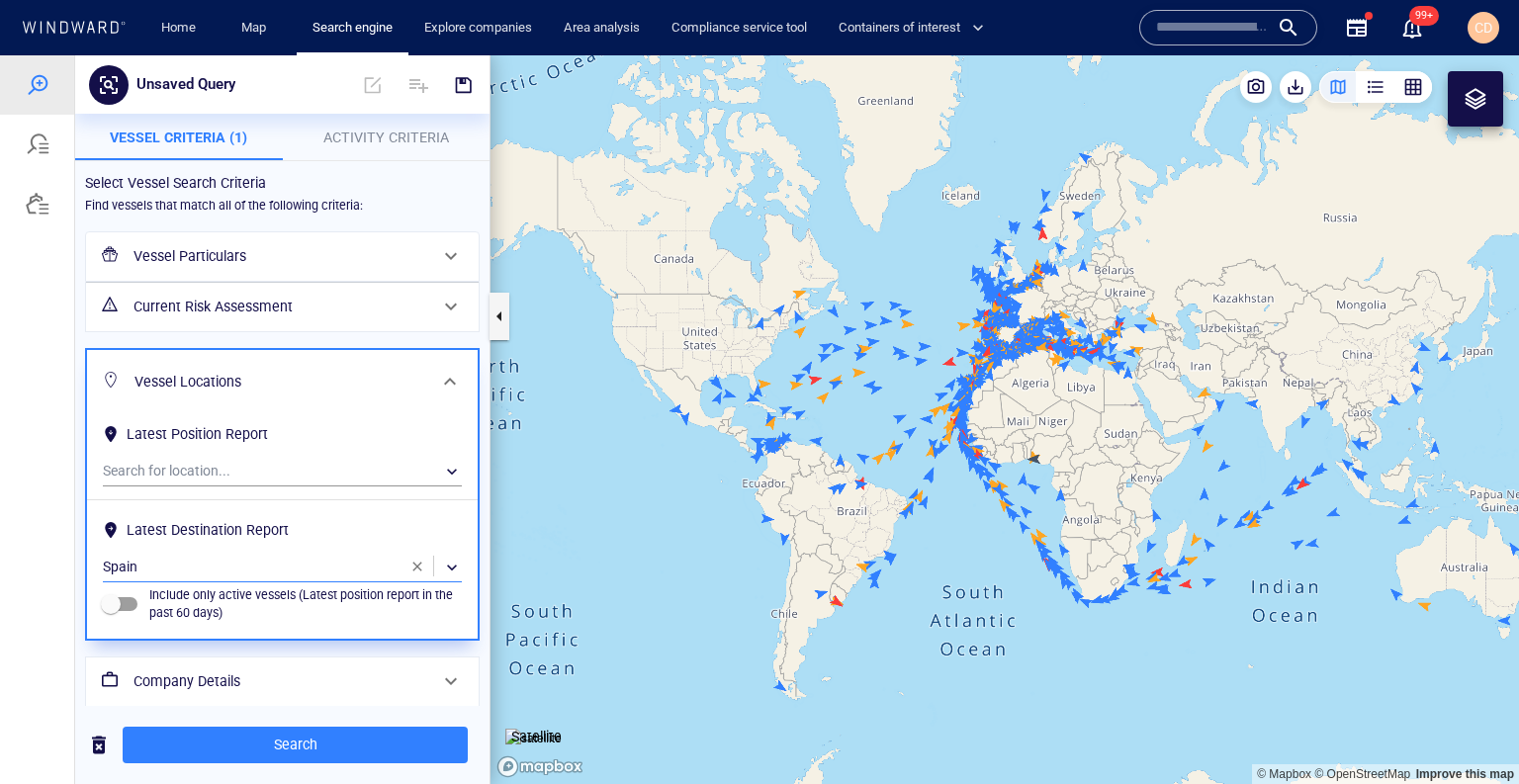 click at bounding box center [417, 566] 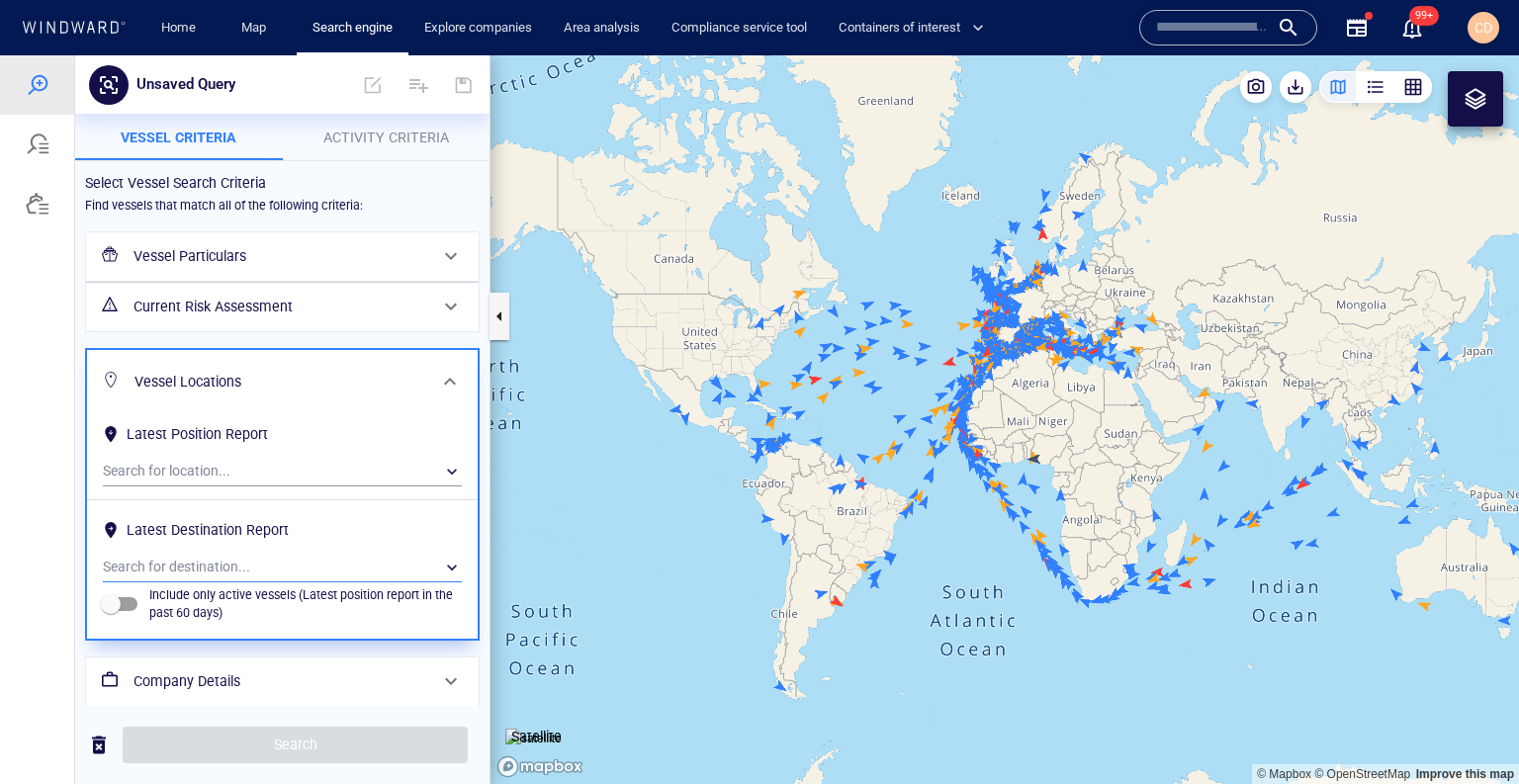 click on "​" at bounding box center (282, 567) 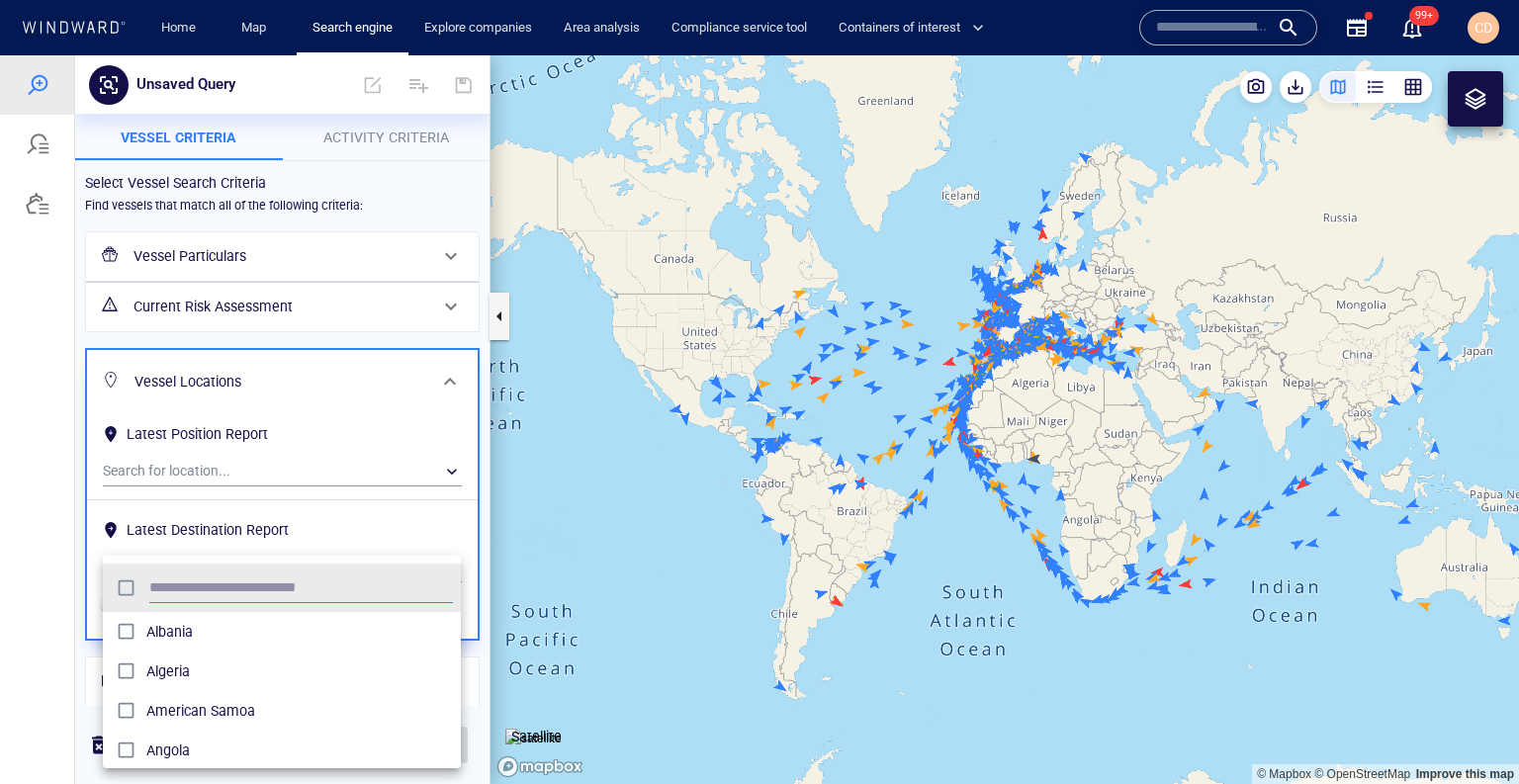 scroll, scrollTop: 0, scrollLeft: 1, axis: horizontal 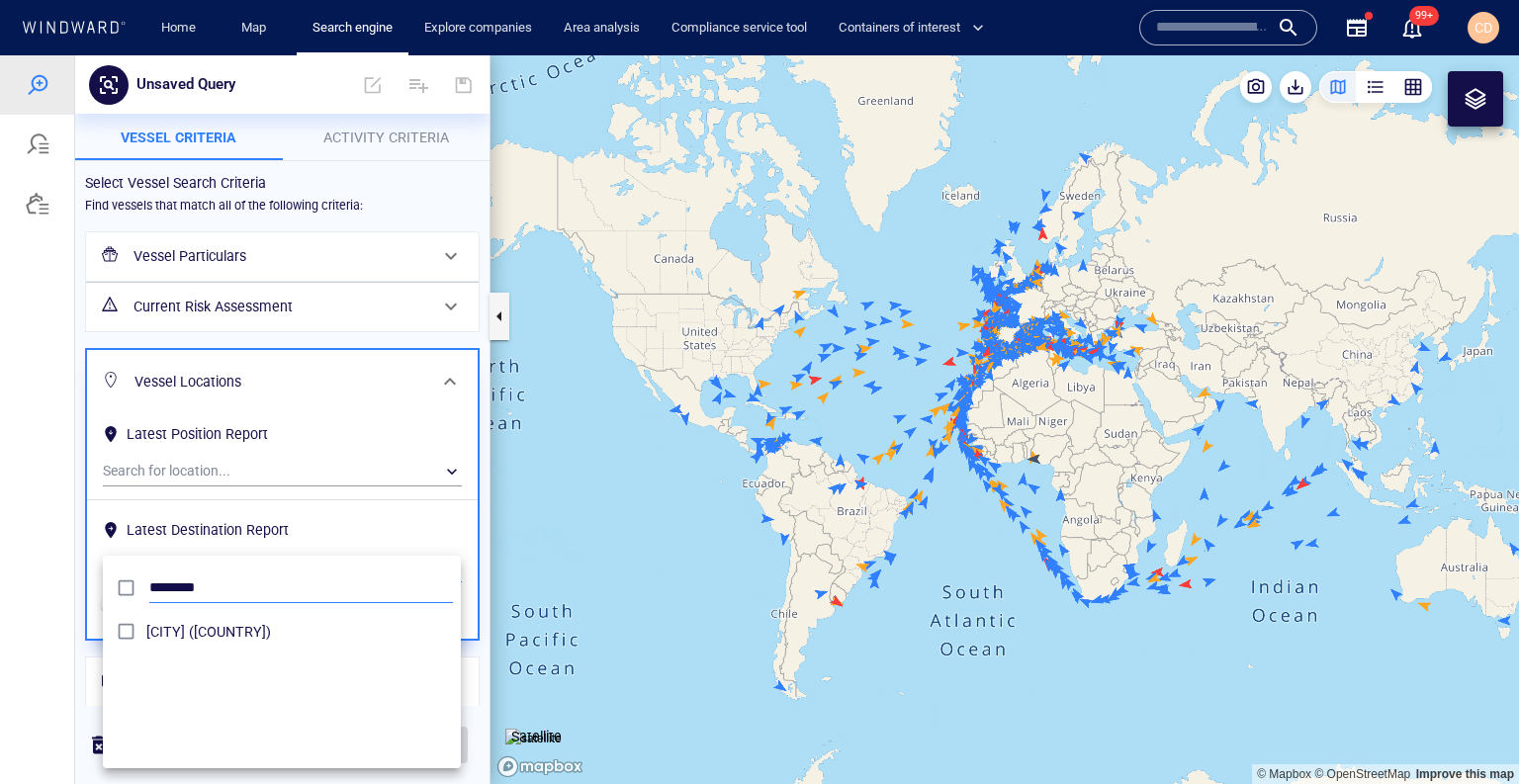 type on "********" 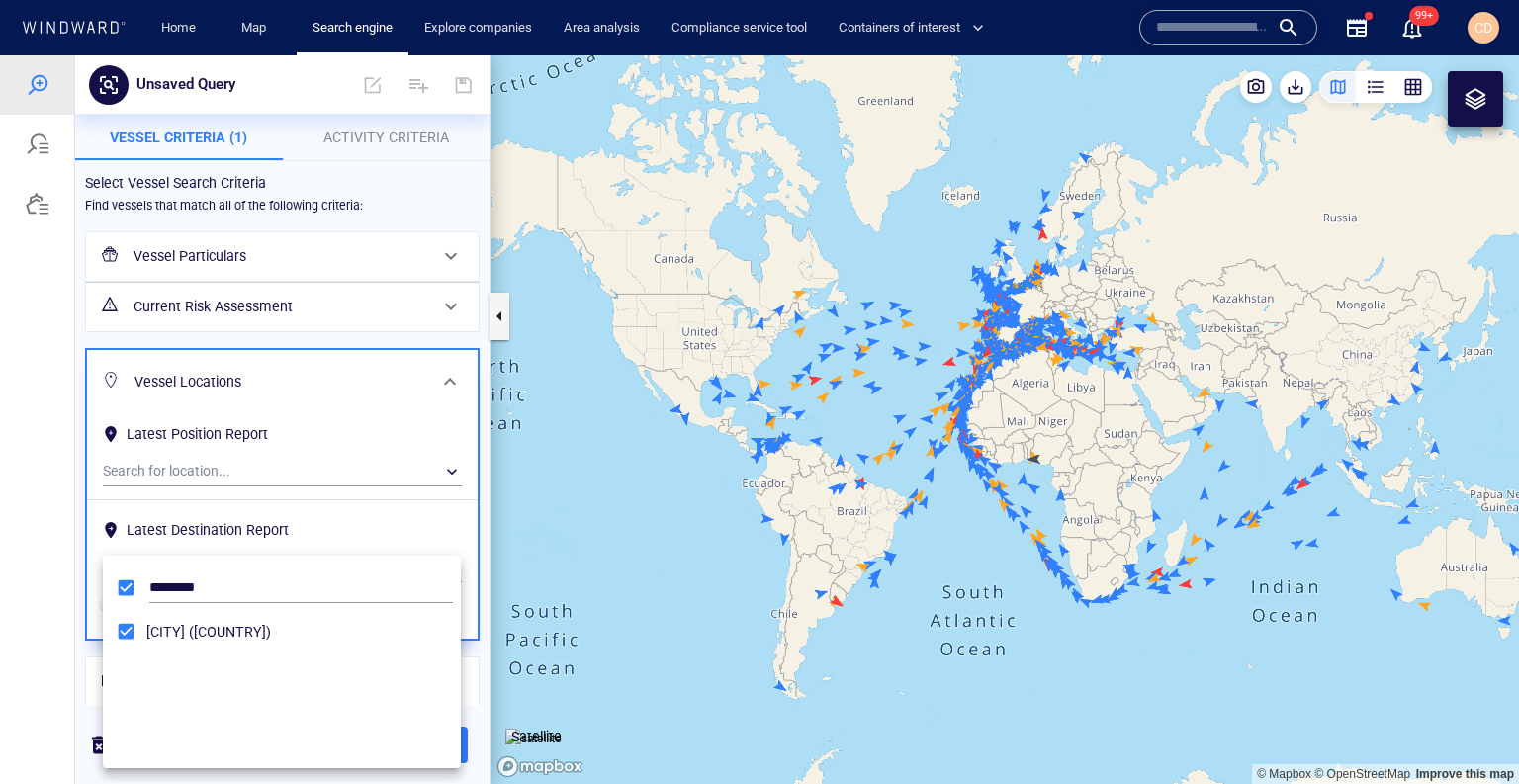 click at bounding box center (760, 419) 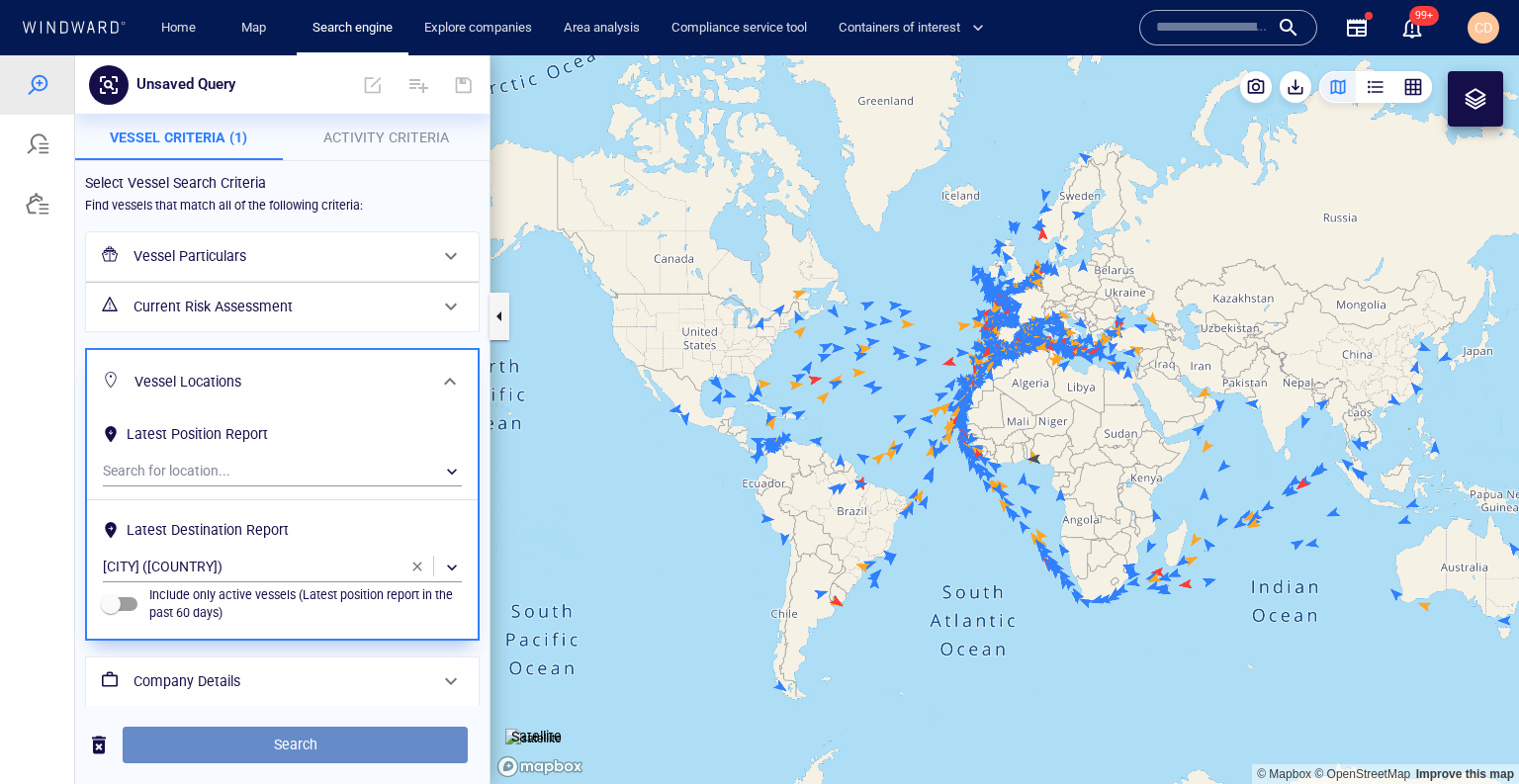 click on "Search" at bounding box center [295, 744] 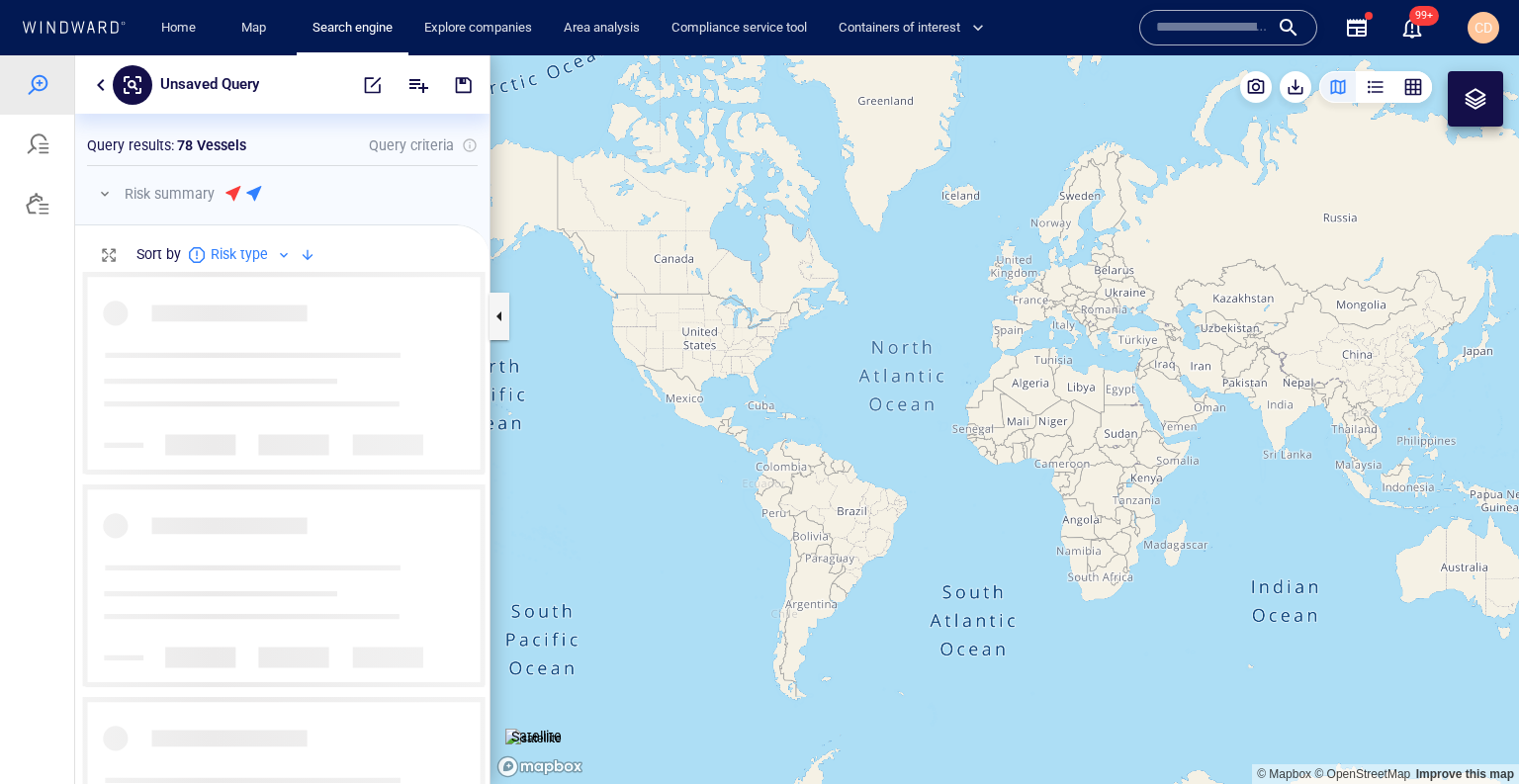scroll, scrollTop: 0, scrollLeft: 0, axis: both 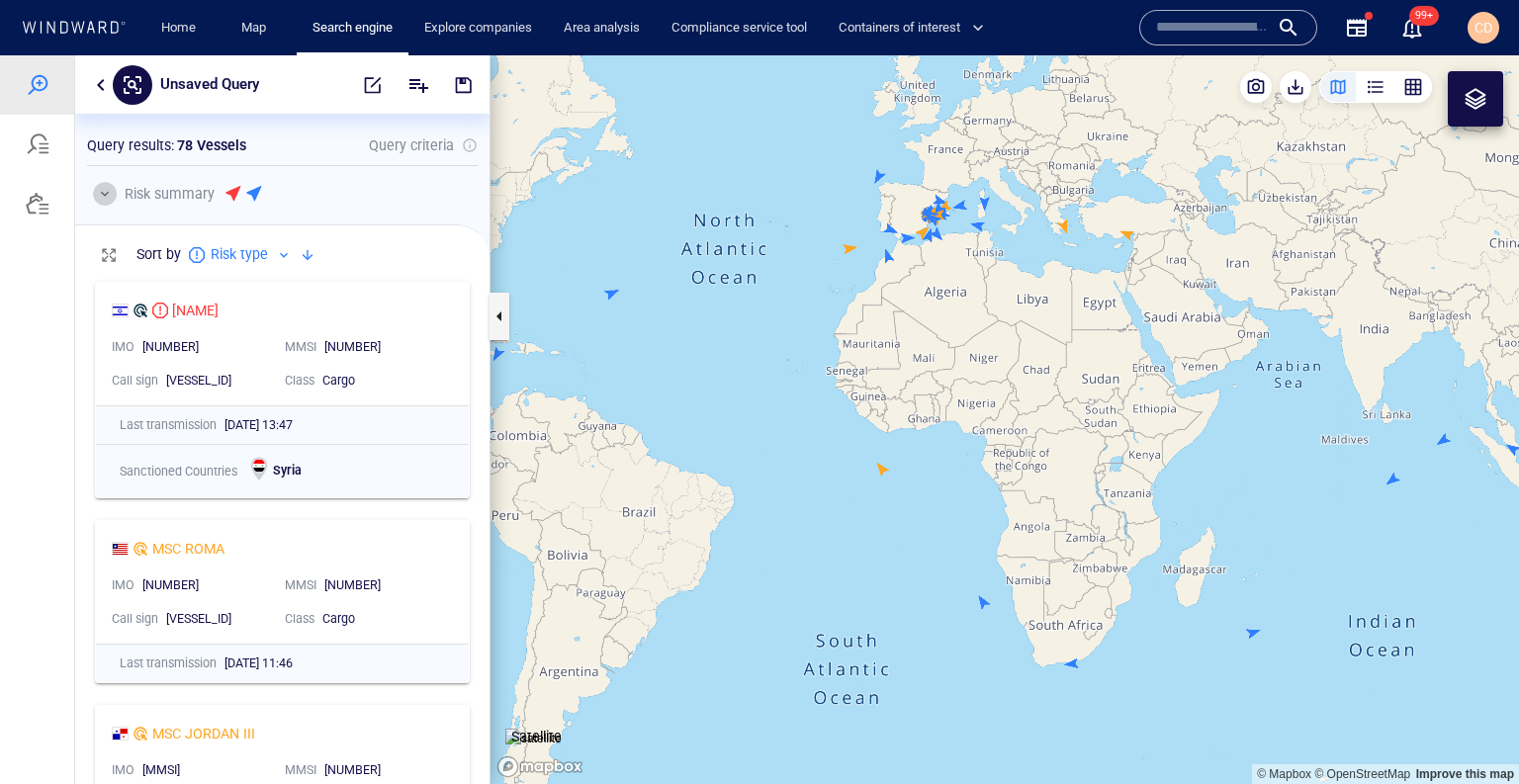 click at bounding box center (105, 194) 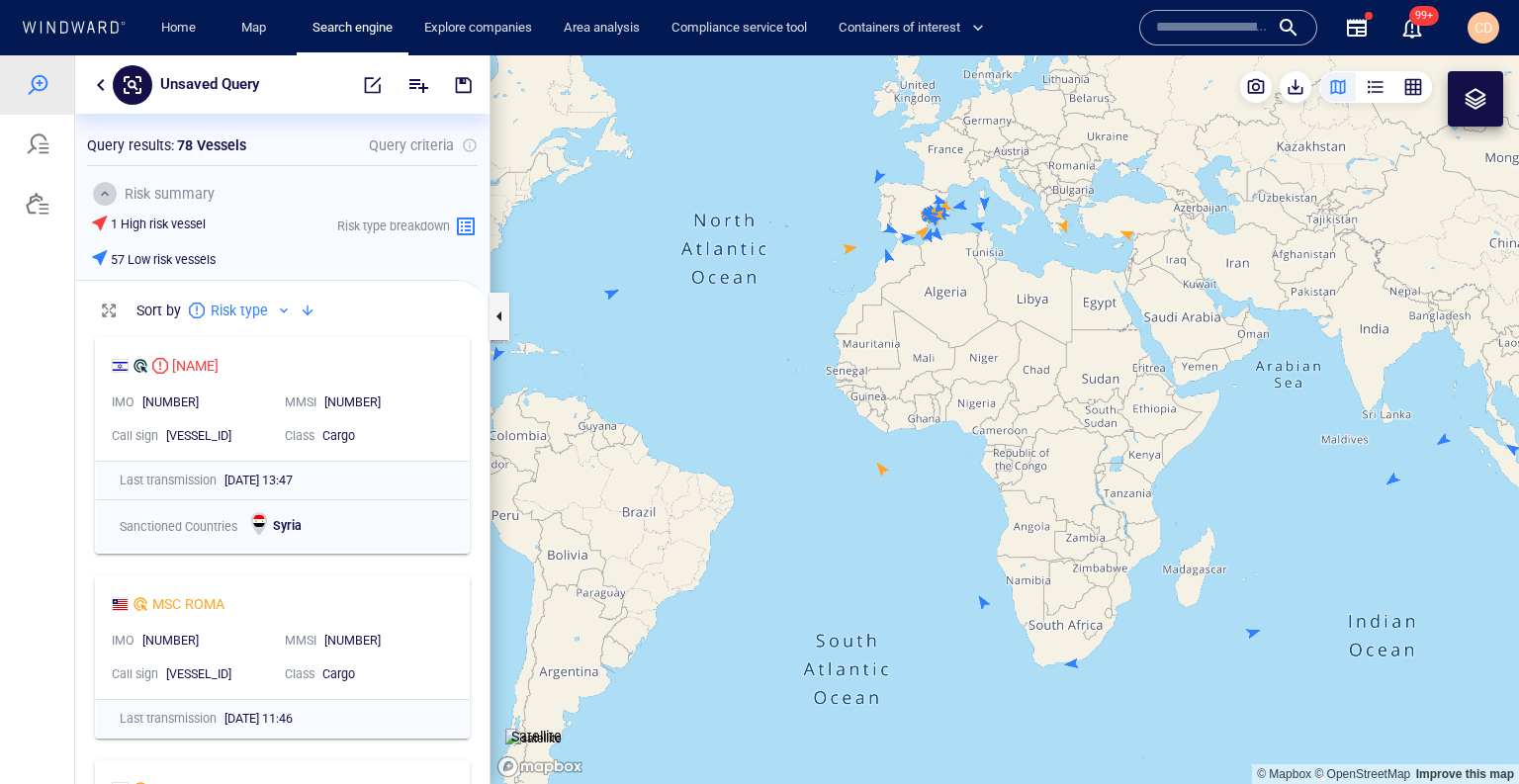 click at bounding box center (105, 194) 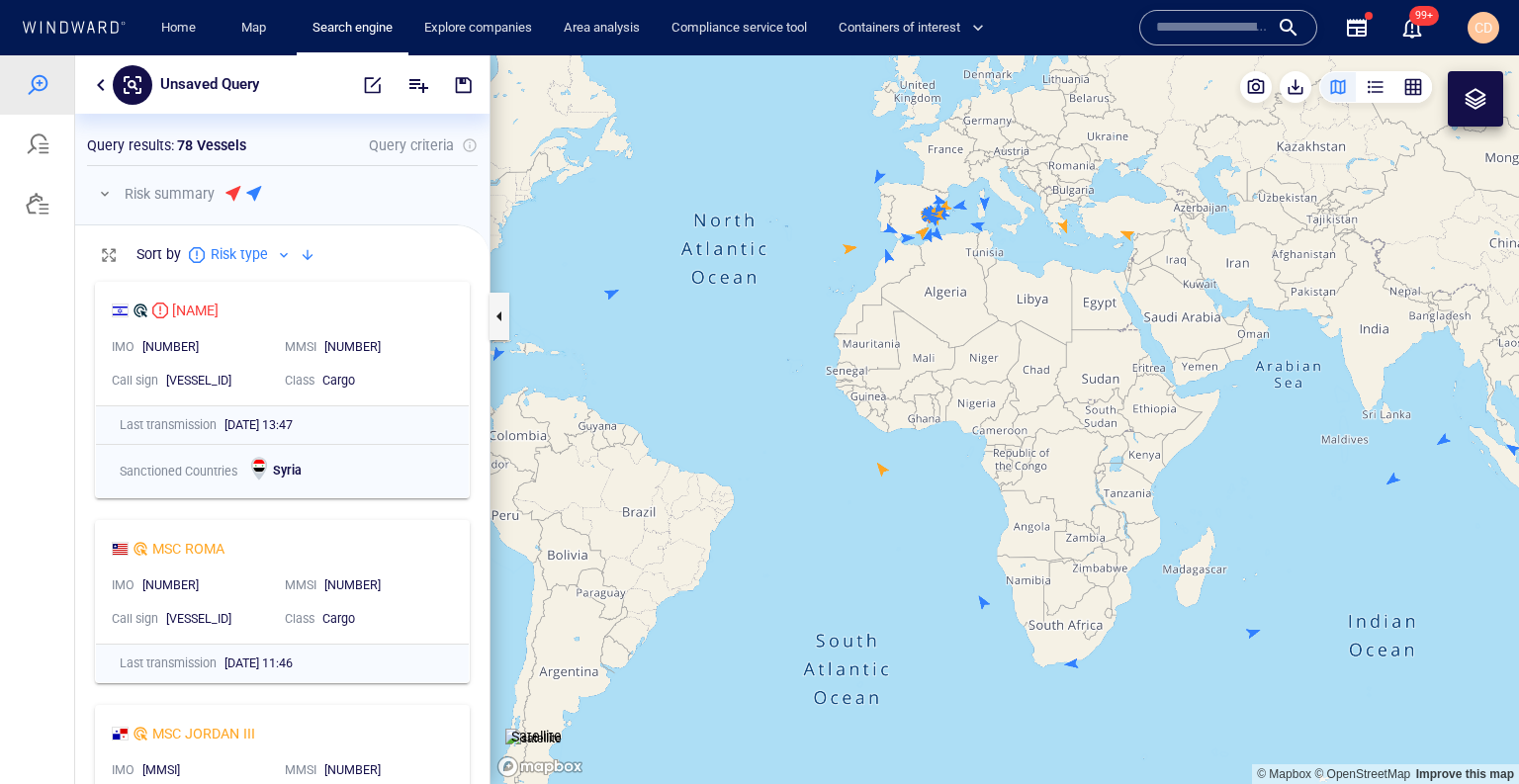 click at bounding box center (308, 255) 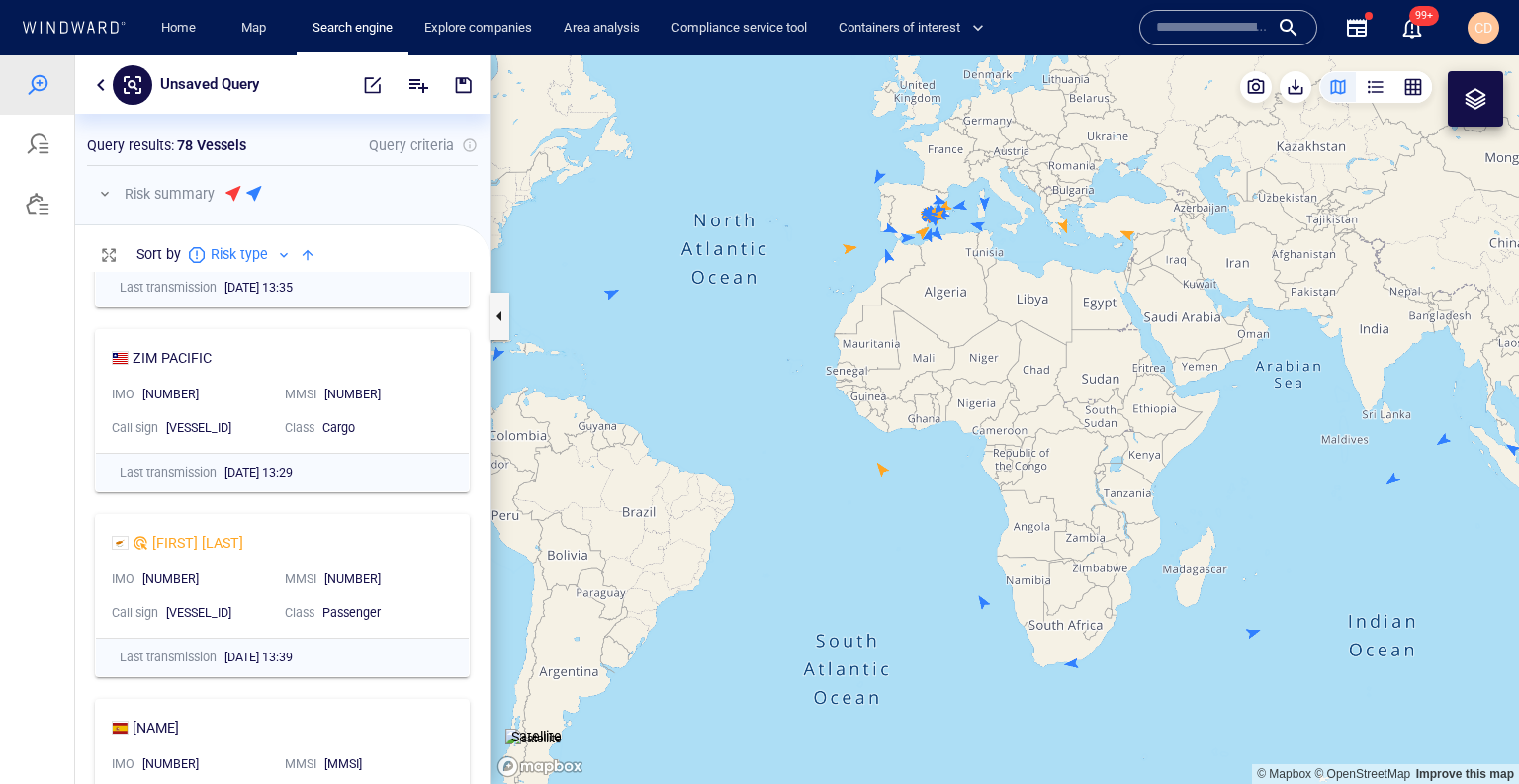 scroll, scrollTop: 688, scrollLeft: 0, axis: vertical 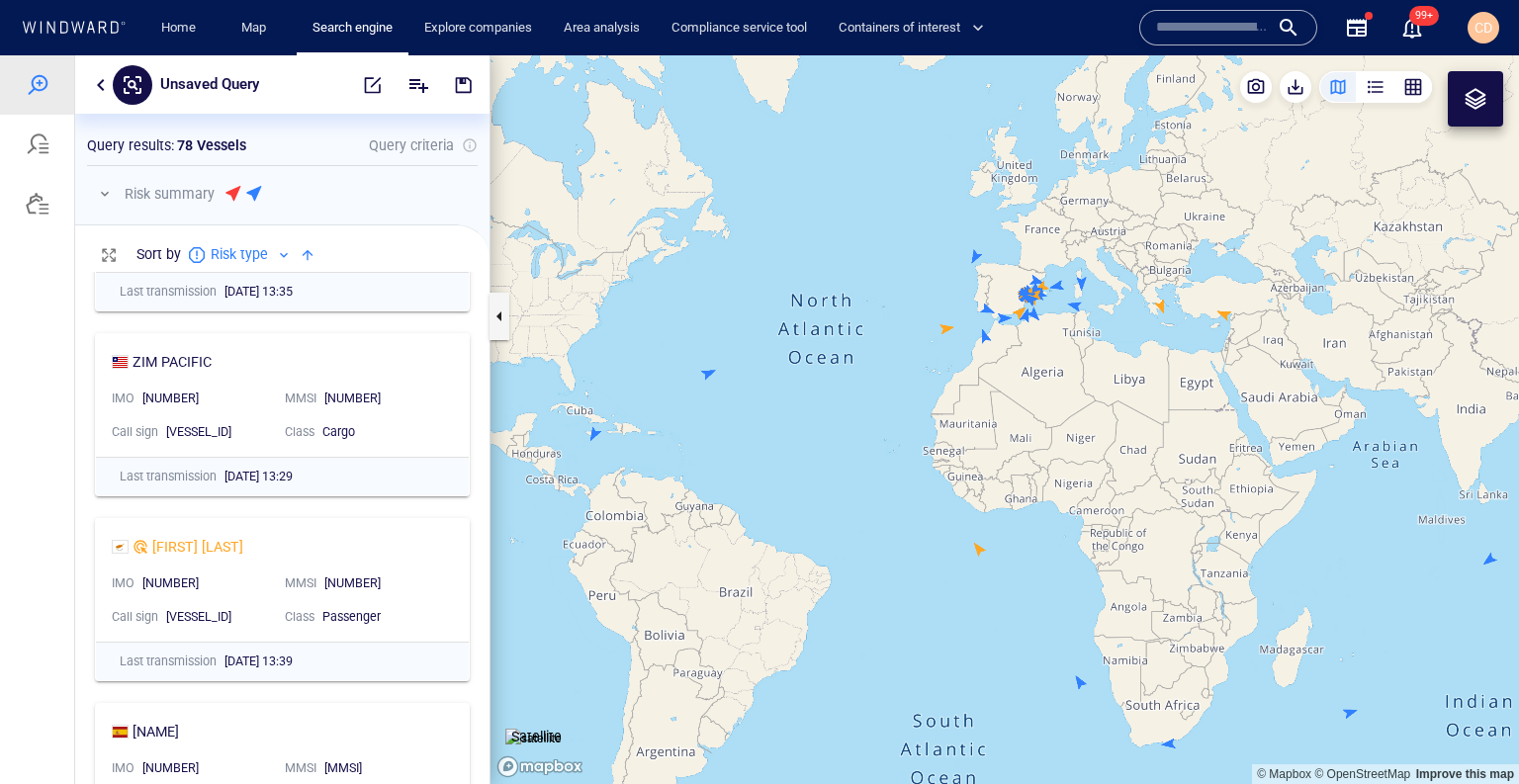 drag, startPoint x: 953, startPoint y: 287, endPoint x: 1051, endPoint y: 344, distance: 113.37107 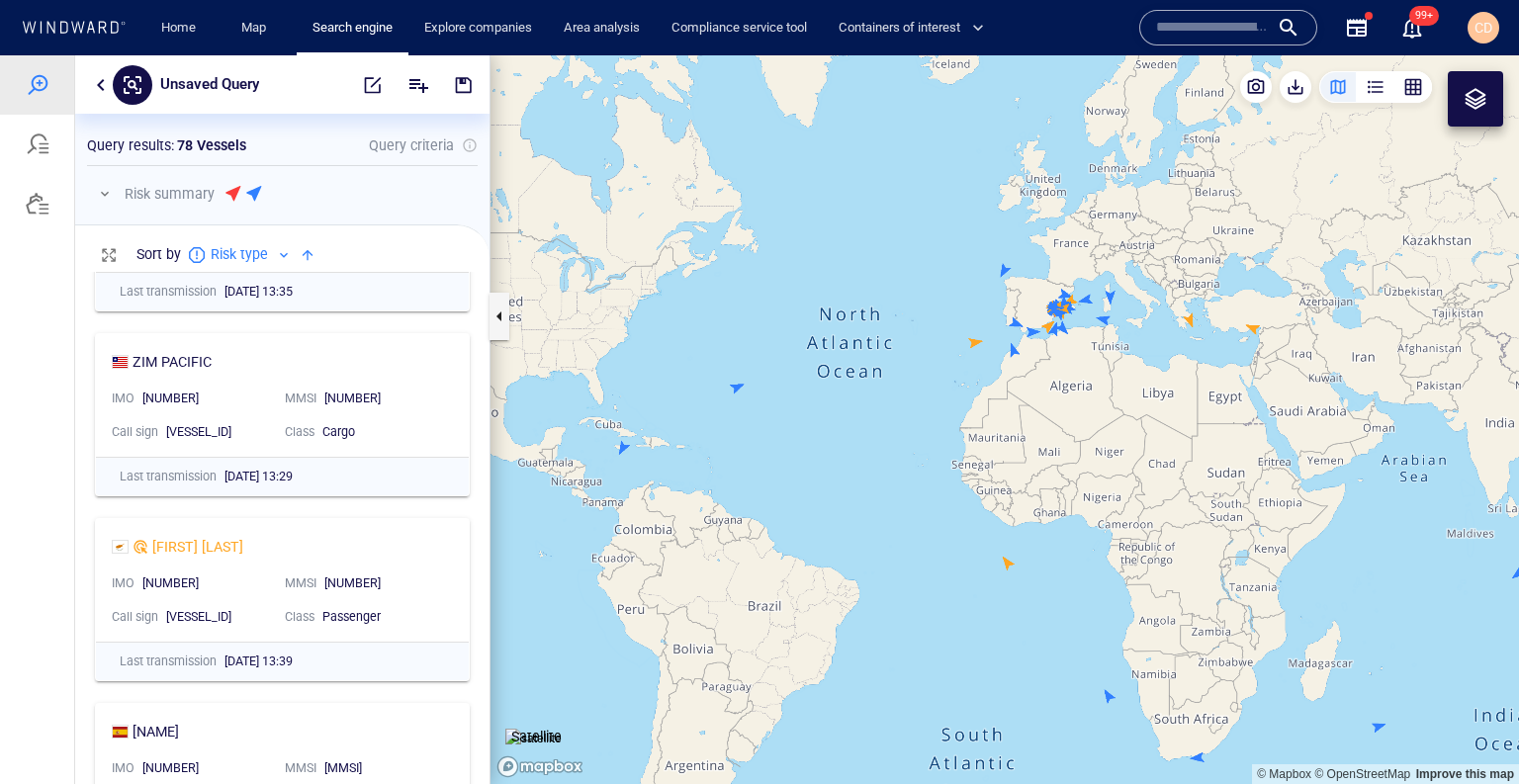 click at bounding box center [1005, 420] 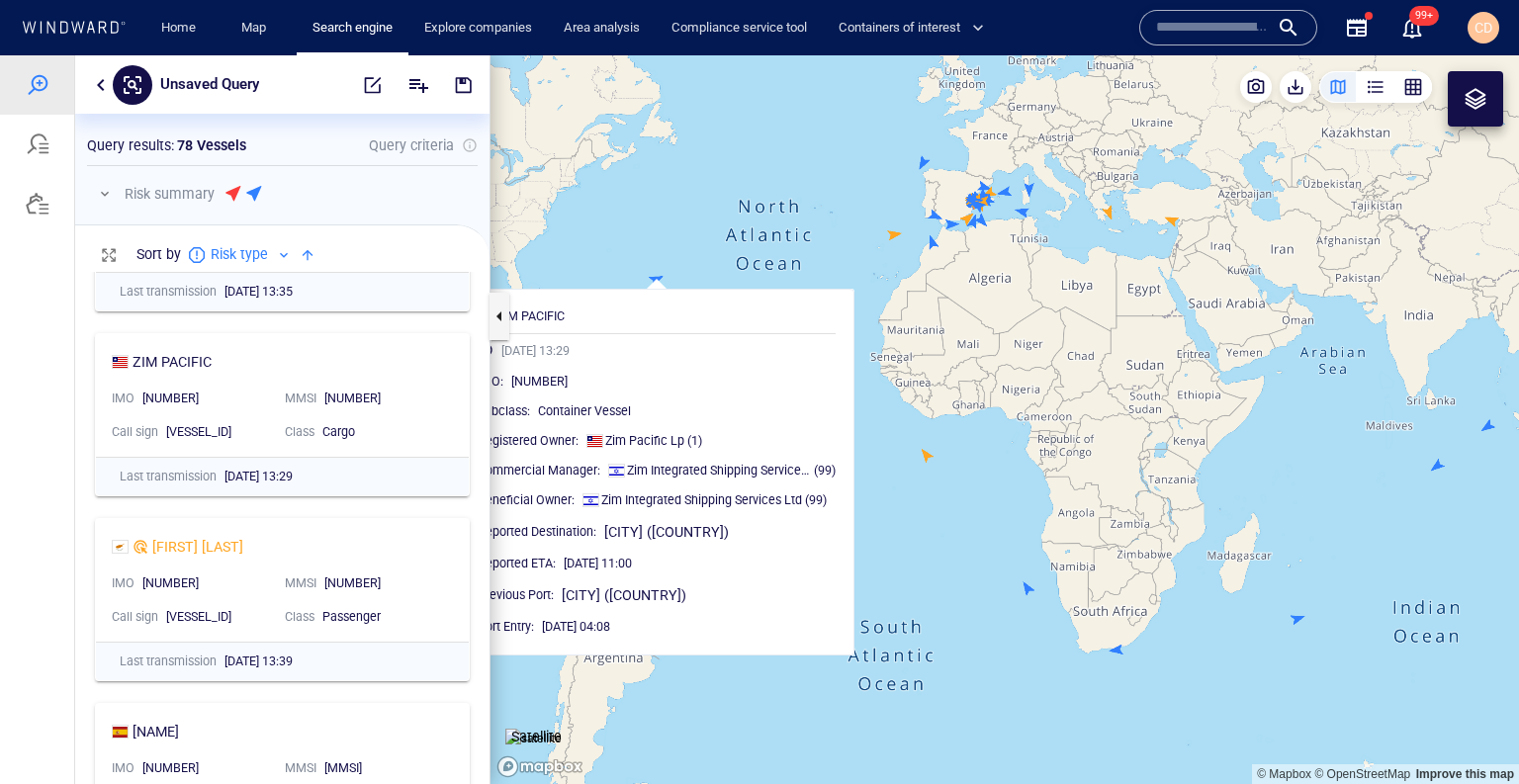 drag, startPoint x: 1237, startPoint y: 285, endPoint x: 1155, endPoint y: 178, distance: 134.8073 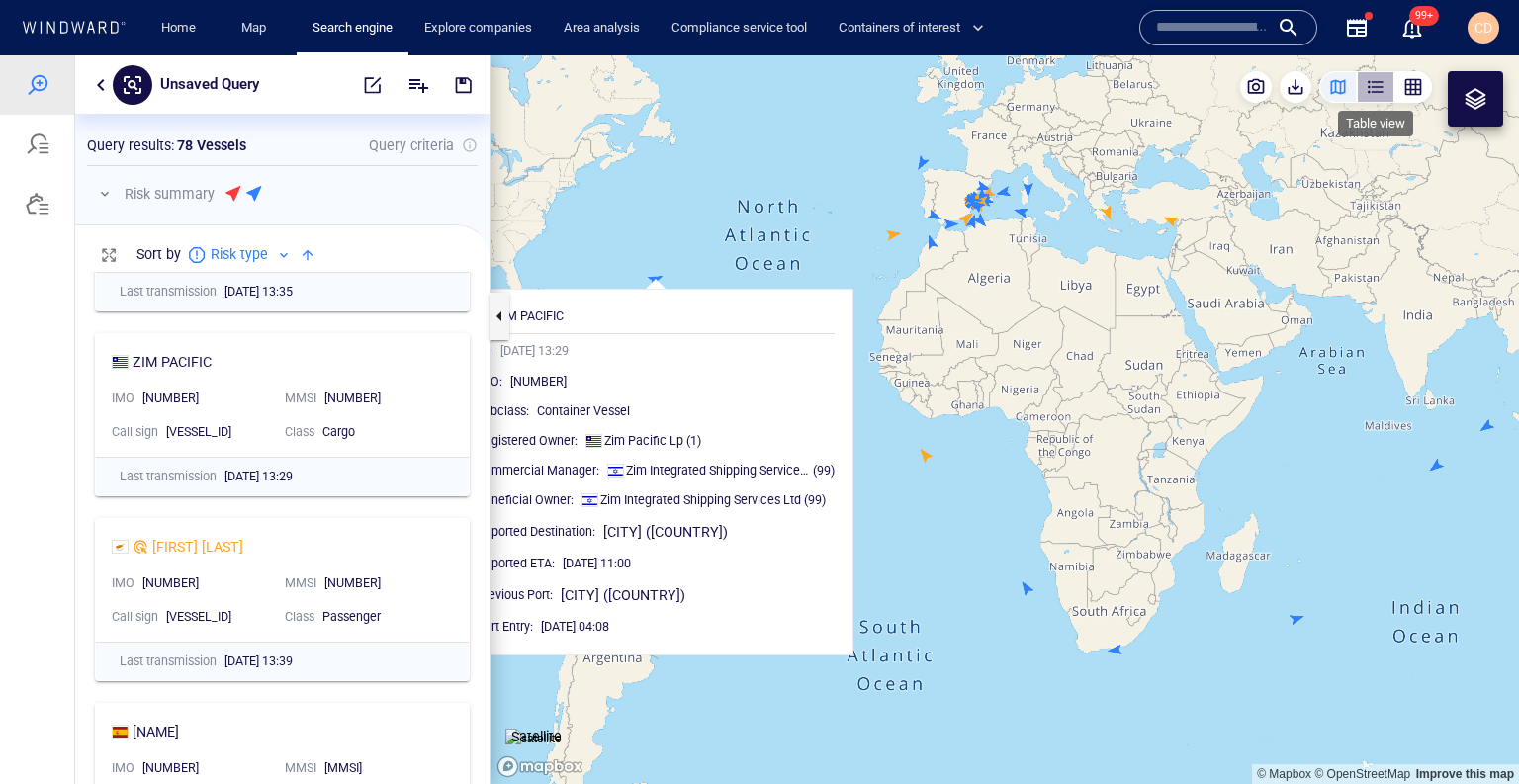 click at bounding box center (1376, 87) 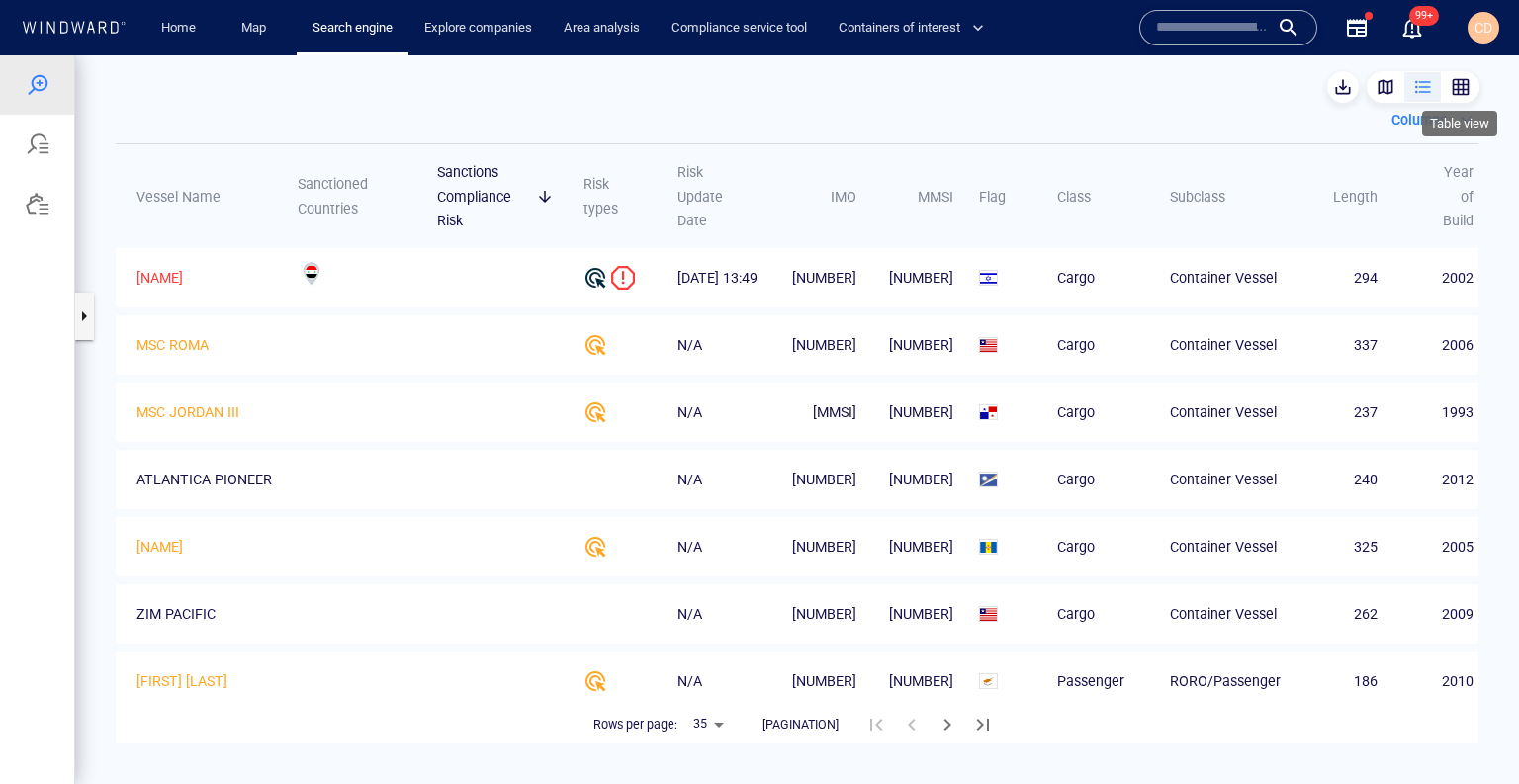 click at bounding box center (1461, 87) 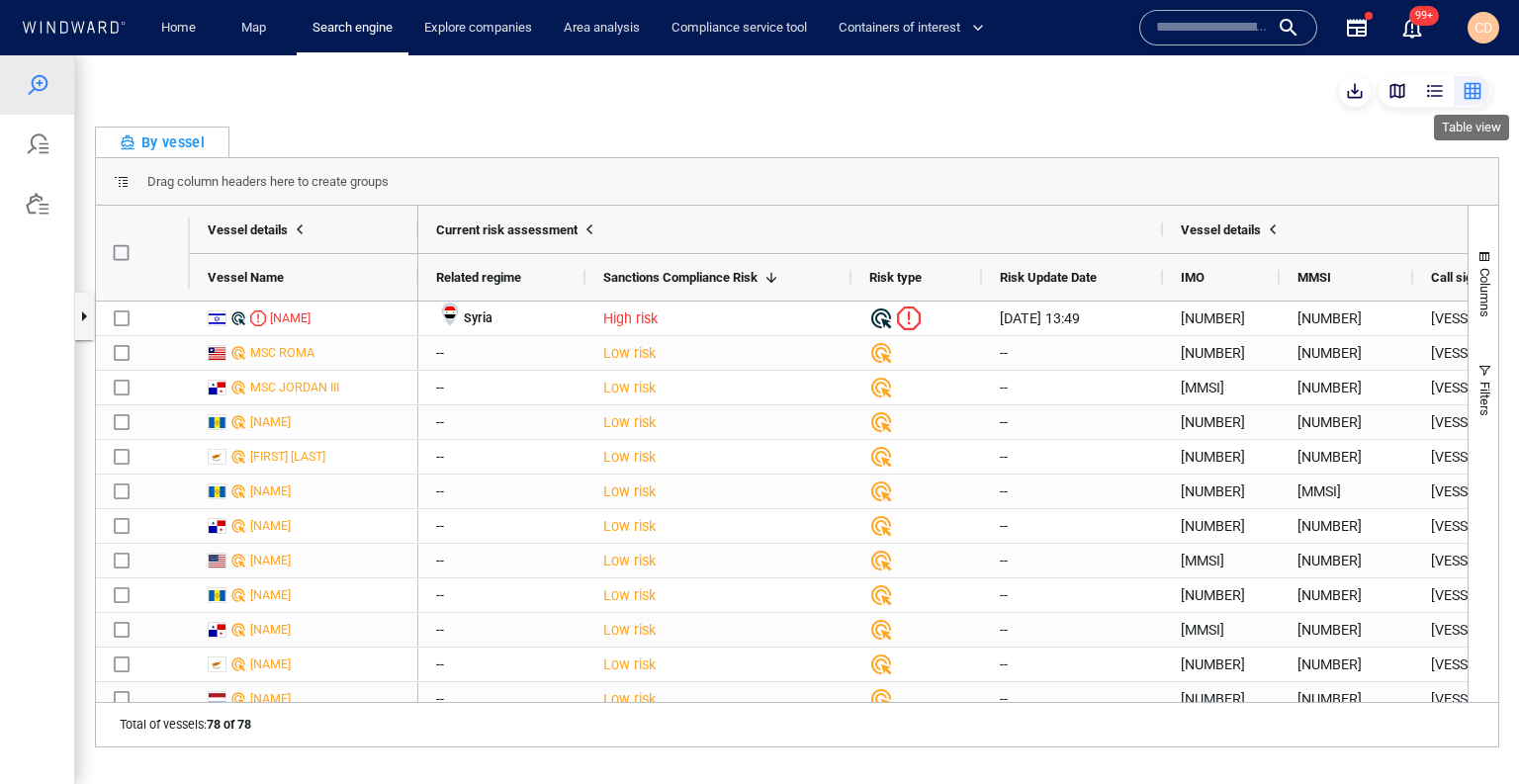 scroll, scrollTop: 0, scrollLeft: 0, axis: both 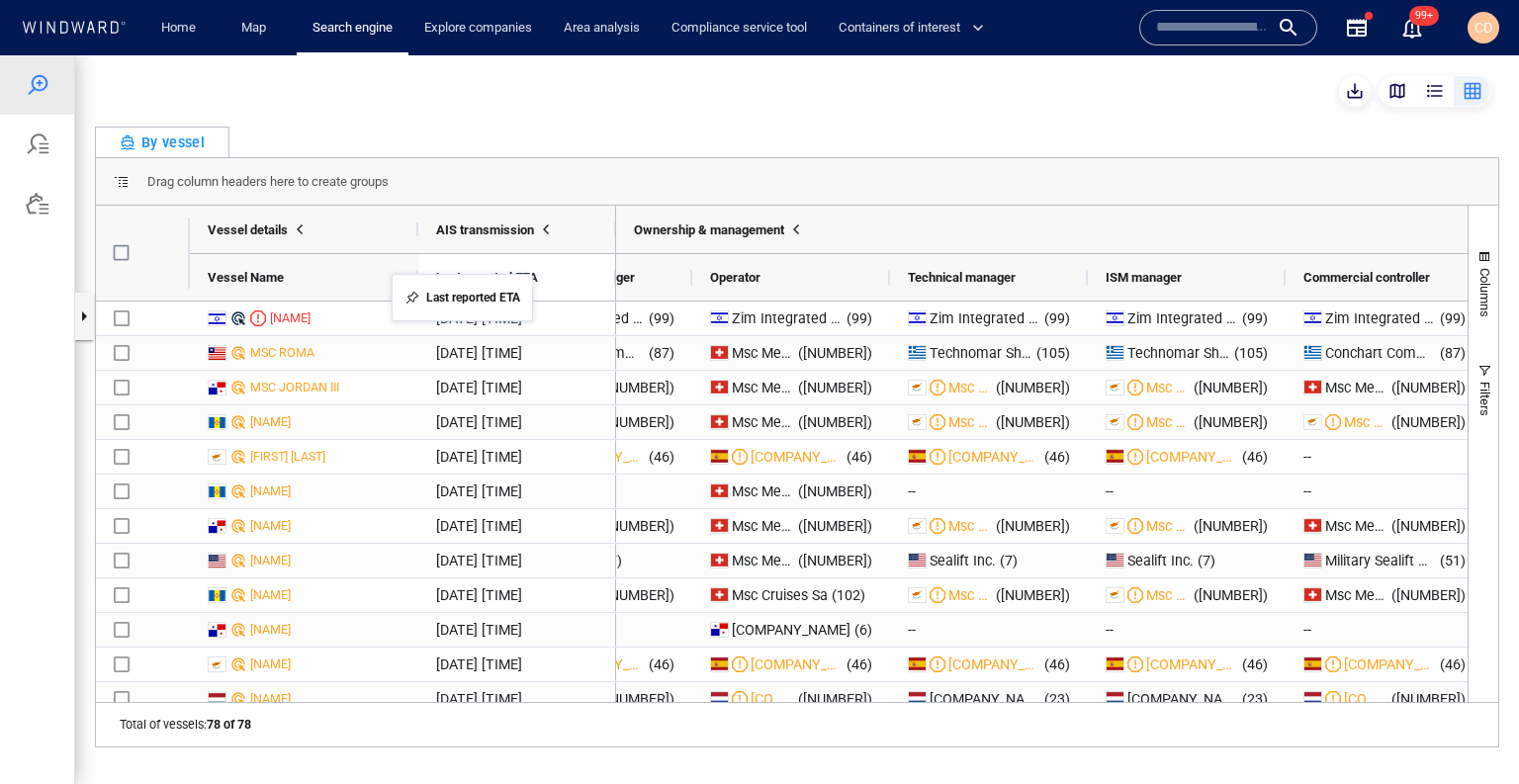 drag, startPoint x: 1051, startPoint y: 271, endPoint x: 402, endPoint y: 285, distance: 649.15098 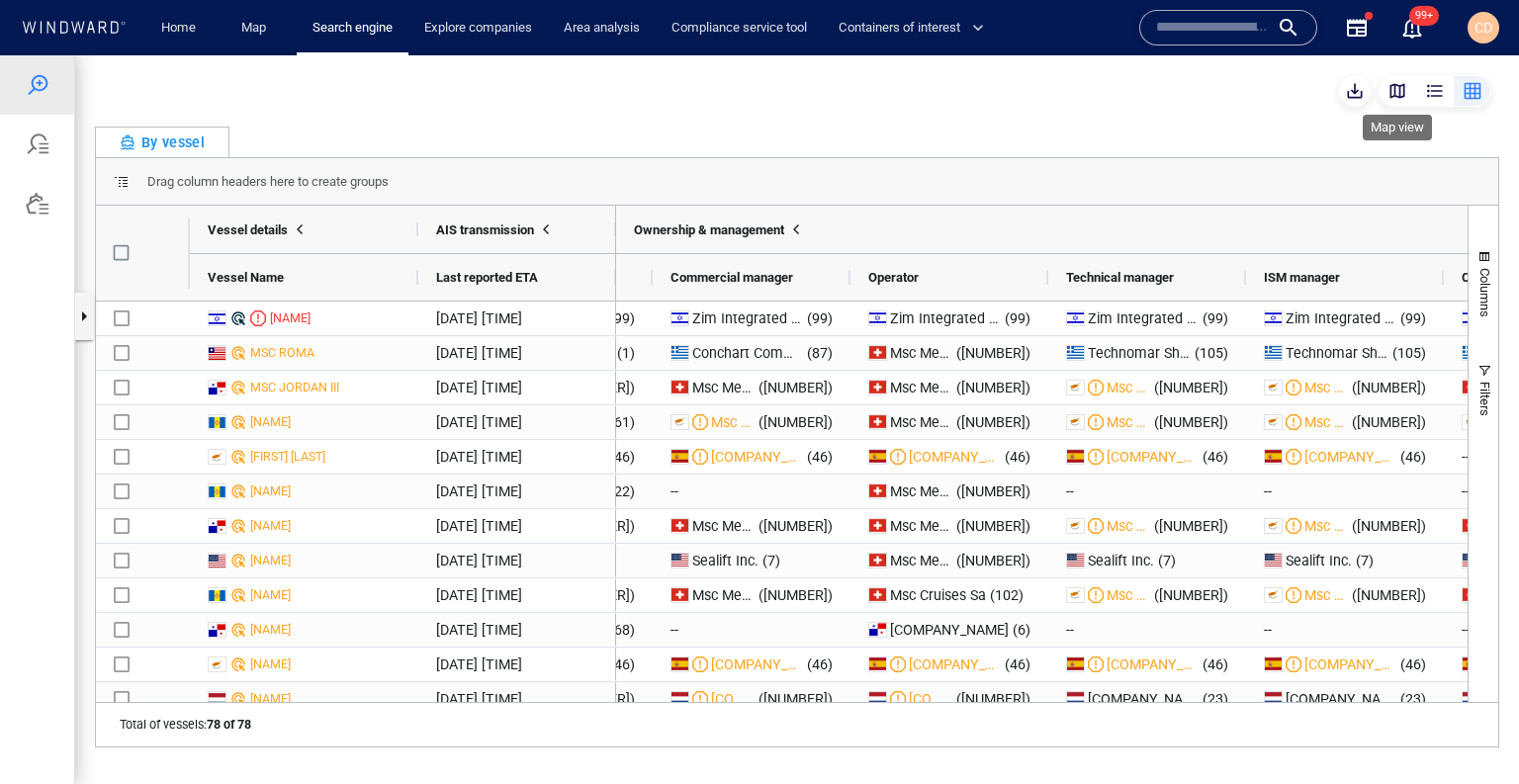 click at bounding box center [1397, 91] 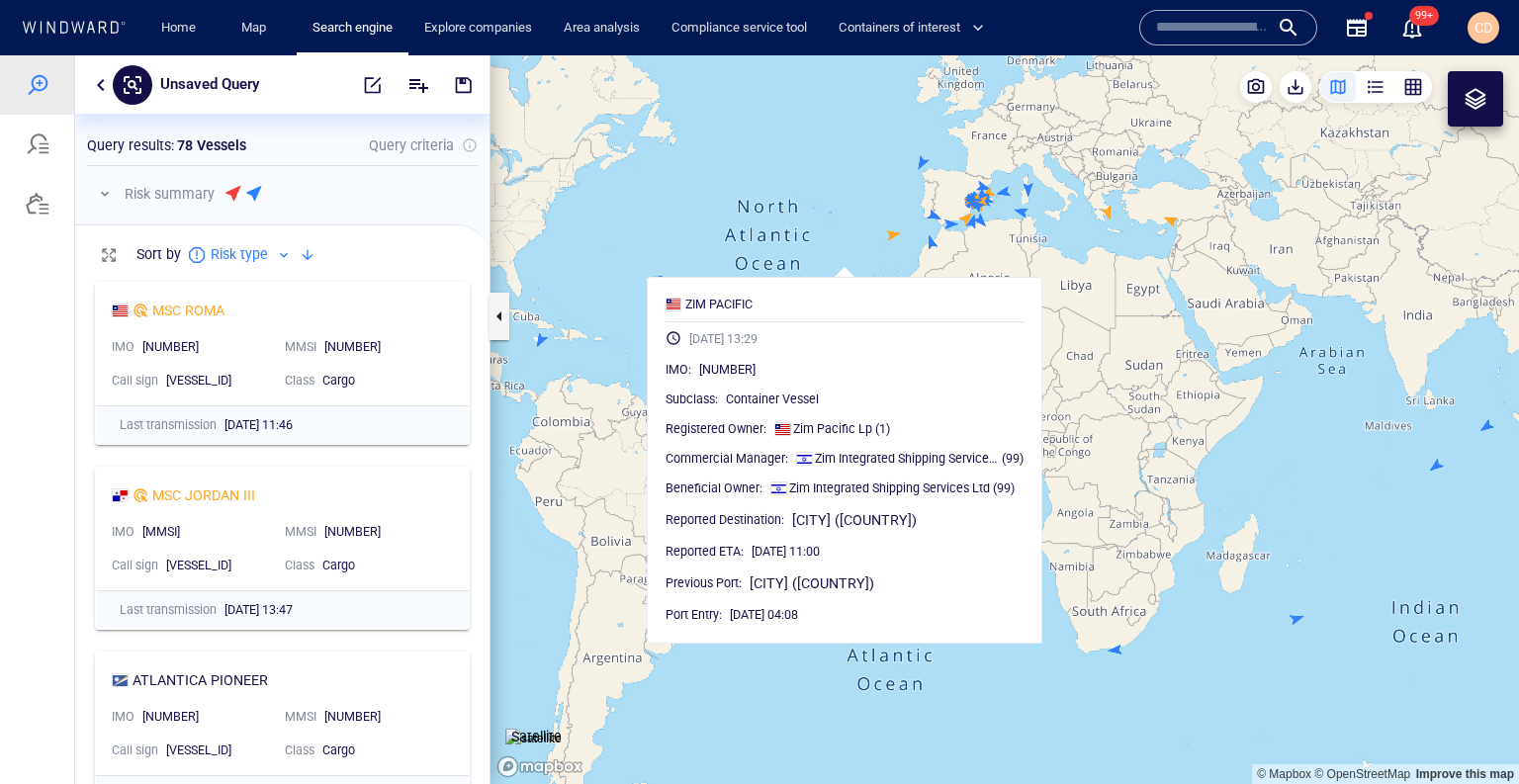 drag, startPoint x: 918, startPoint y: 407, endPoint x: 1065, endPoint y: 383, distance: 148.9463 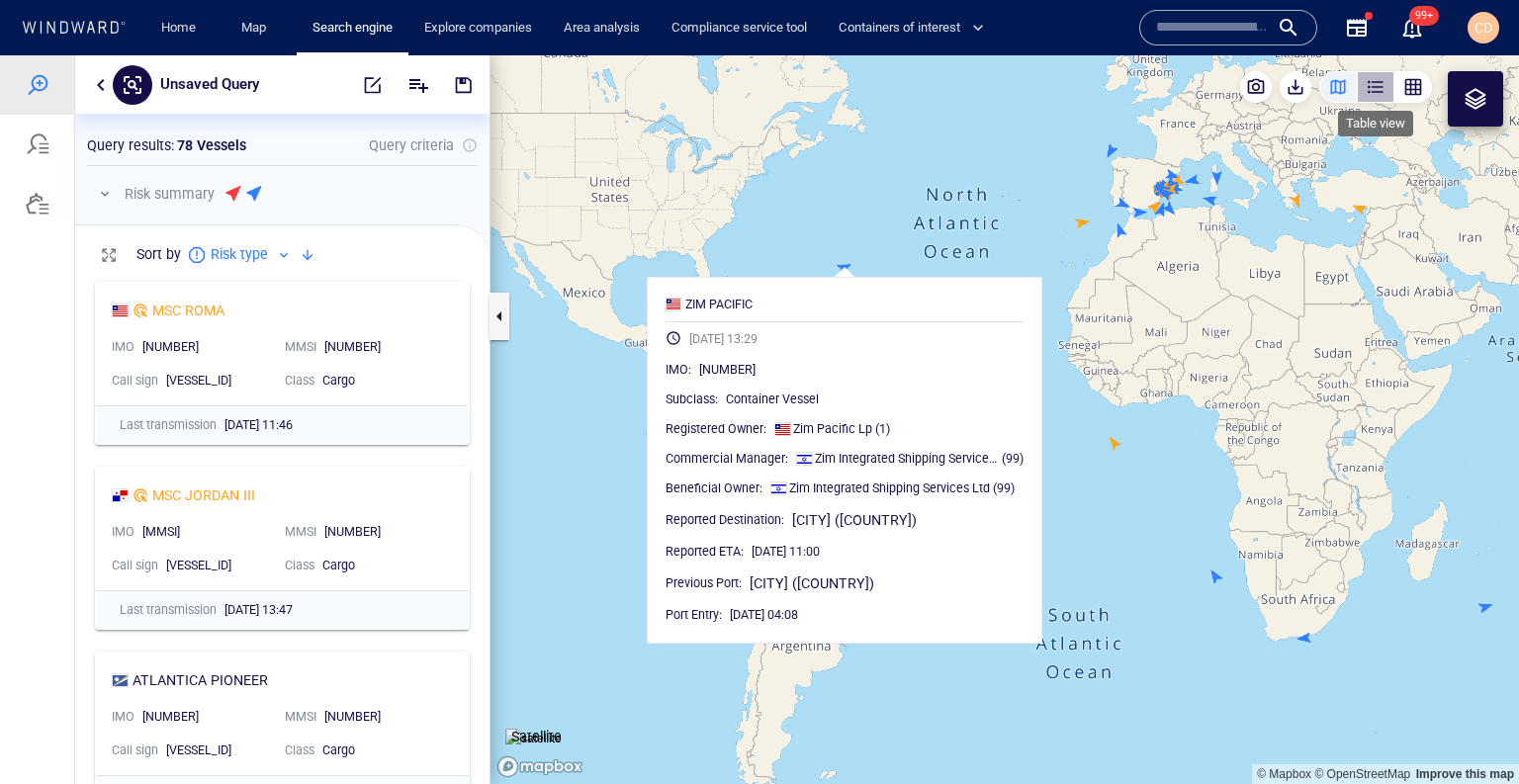 click at bounding box center [1376, 87] 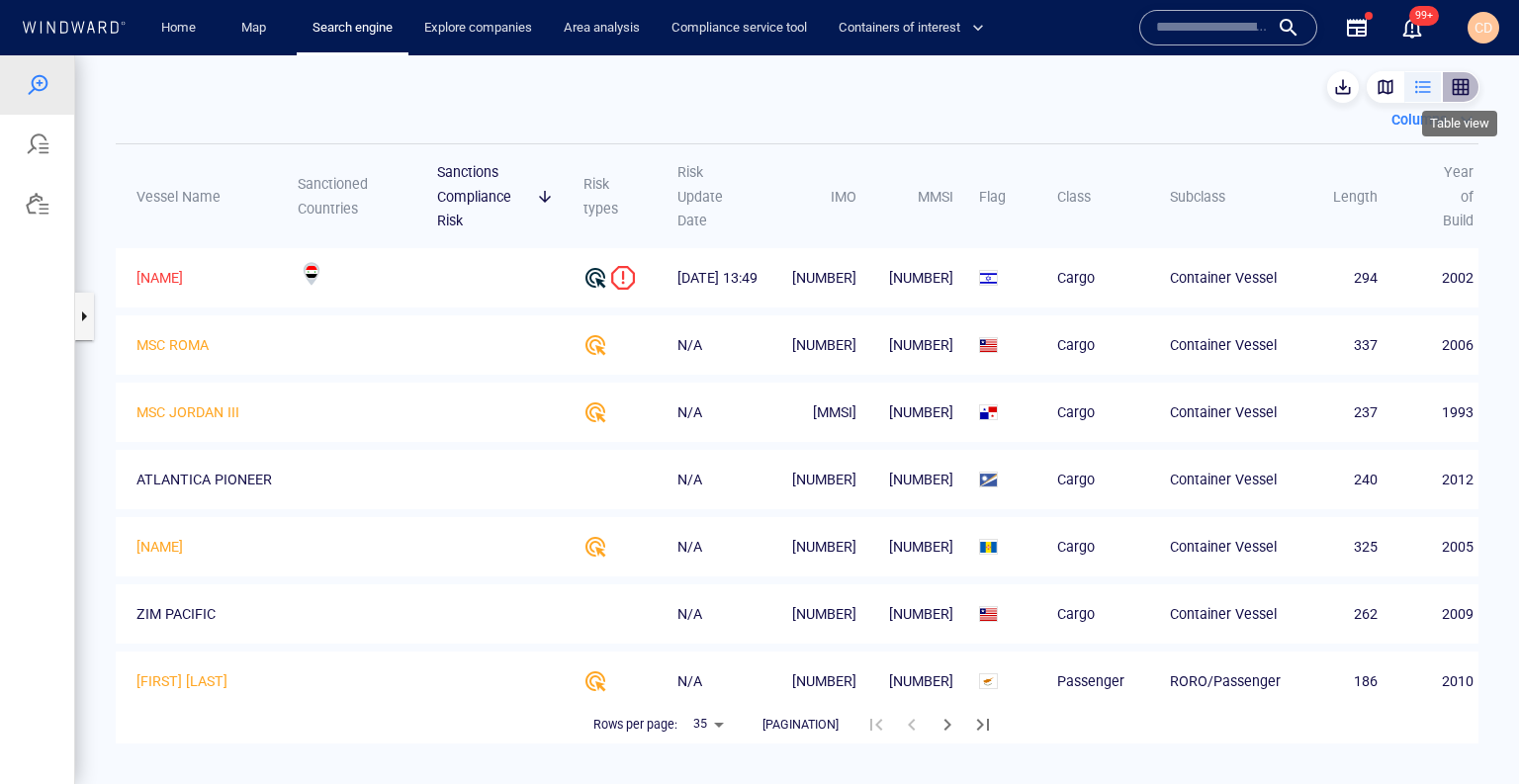 click at bounding box center (1461, 87) 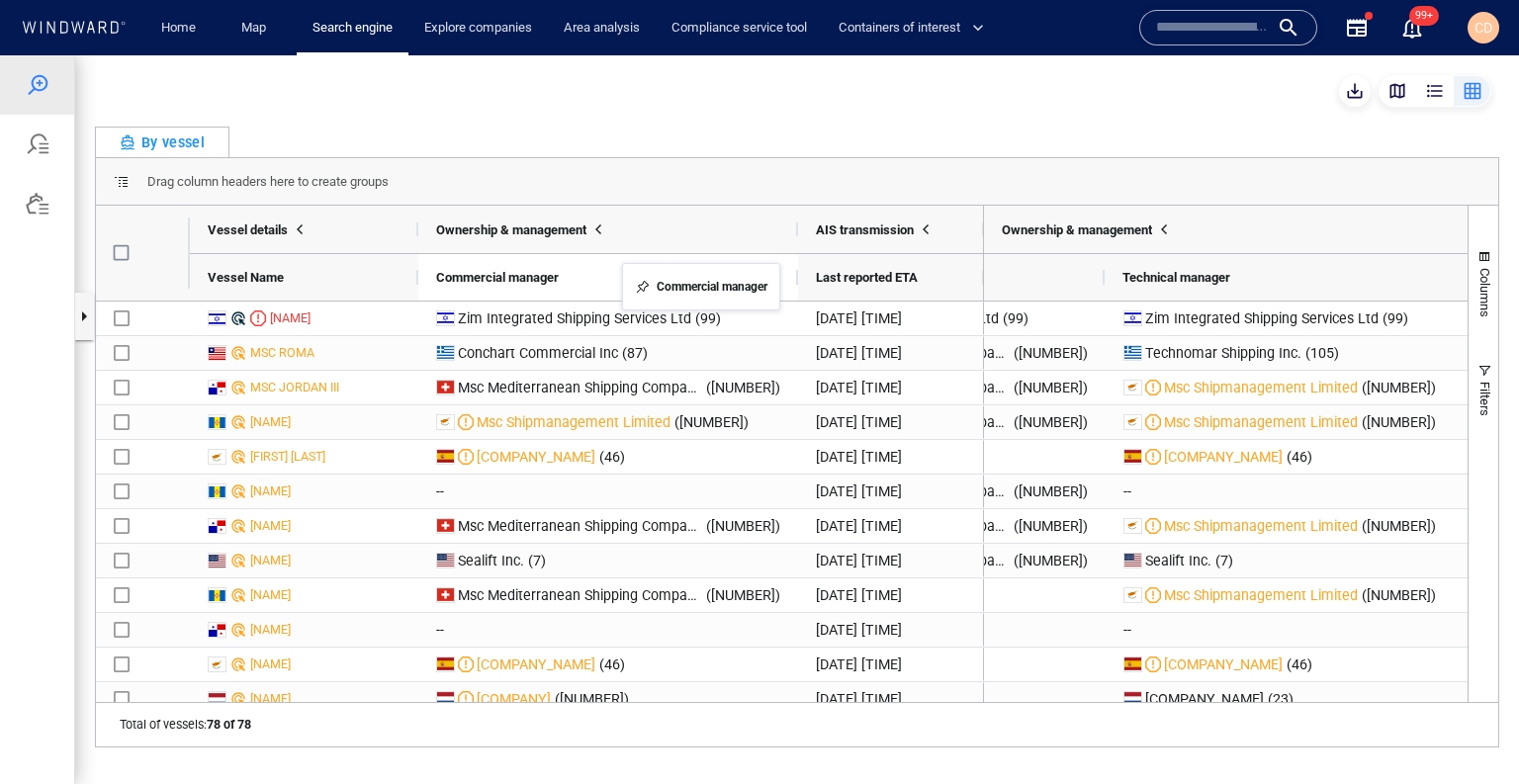drag, startPoint x: 1316, startPoint y: 269, endPoint x: 633, endPoint y: 275, distance: 683.02635 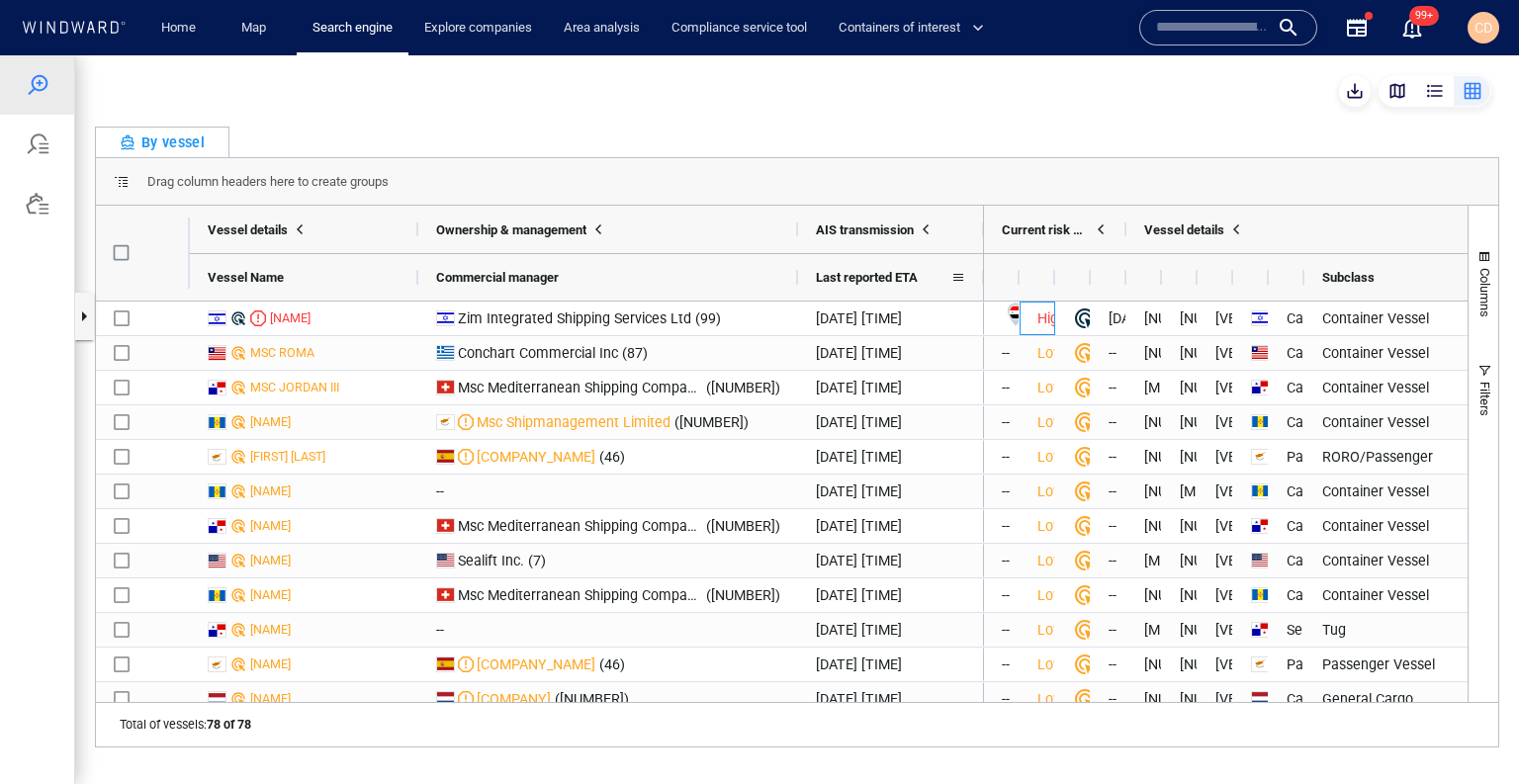 drag, startPoint x: 1023, startPoint y: 313, endPoint x: 994, endPoint y: 277, distance: 46.227697 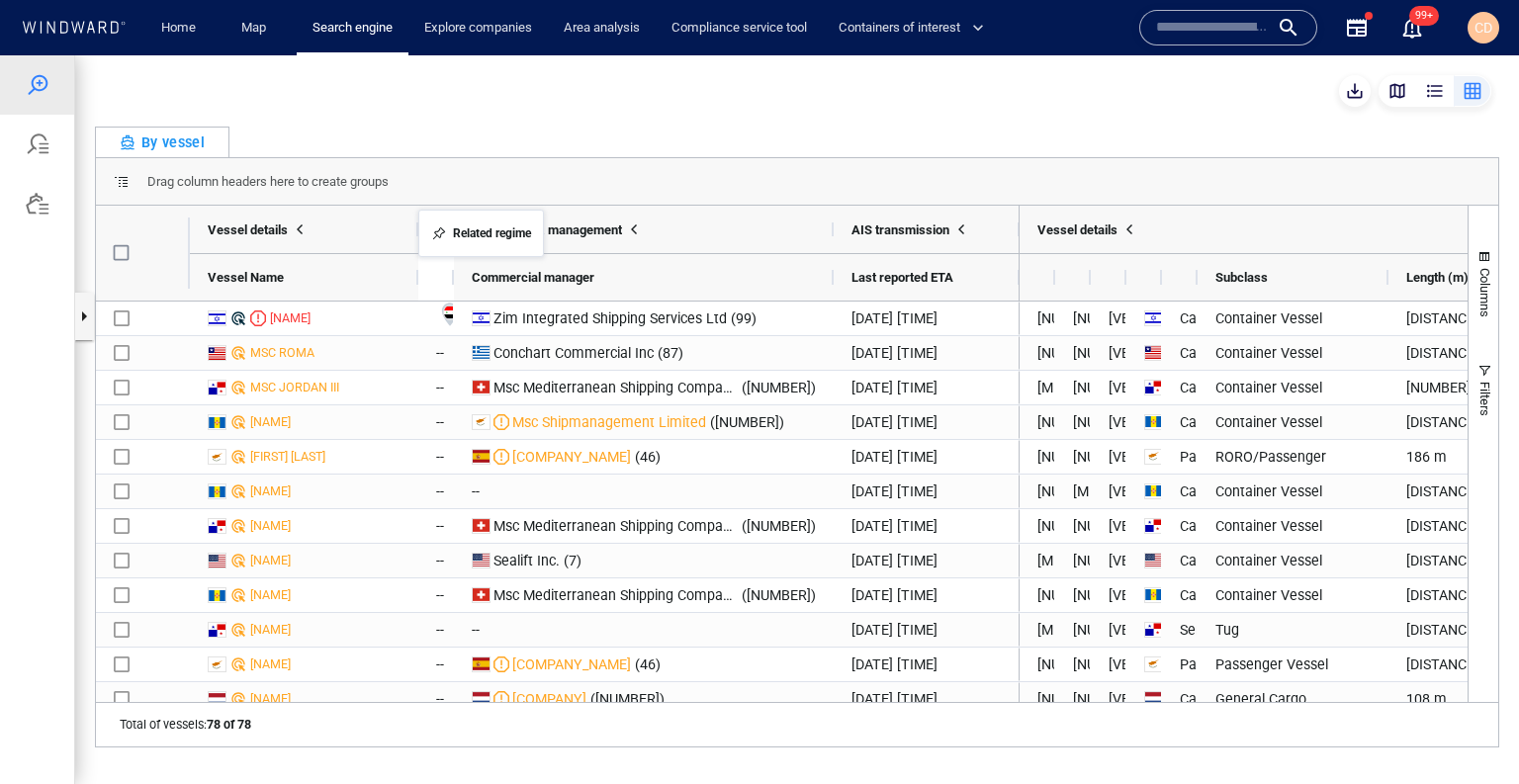 drag, startPoint x: 999, startPoint y: 276, endPoint x: 428, endPoint y: 221, distance: 573.6427 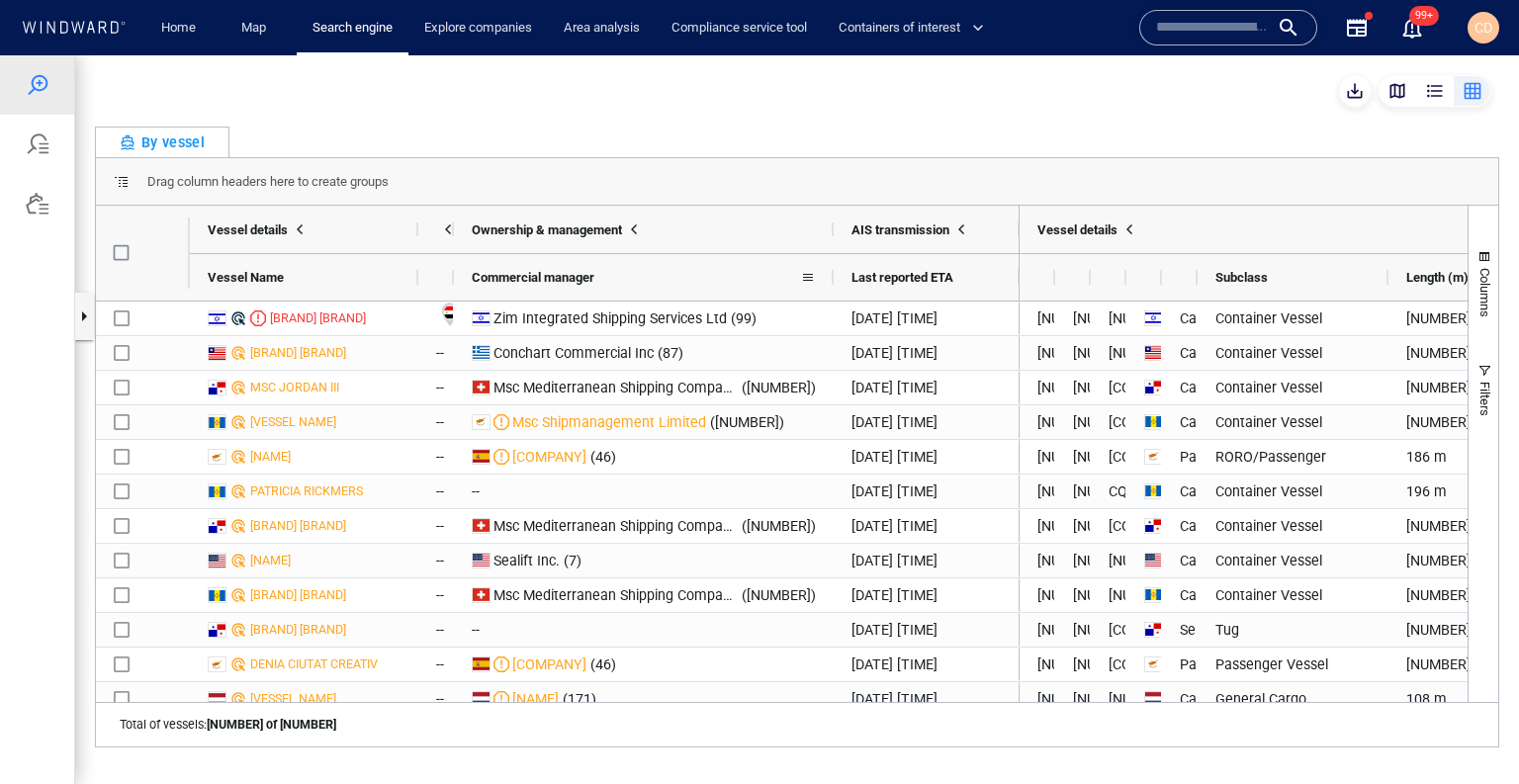 scroll, scrollTop: 0, scrollLeft: 0, axis: both 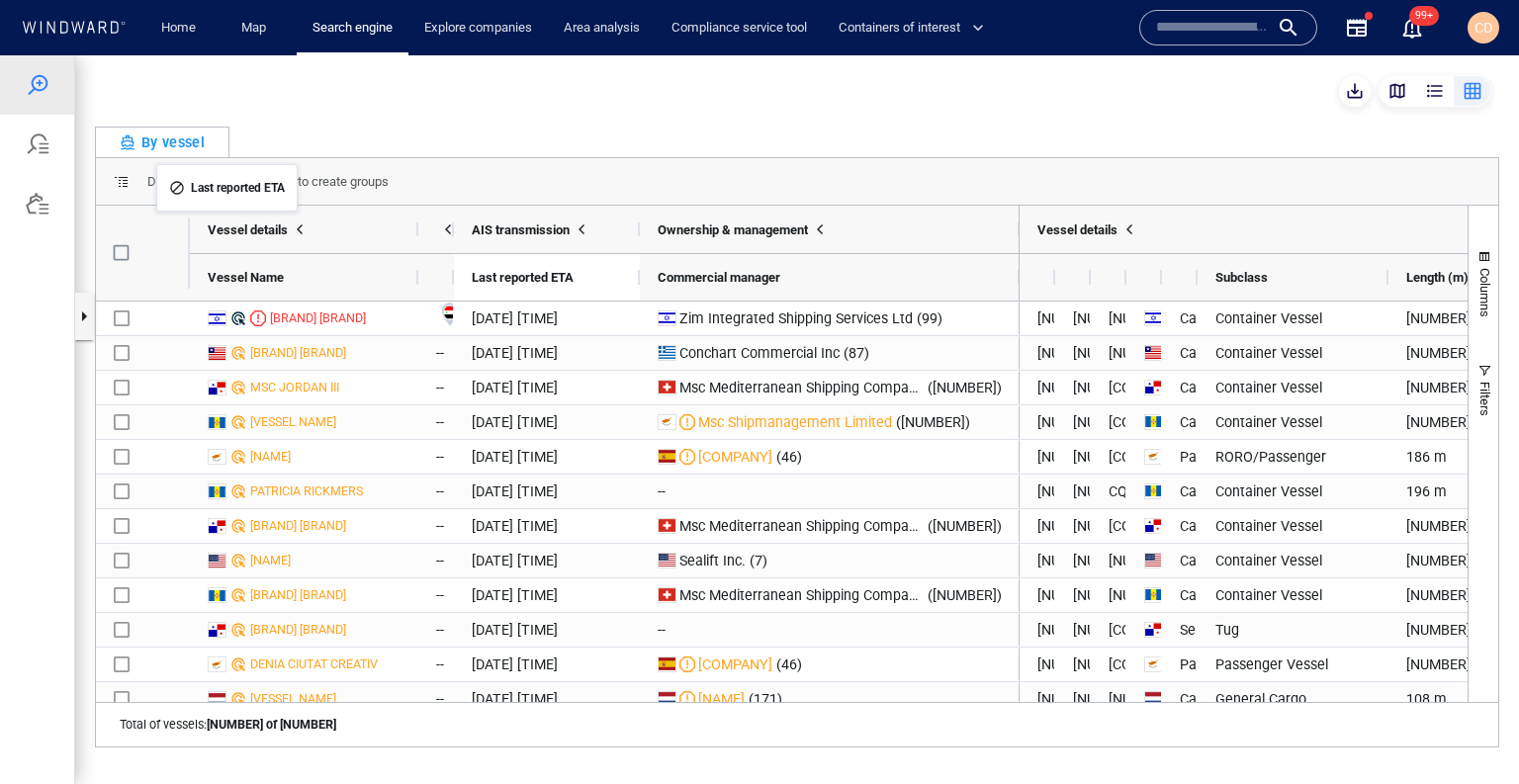 drag, startPoint x: 894, startPoint y: 277, endPoint x: 165, endPoint y: 177, distance: 735.8267 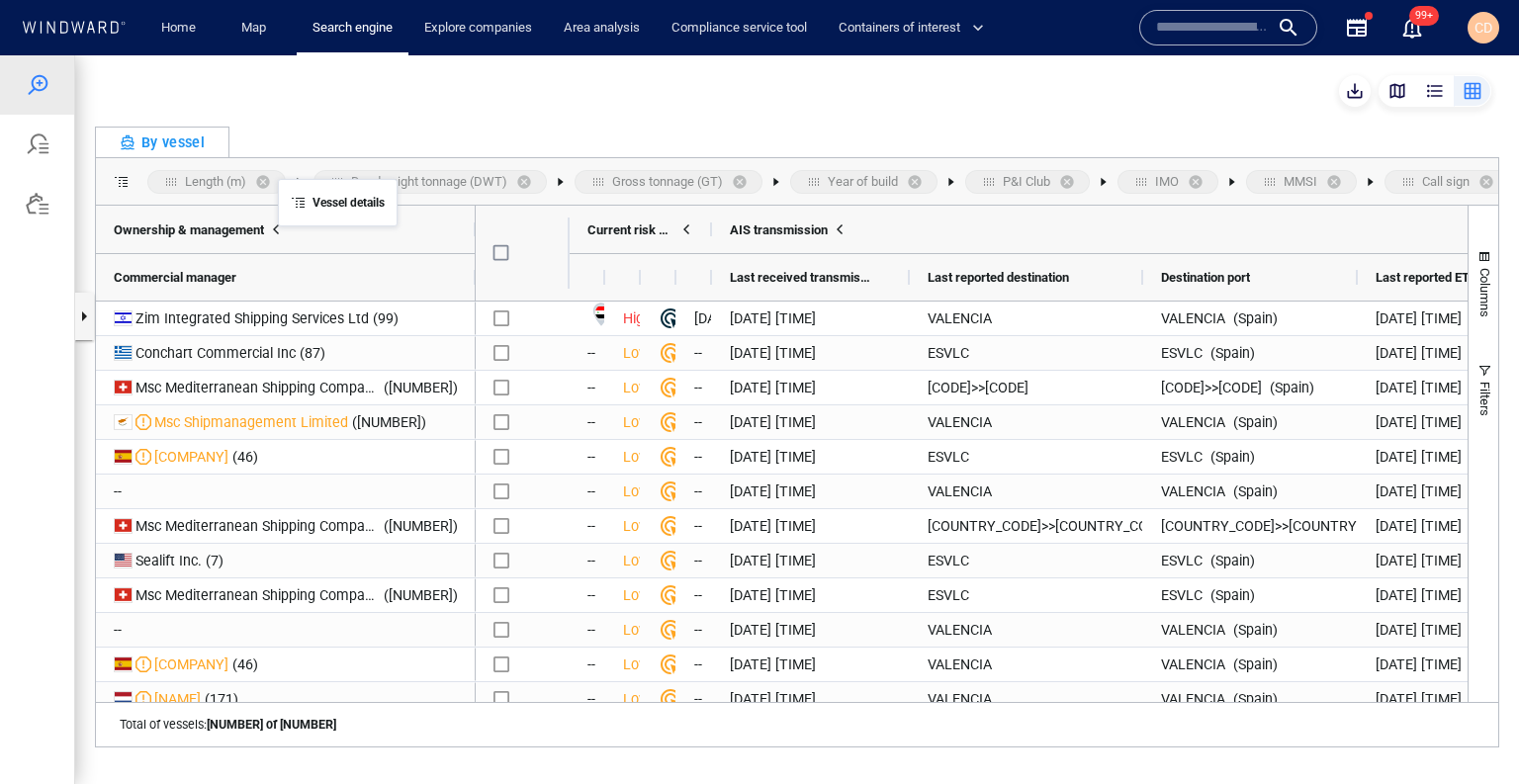 drag, startPoint x: 1080, startPoint y: 226, endPoint x: 299, endPoint y: 195, distance: 781.615 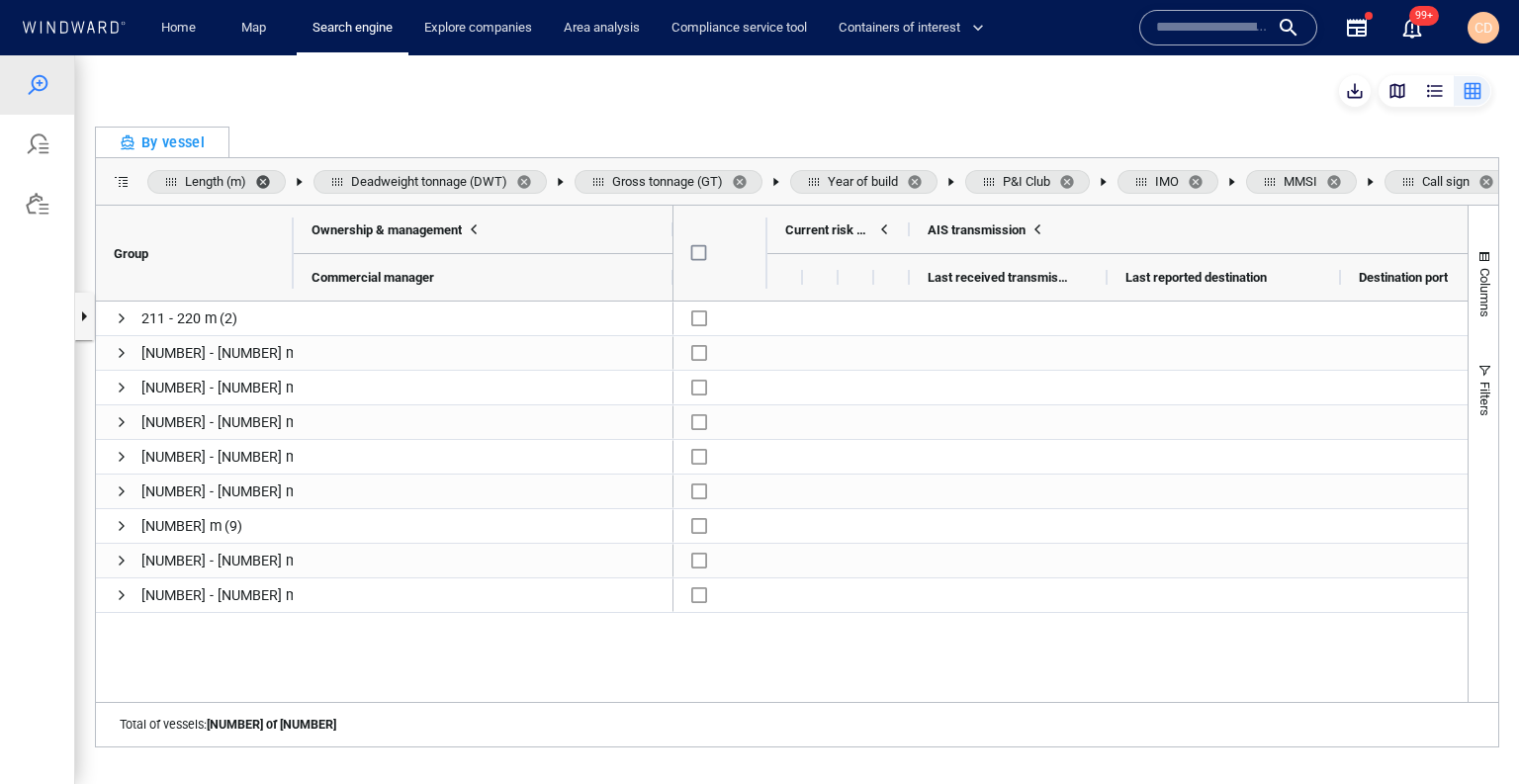 click at bounding box center [267, 182] 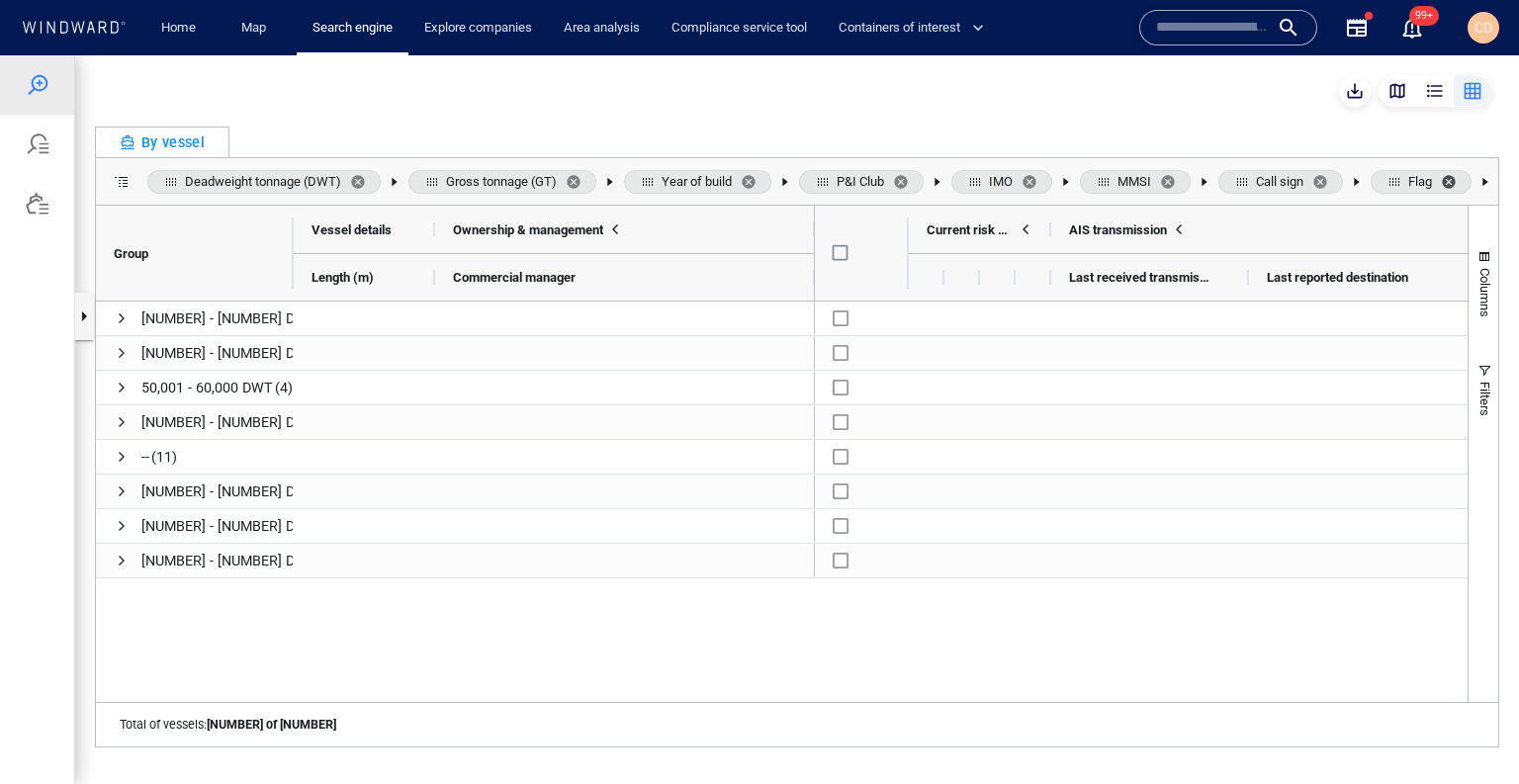 click at bounding box center (1453, 182) 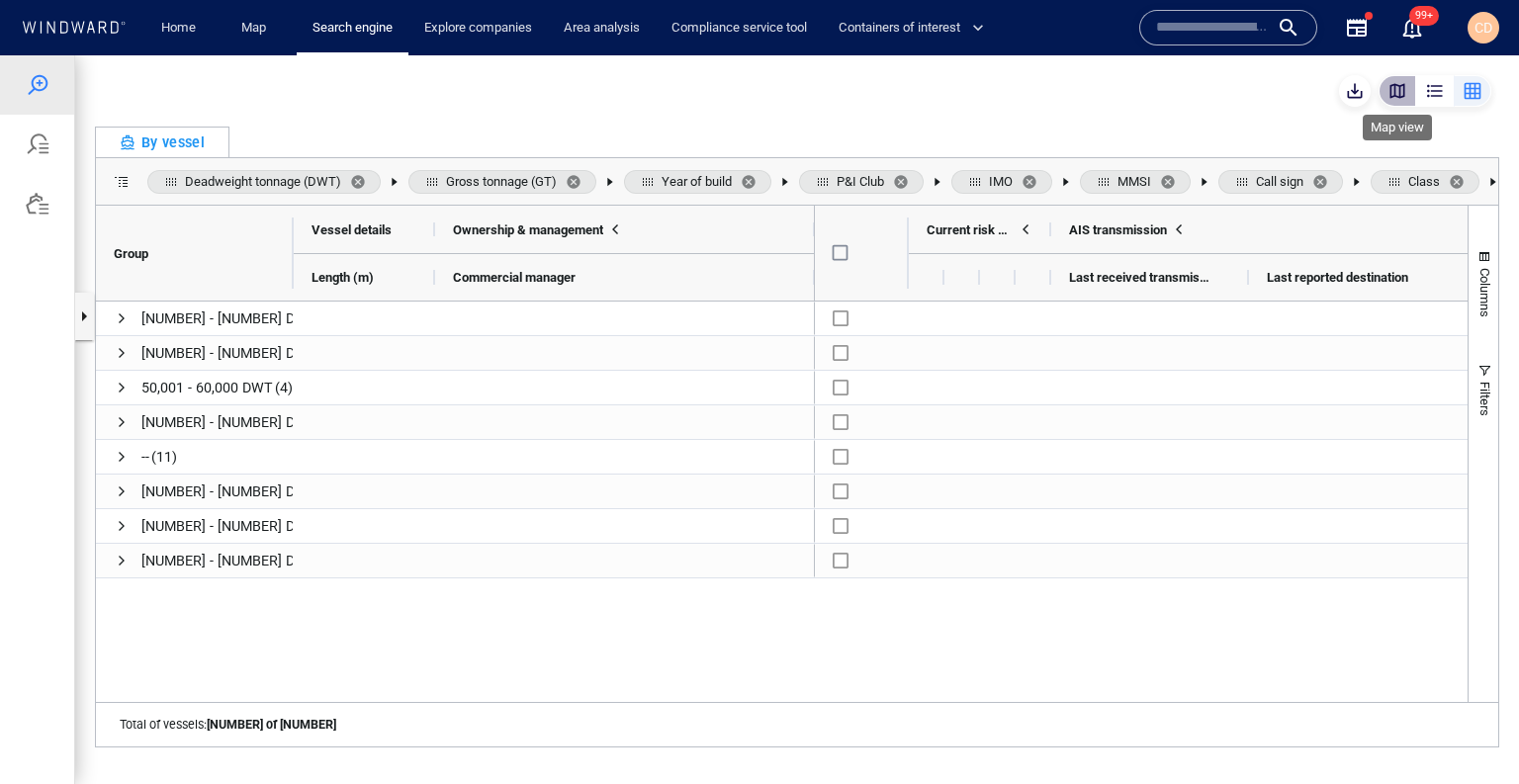 click at bounding box center [1397, 91] 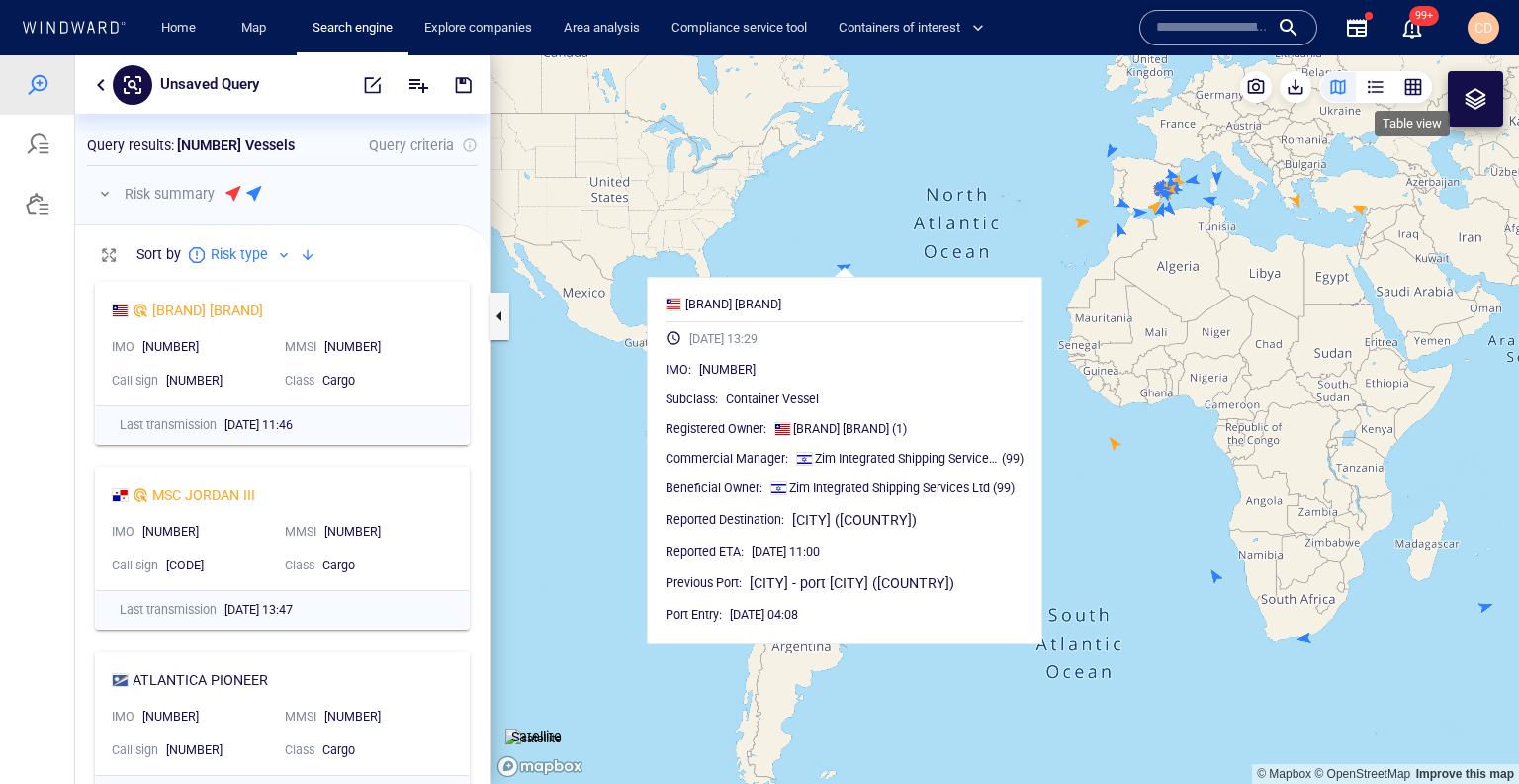 click at bounding box center (1413, 87) 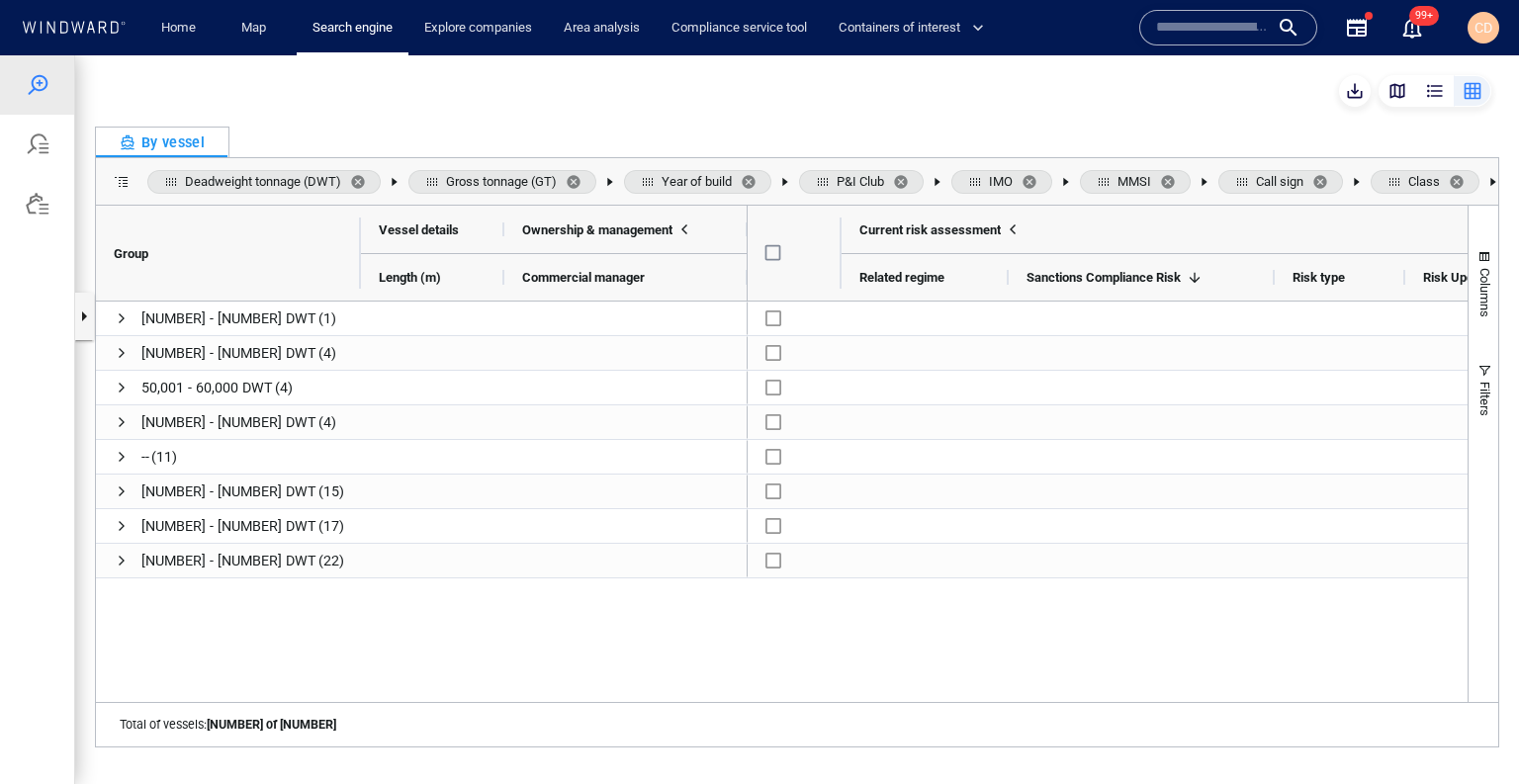 click at bounding box center [1397, 91] 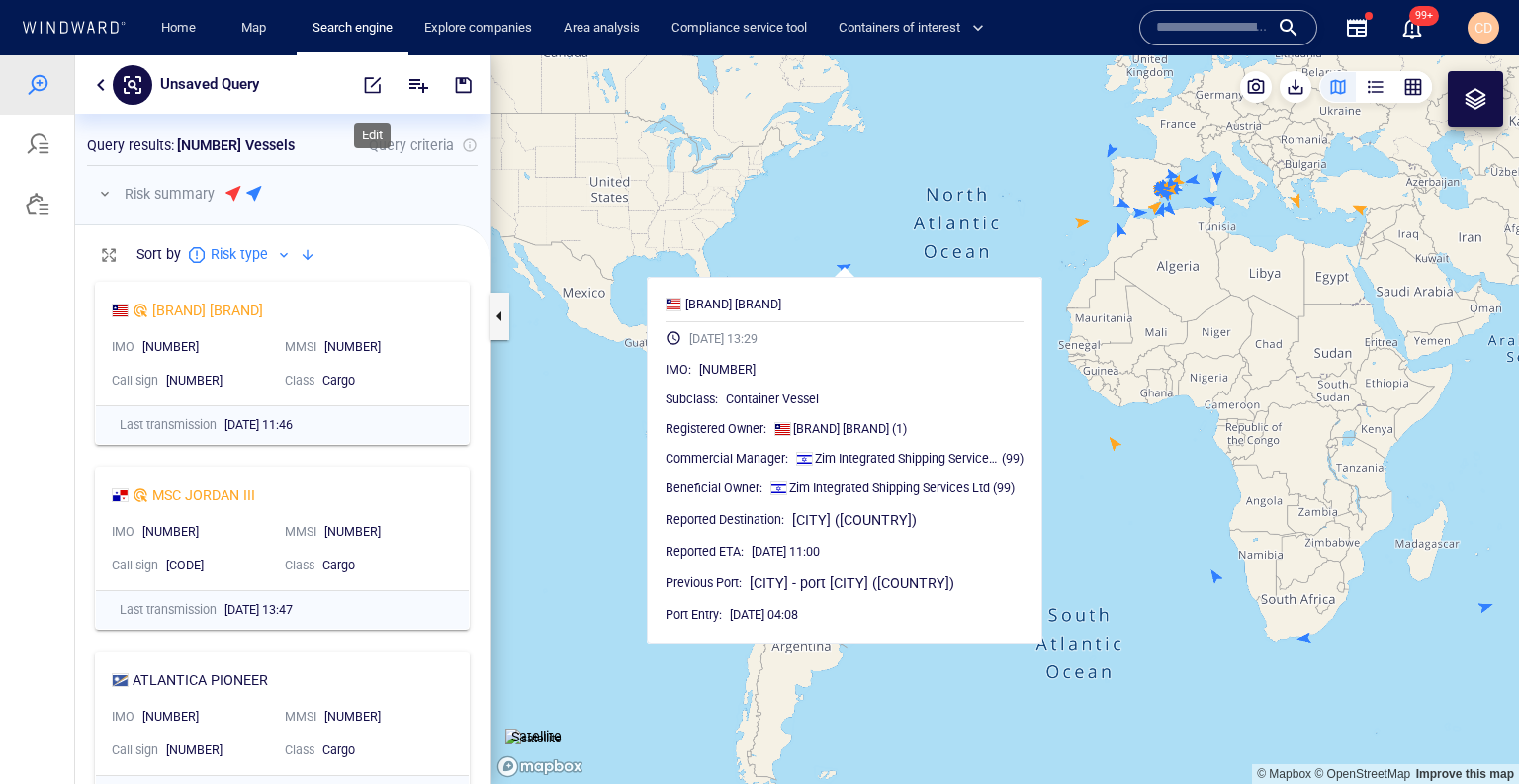 click at bounding box center [373, 85] 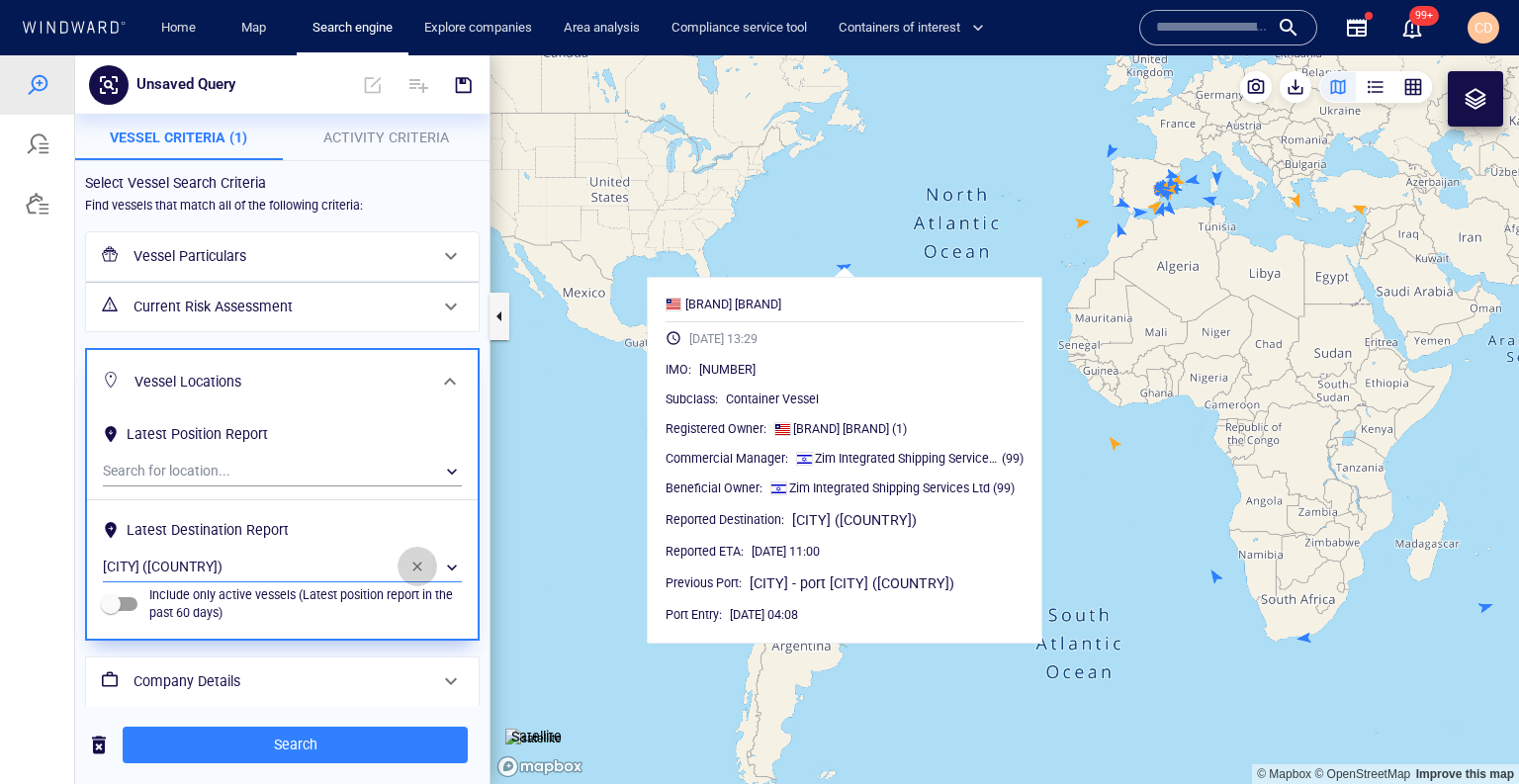 click at bounding box center (417, 566) 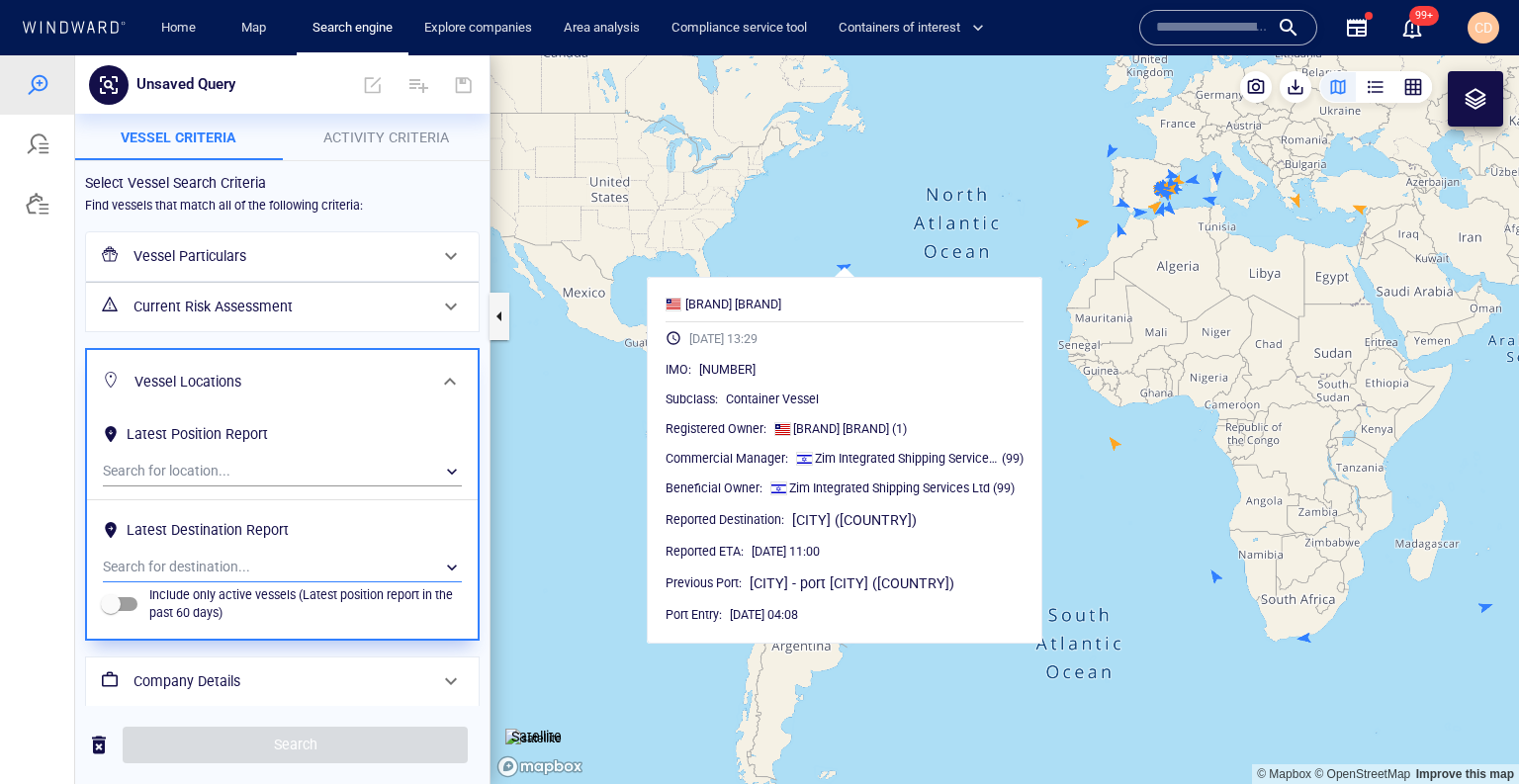 click on "​" at bounding box center (282, 567) 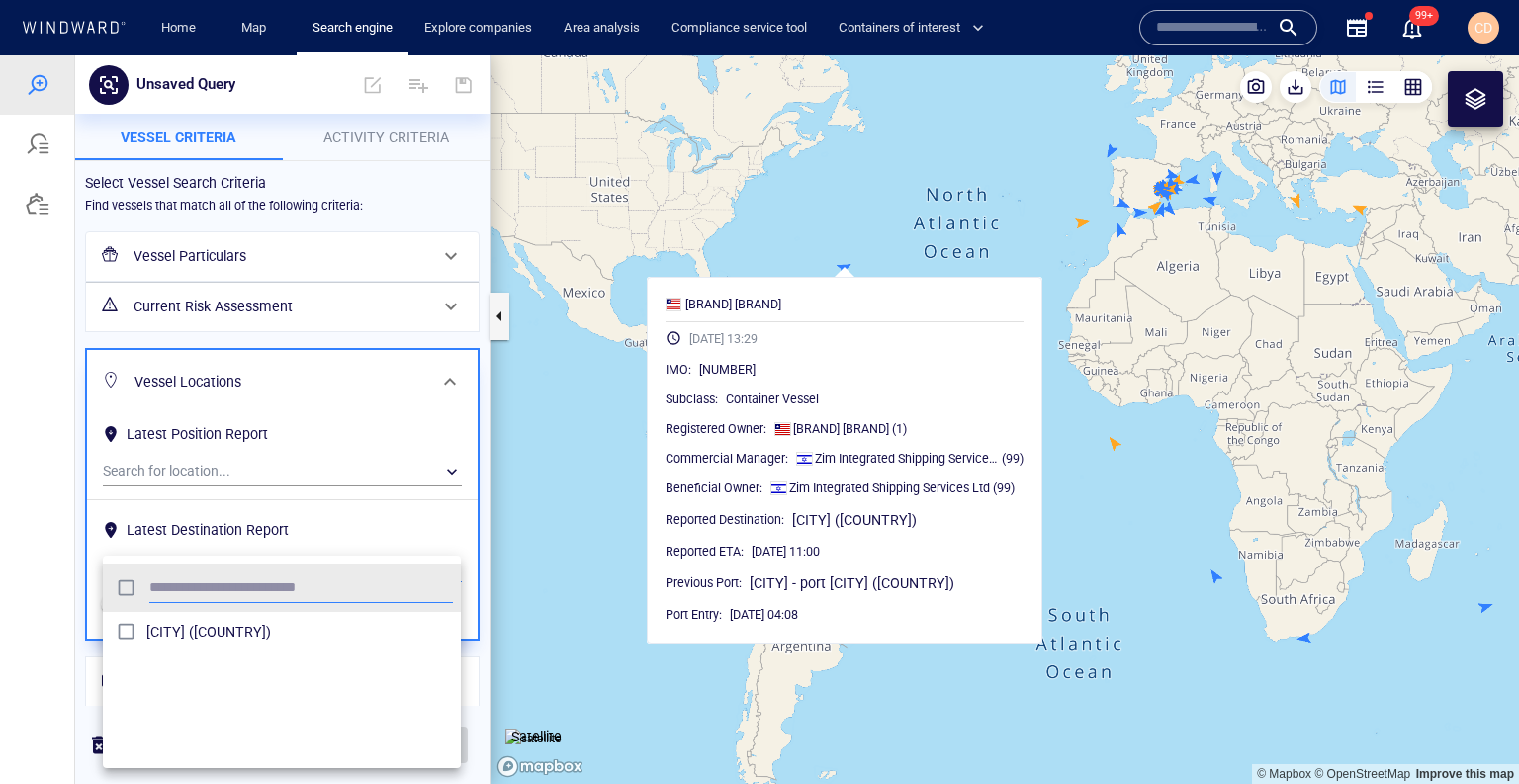 scroll, scrollTop: 0, scrollLeft: 1, axis: horizontal 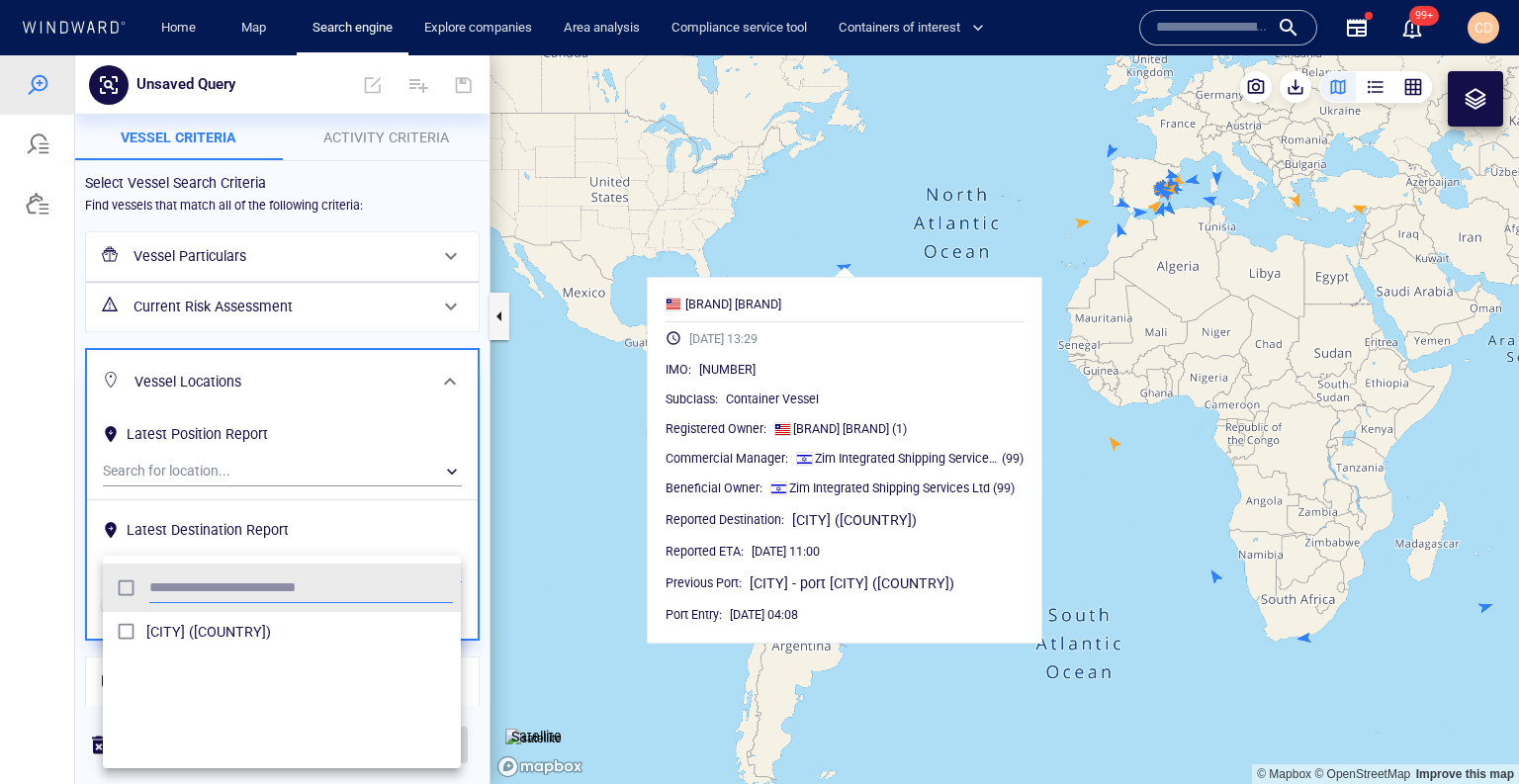 click at bounding box center (760, 419) 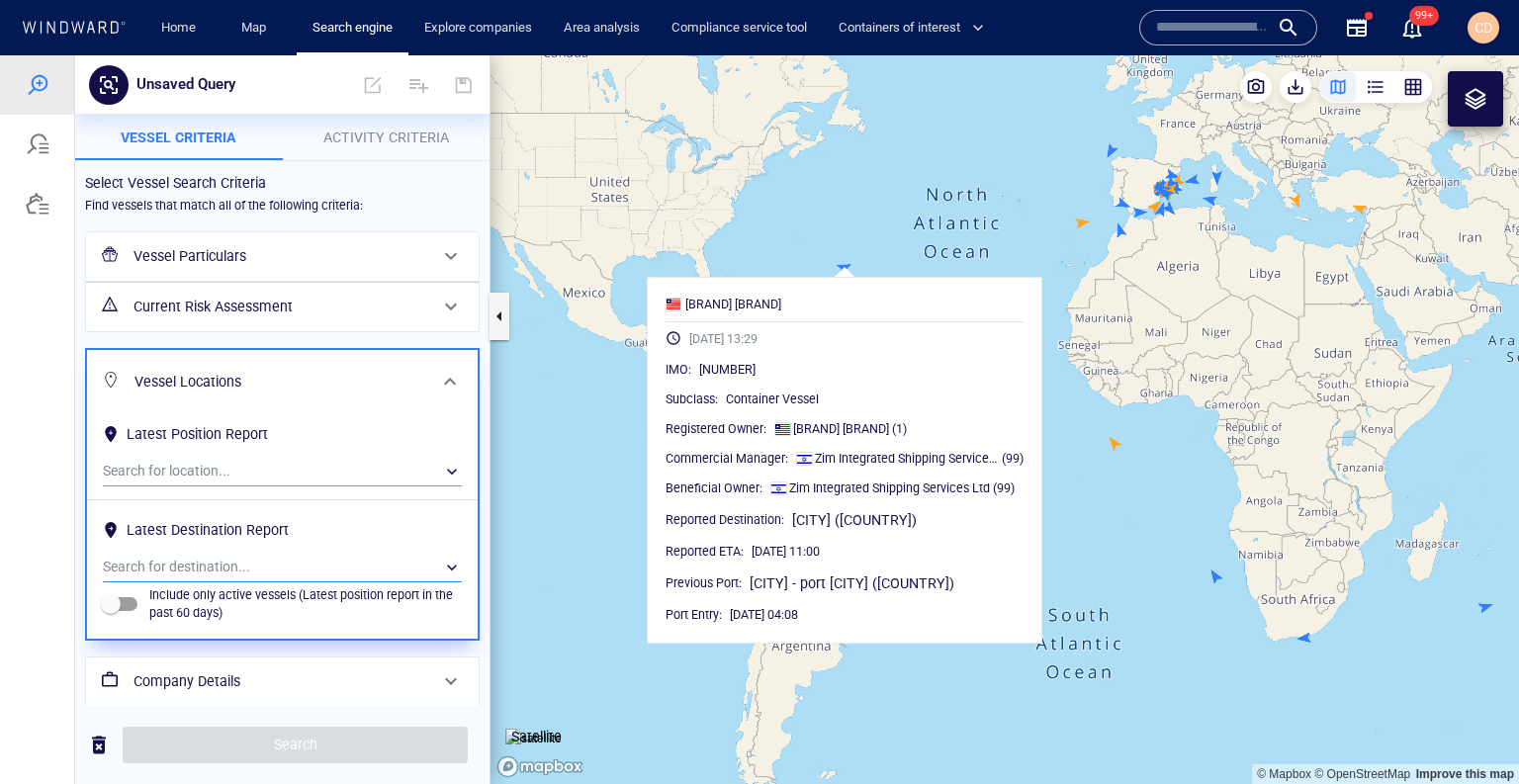 click on "​" at bounding box center (282, 567) 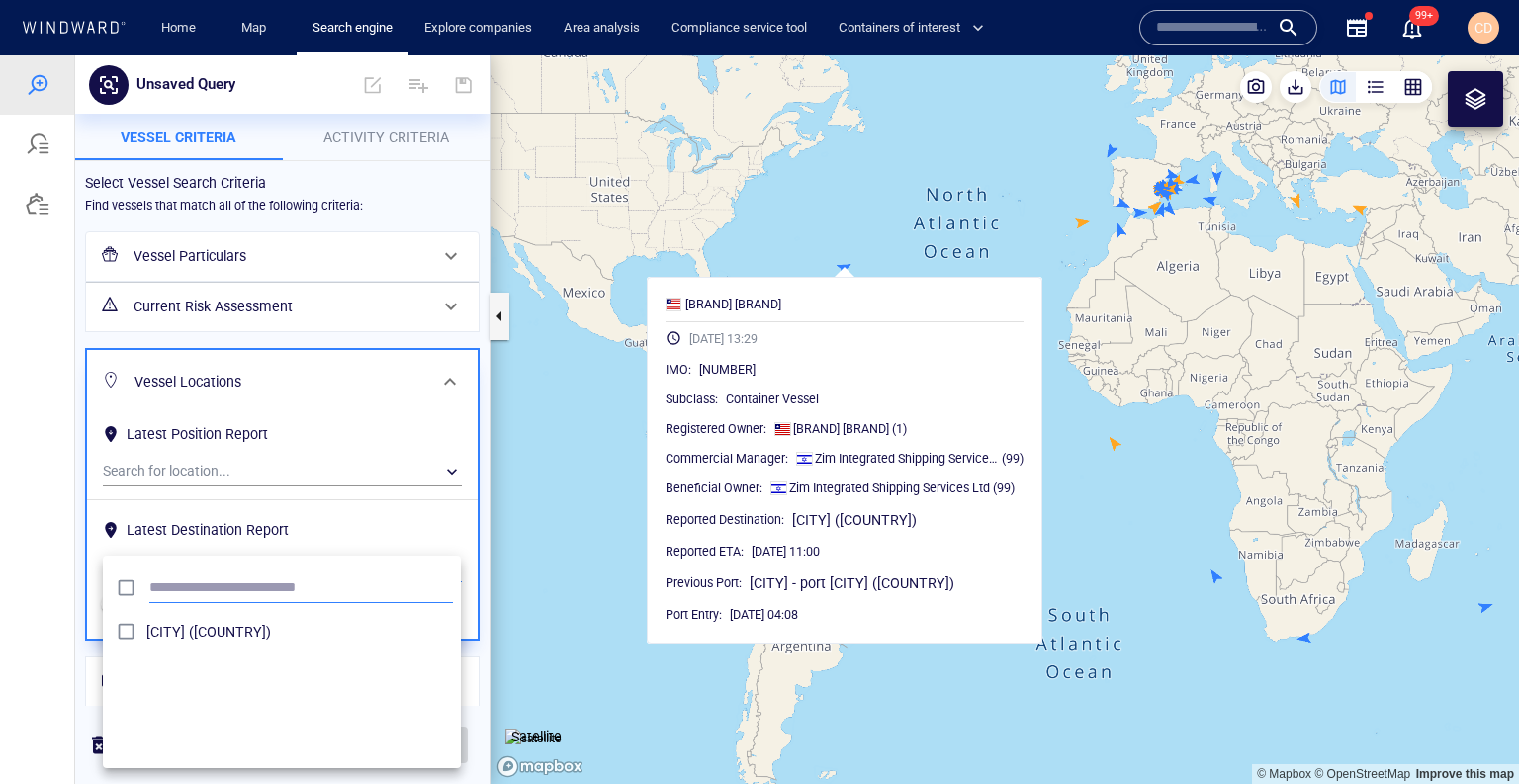 scroll, scrollTop: 0, scrollLeft: 1, axis: horizontal 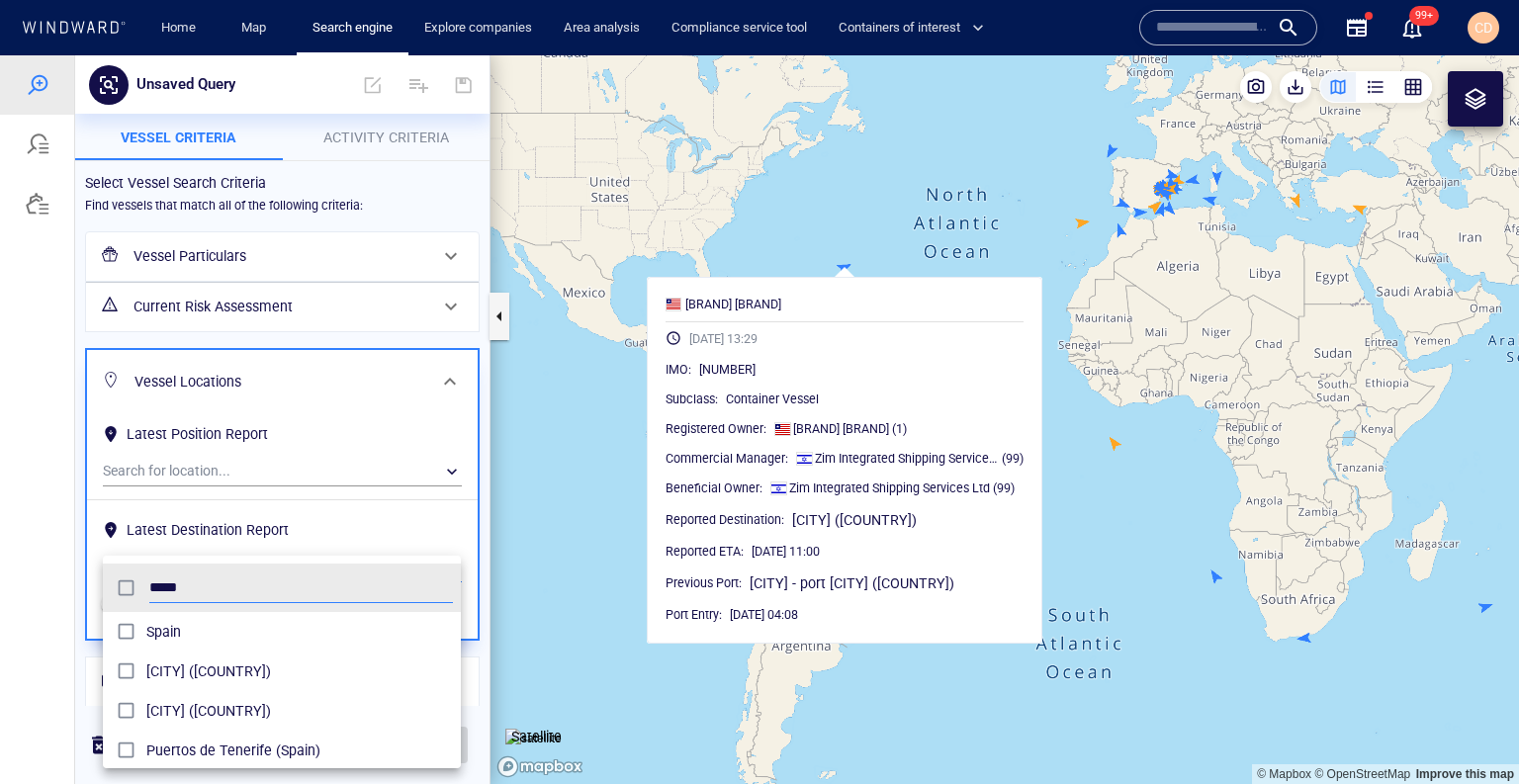 type on "*****" 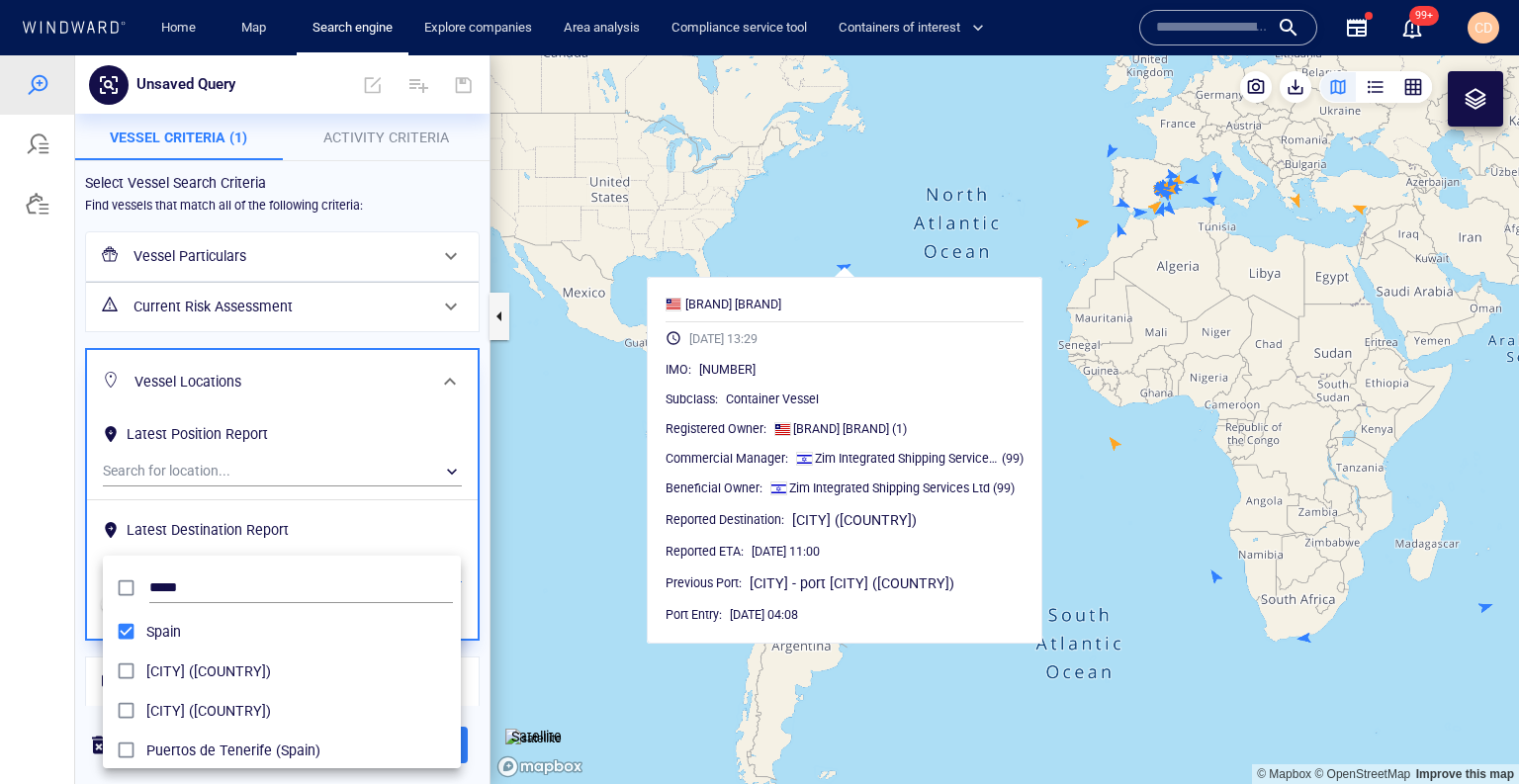 drag, startPoint x: 484, startPoint y: 627, endPoint x: 475, endPoint y: 669, distance: 42.953463 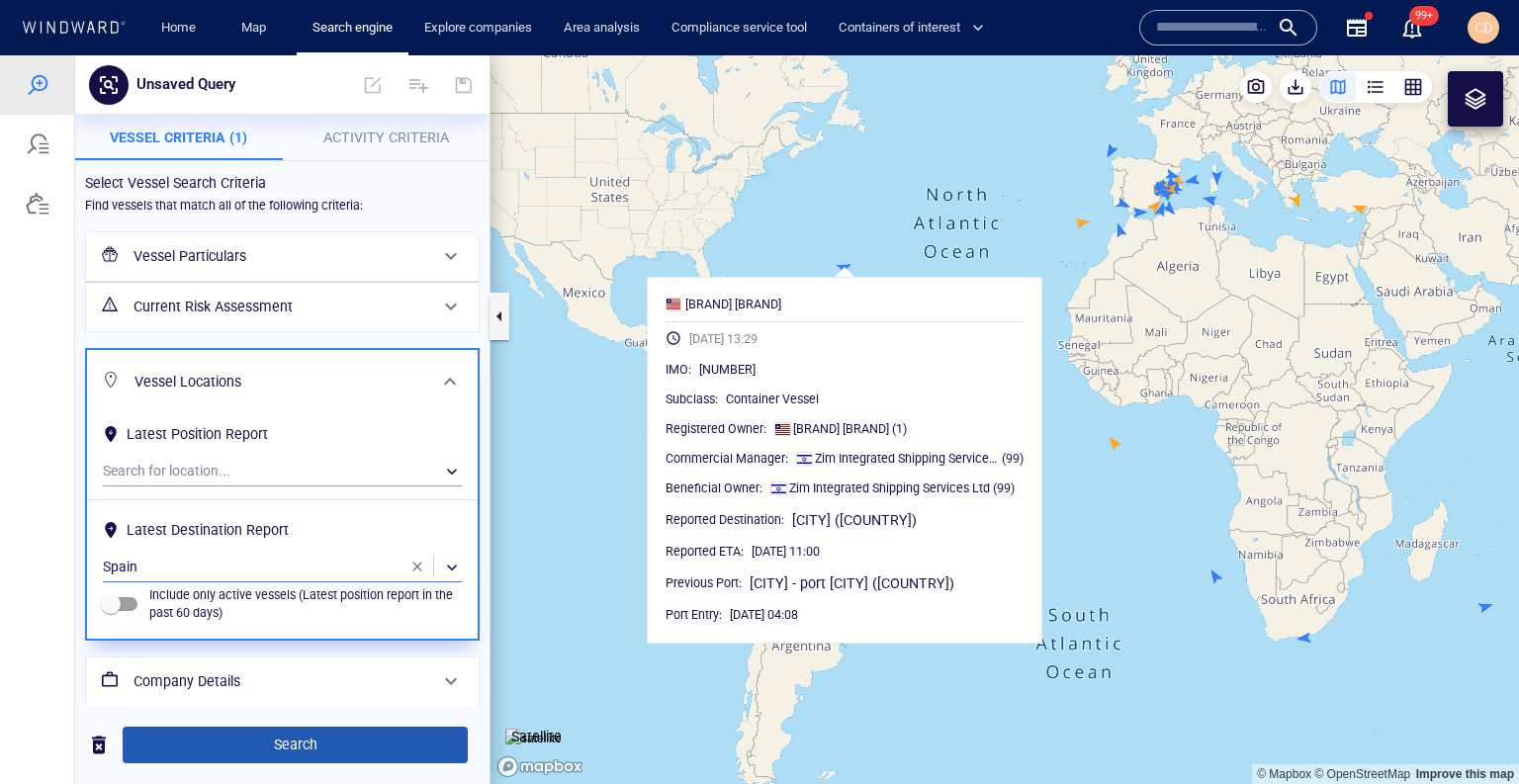 click on "Search" at bounding box center (295, 744) 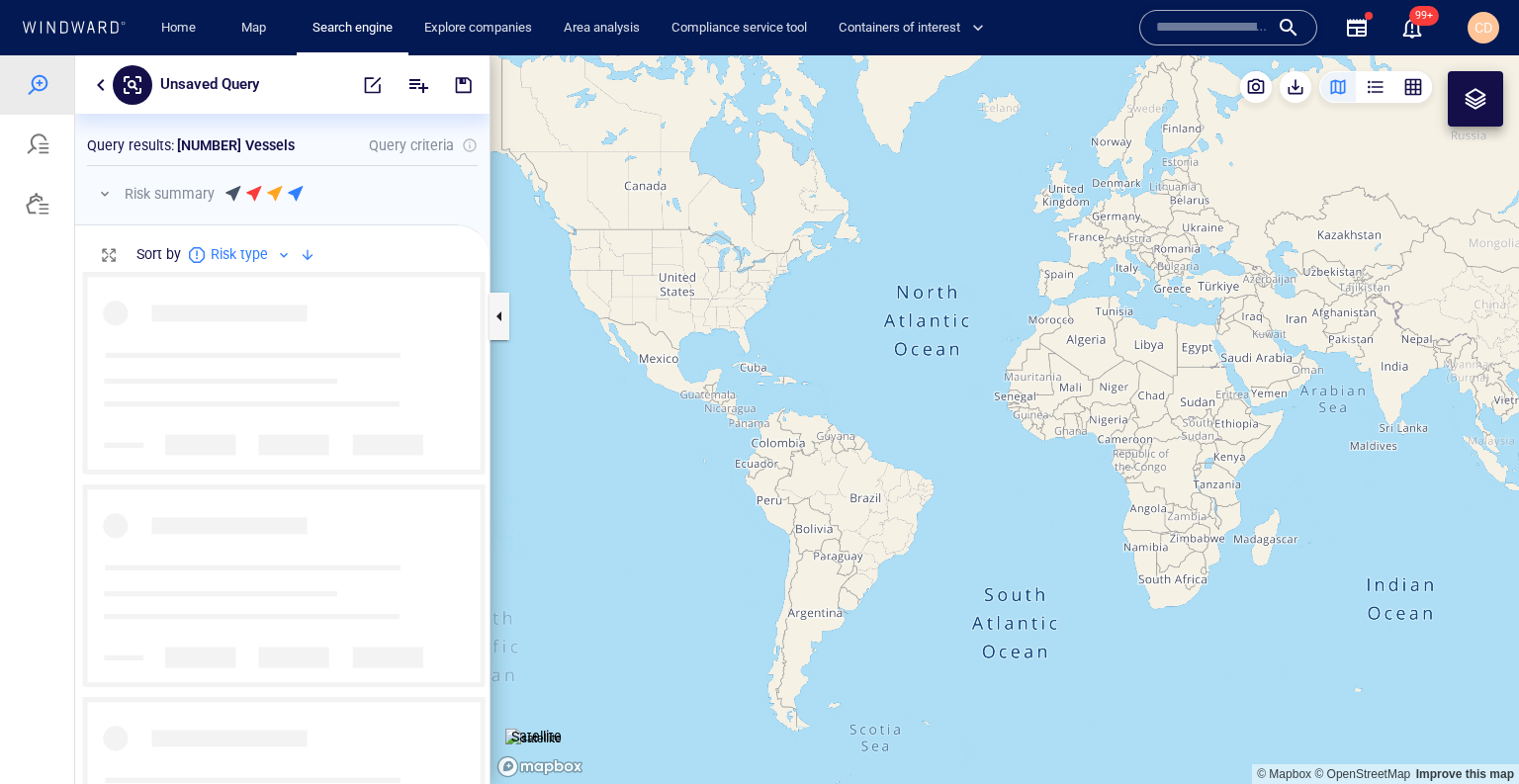 scroll, scrollTop: 0, scrollLeft: 0, axis: both 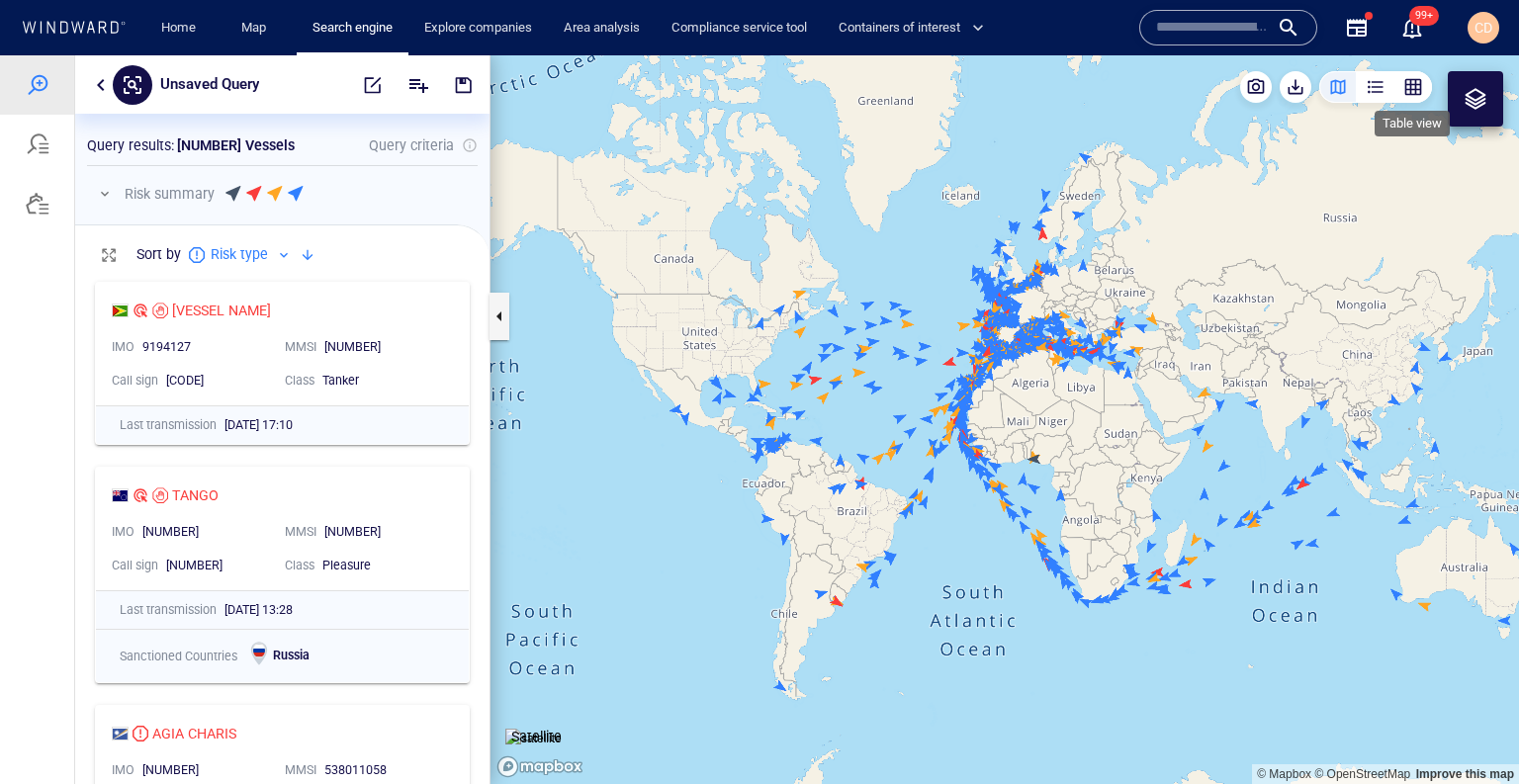 click at bounding box center (1413, 87) 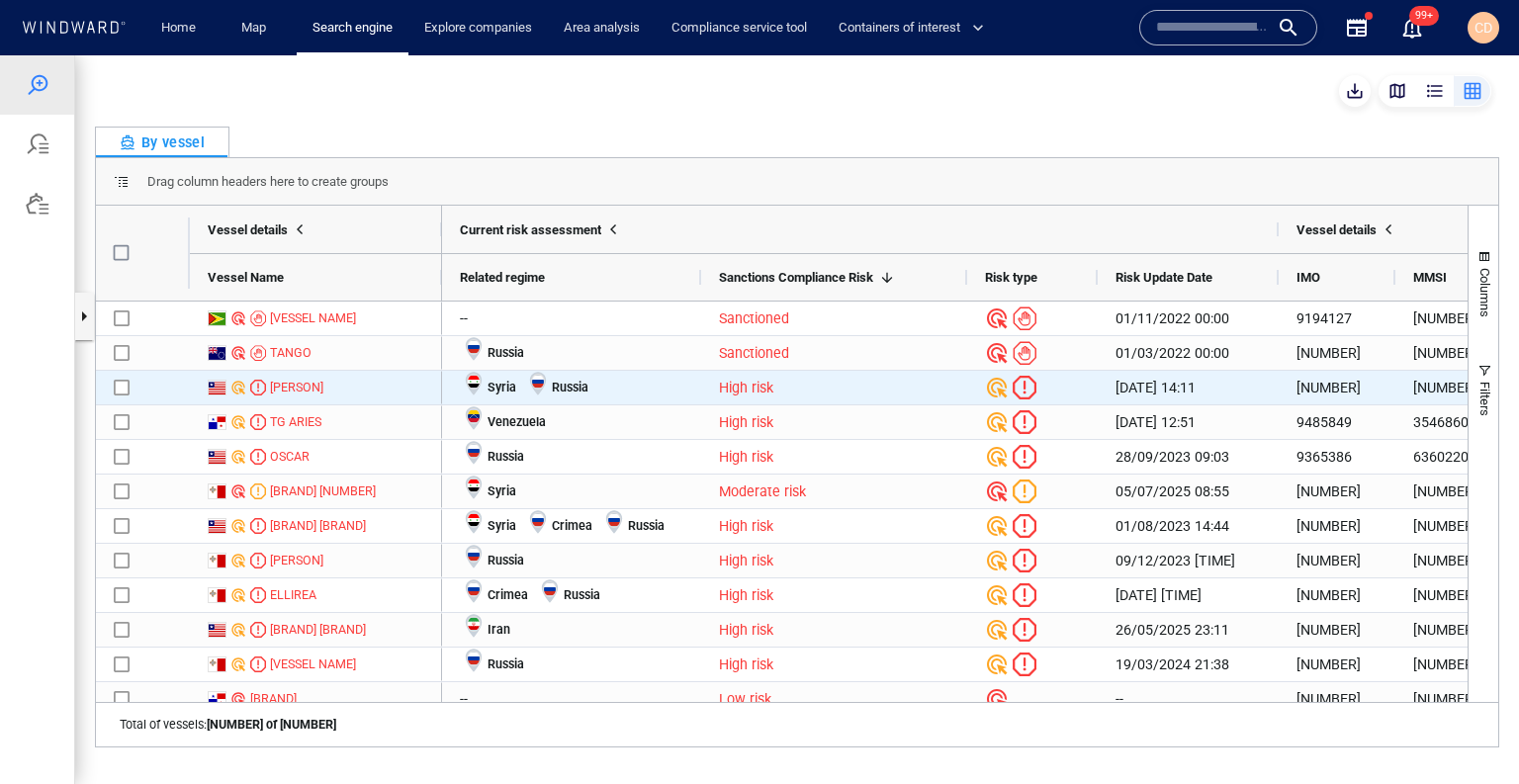 scroll, scrollTop: 0, scrollLeft: 401, axis: horizontal 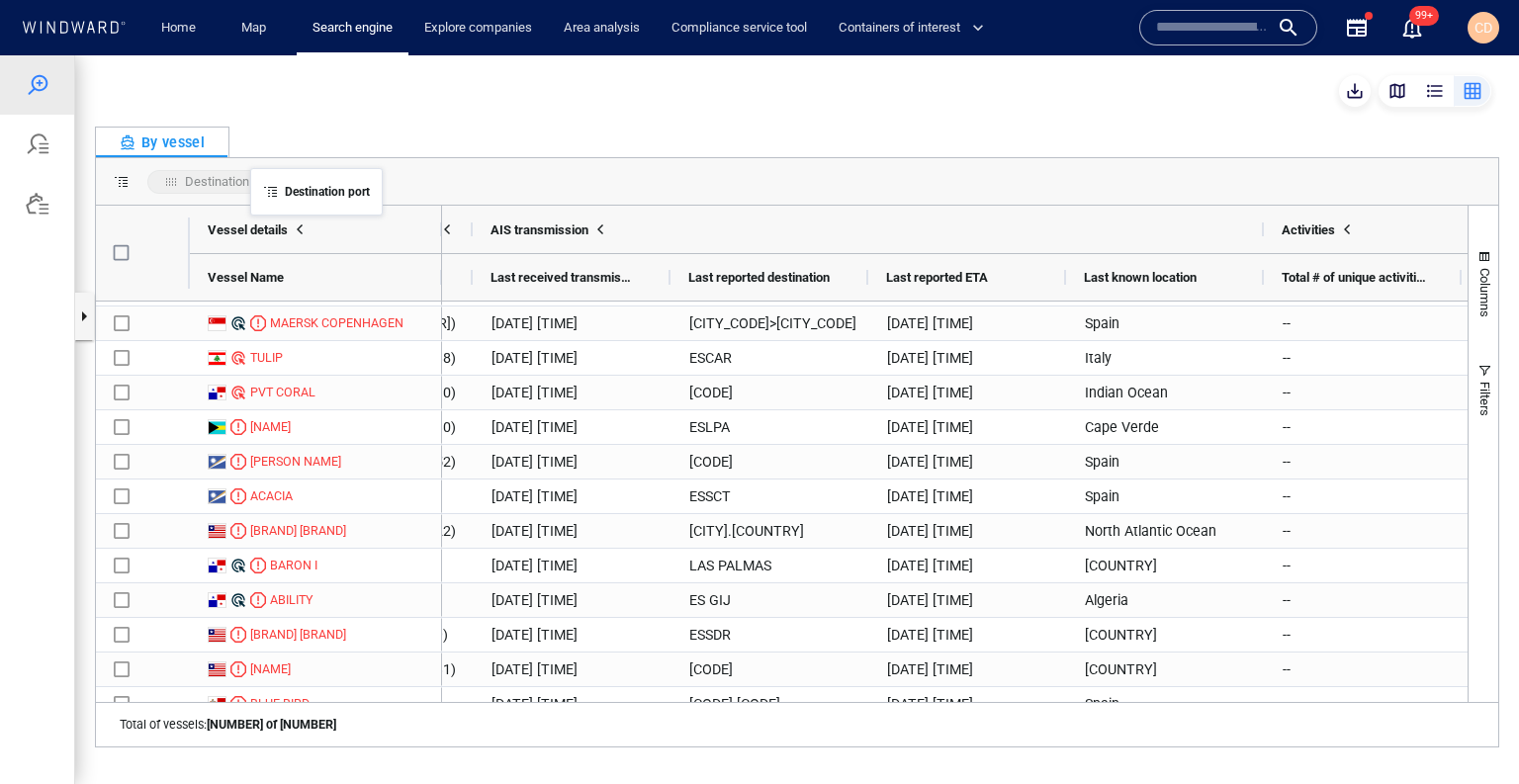 drag, startPoint x: 936, startPoint y: 273, endPoint x: 260, endPoint y: 180, distance: 682.3672 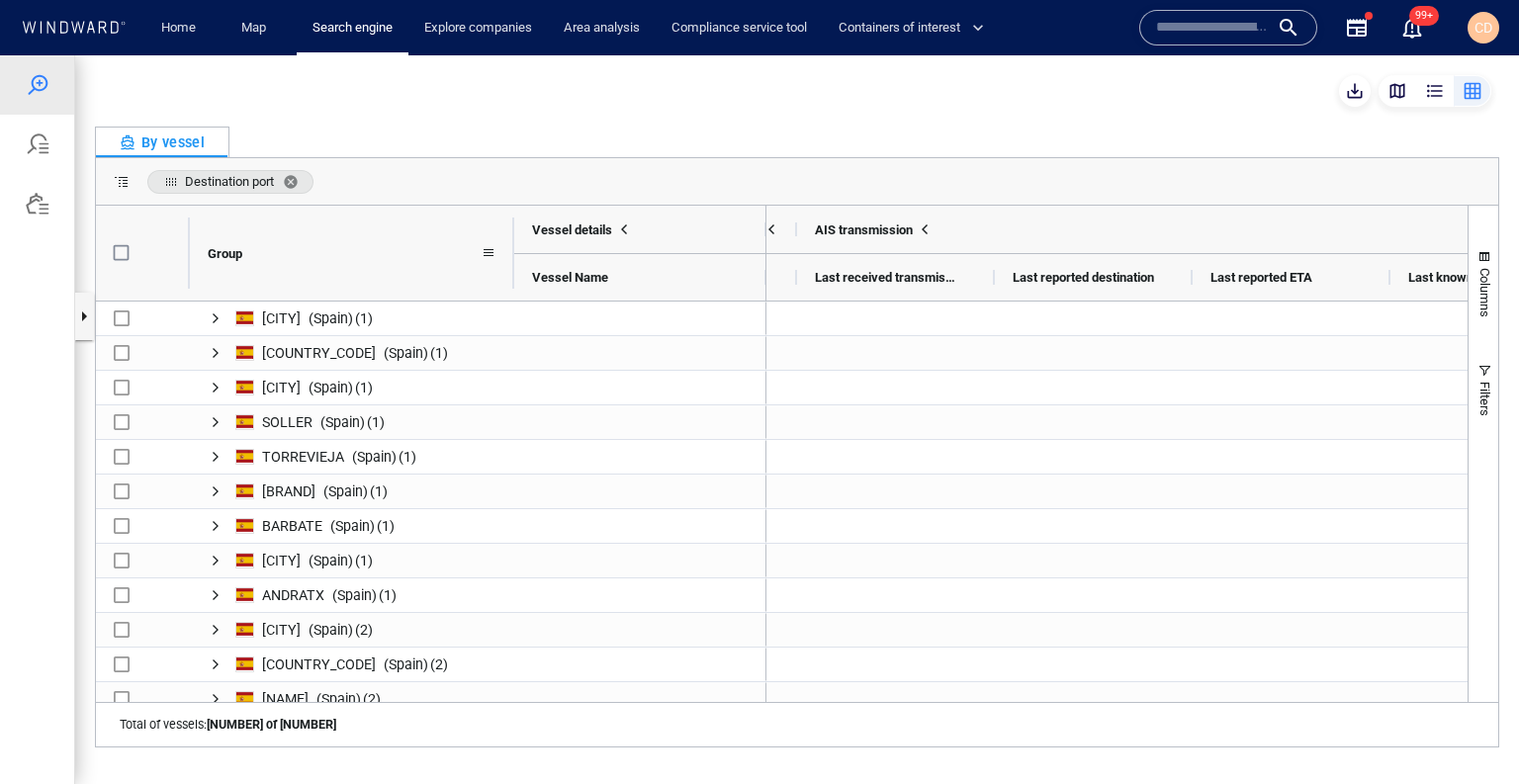 drag, startPoint x: 384, startPoint y: 258, endPoint x: 510, endPoint y: 256, distance: 126.01587 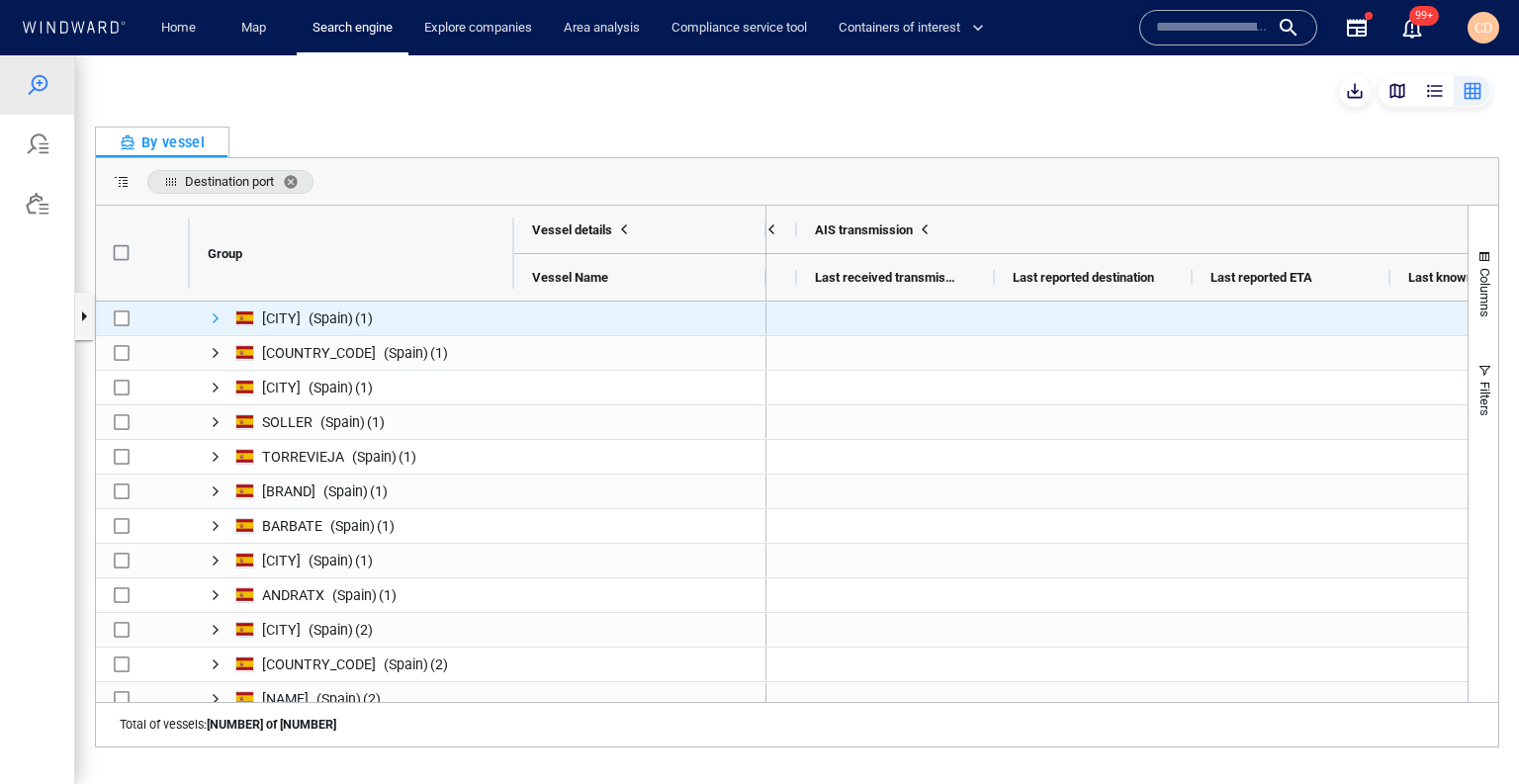 click at bounding box center [216, 318] 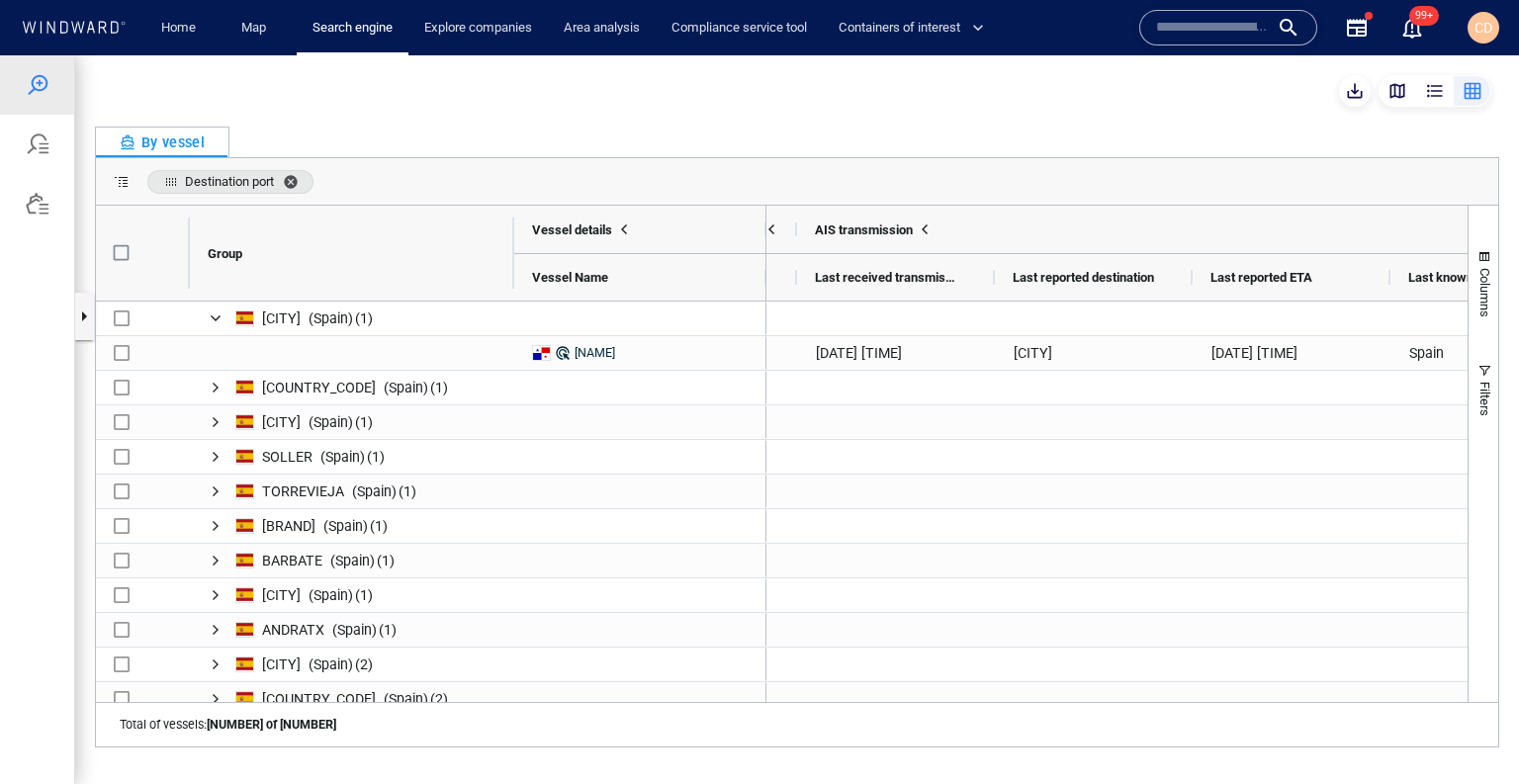 click at bounding box center [295, 182] 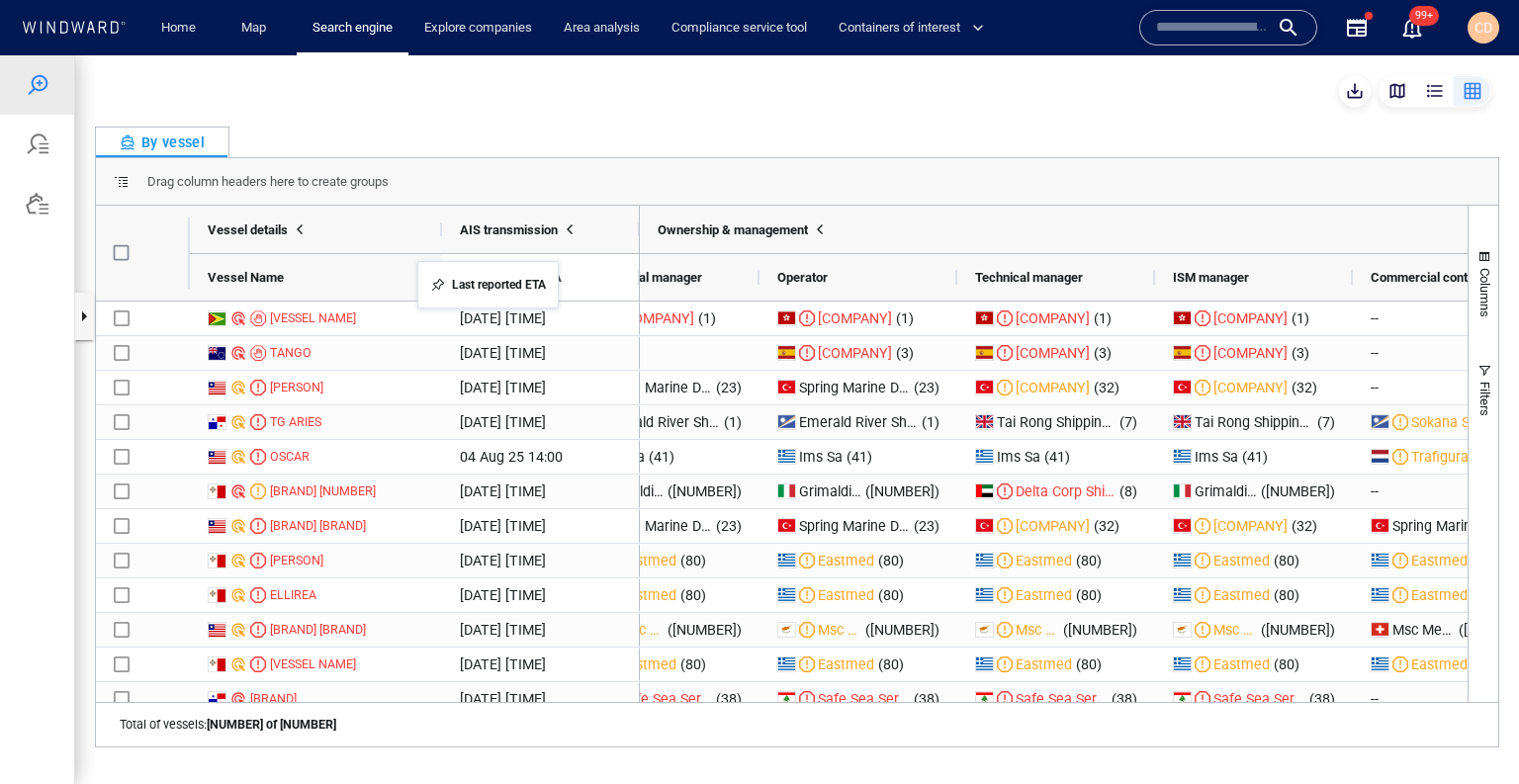 drag, startPoint x: 1162, startPoint y: 281, endPoint x: 429, endPoint y: 273, distance: 733.0437 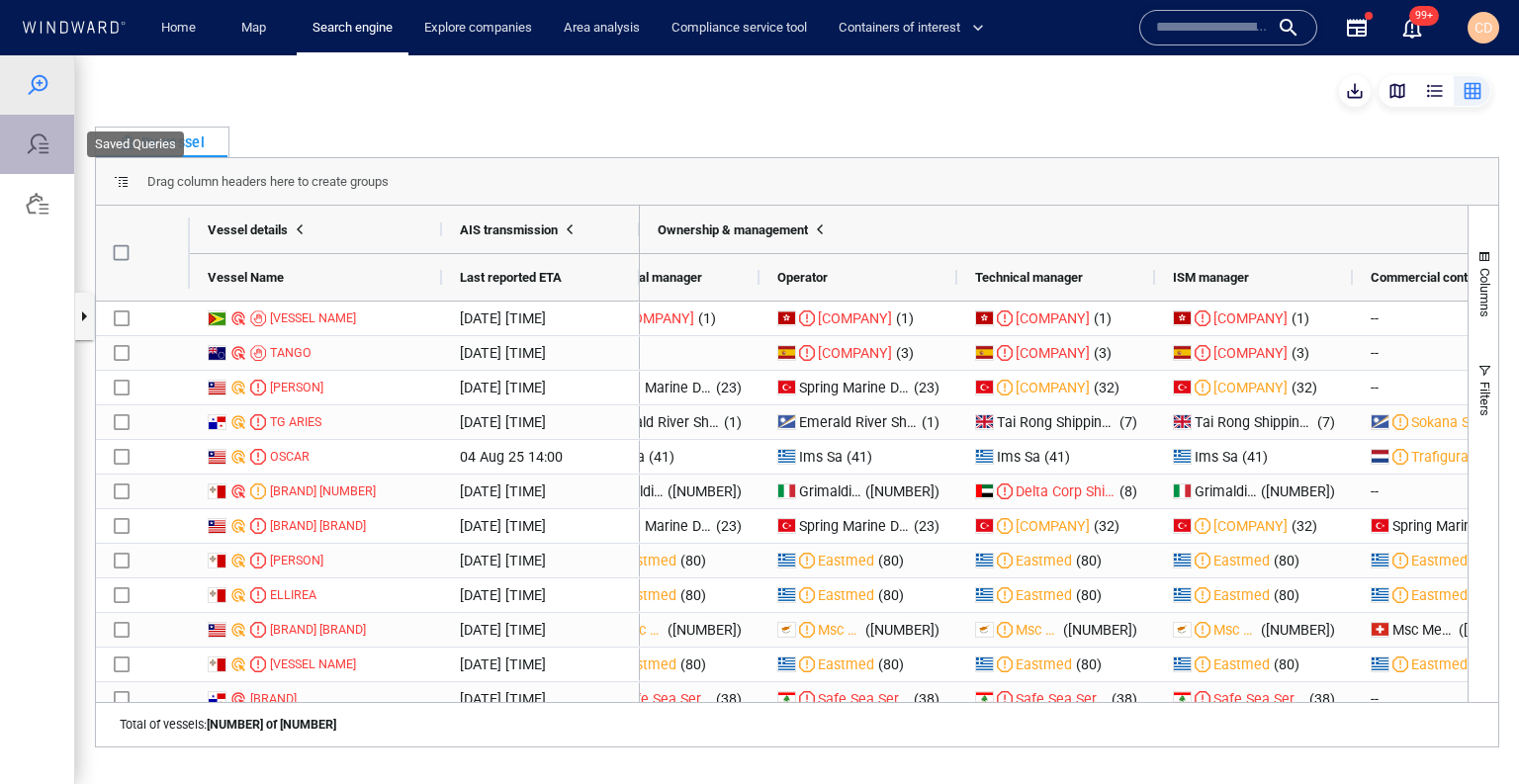 click at bounding box center (38, 144) 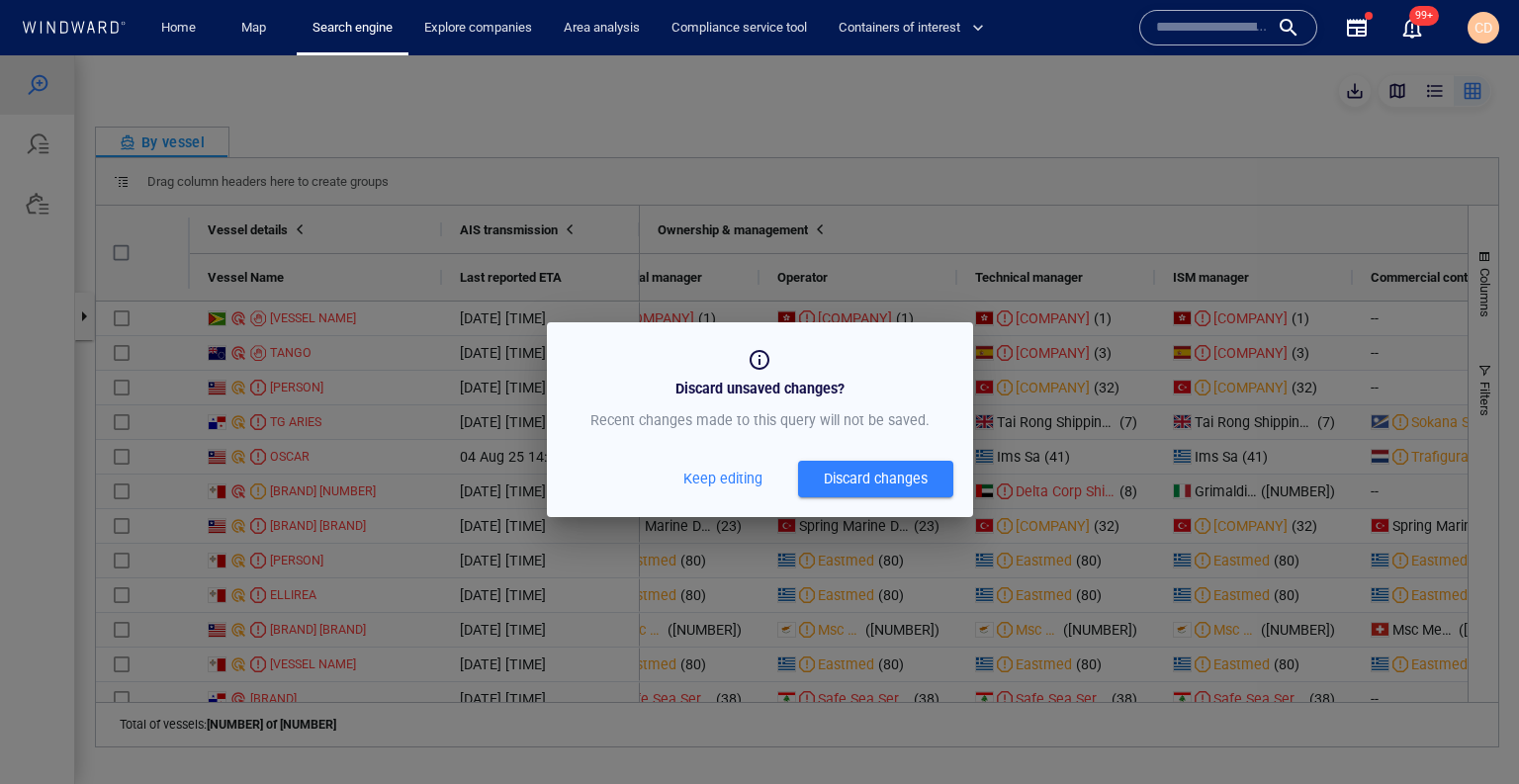 click on "Discard changes" at bounding box center (875, 479) 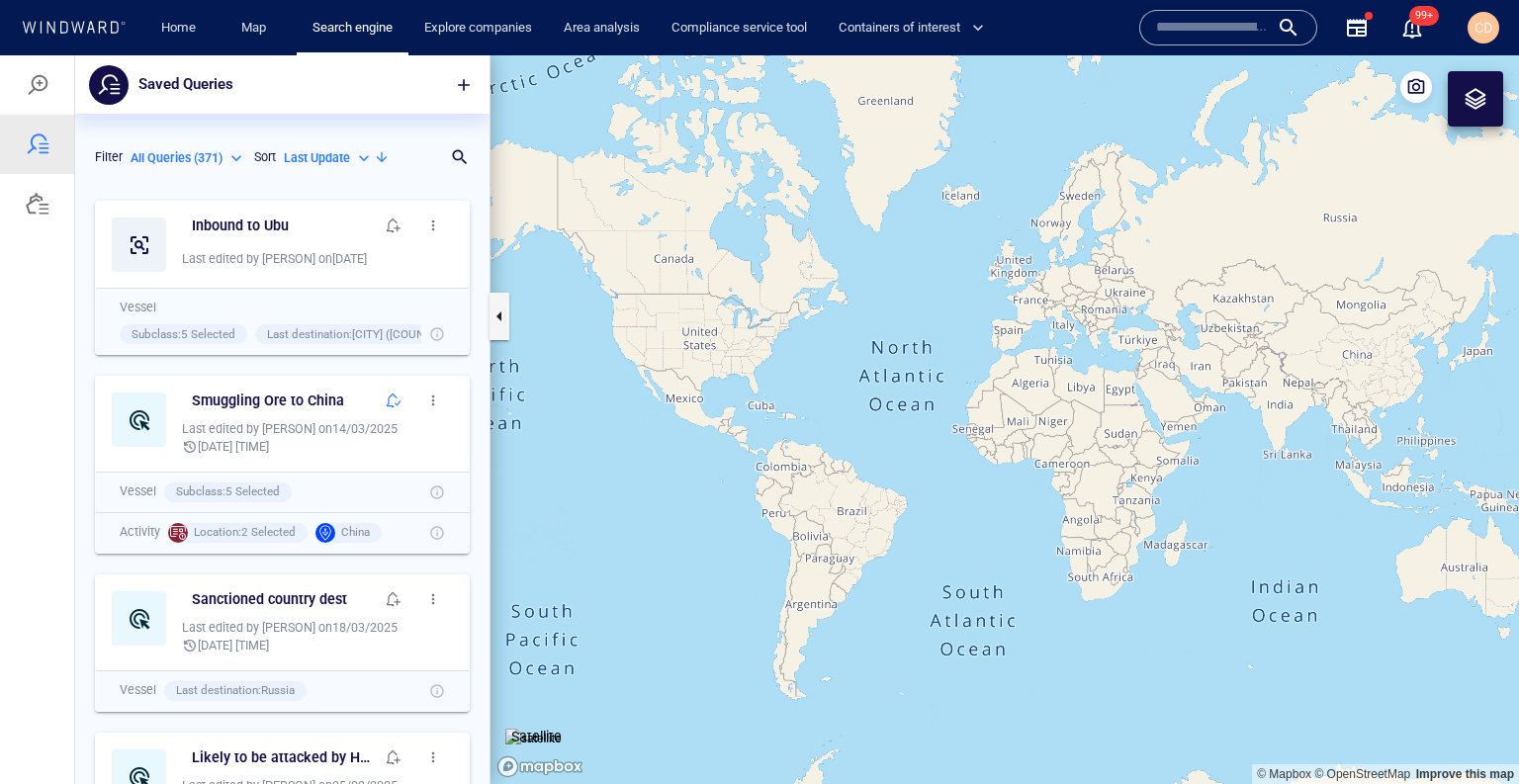 scroll, scrollTop: 1, scrollLeft: 0, axis: vertical 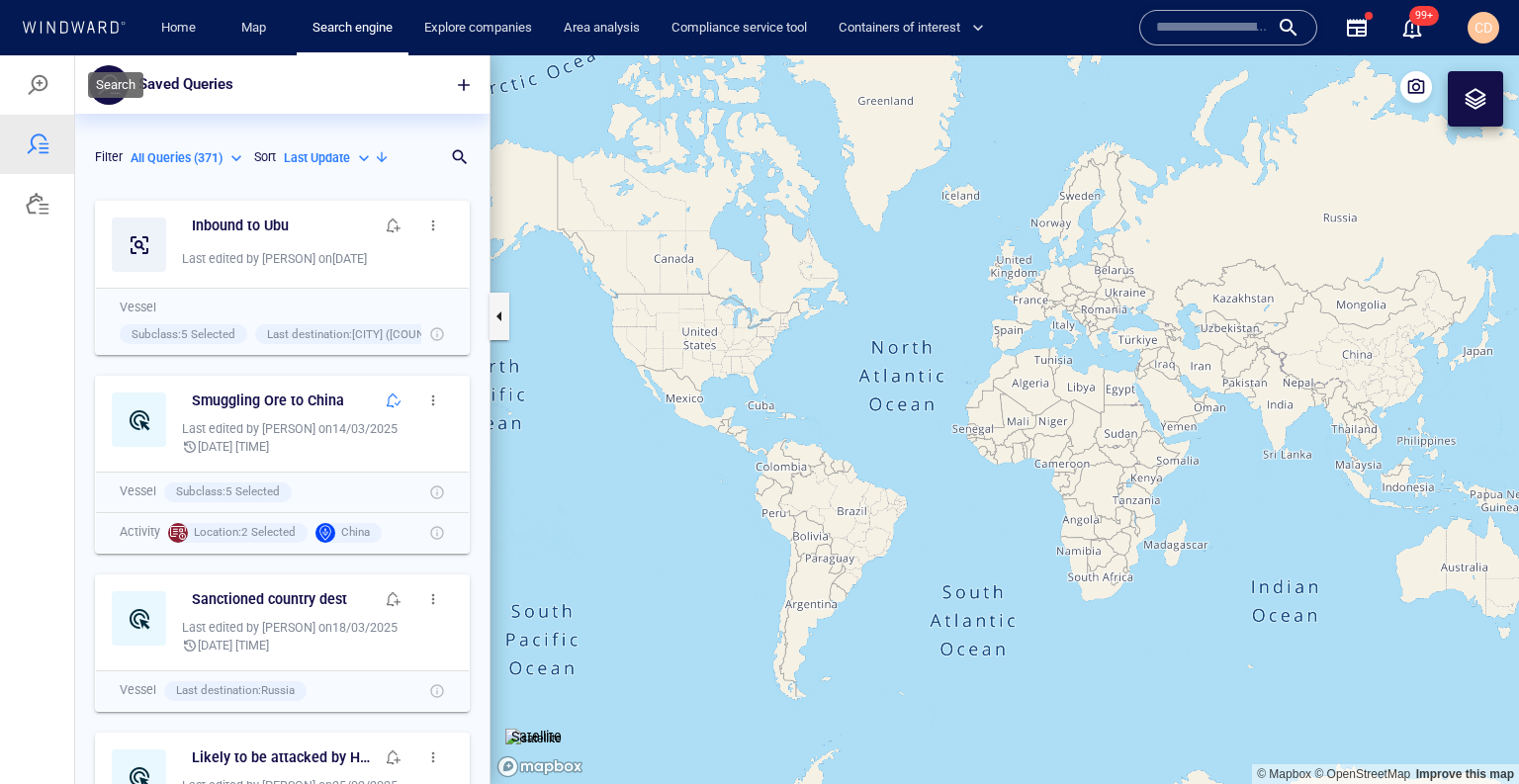 click at bounding box center [37, 85] 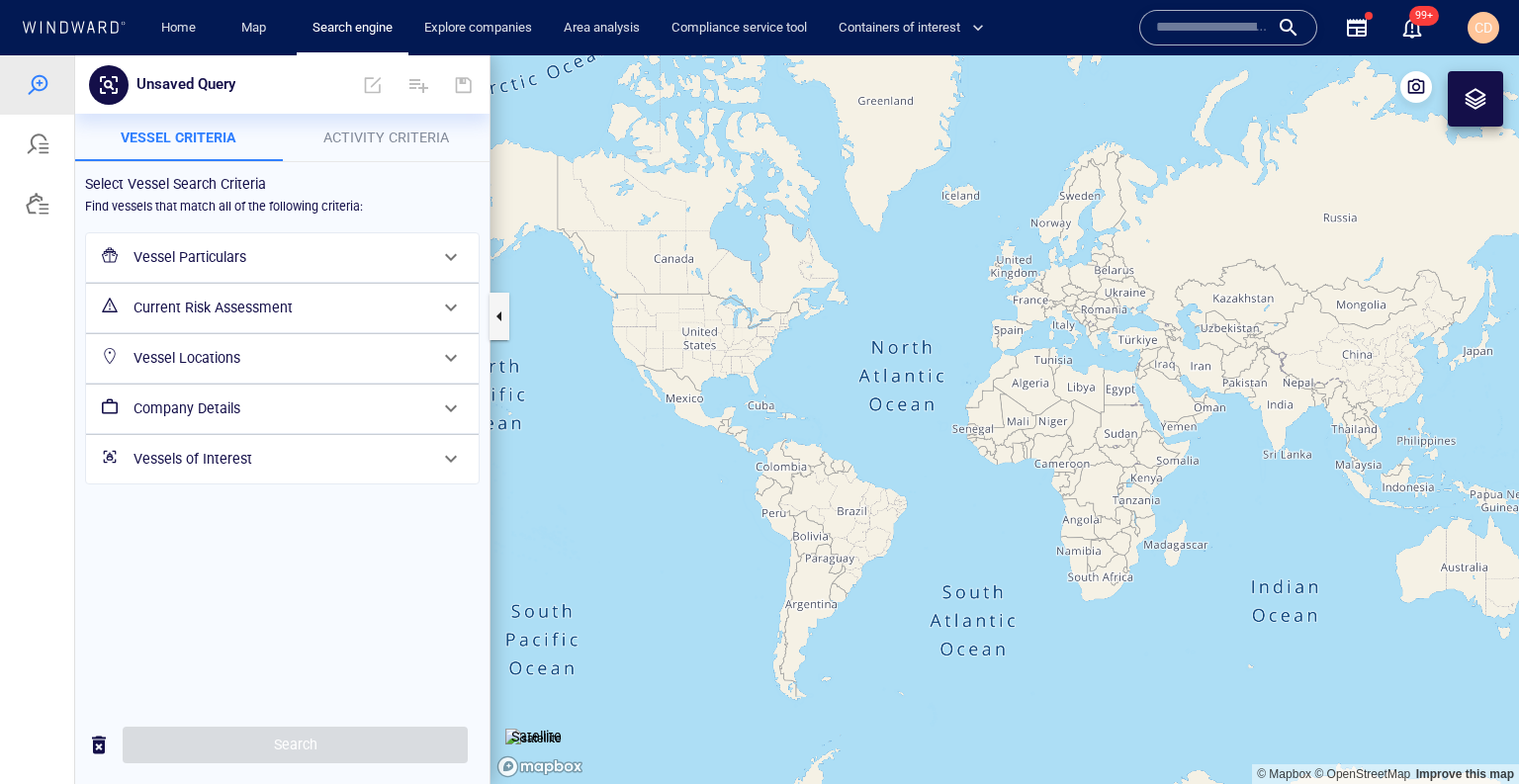 click on "Vessel Locations" at bounding box center (280, 358) 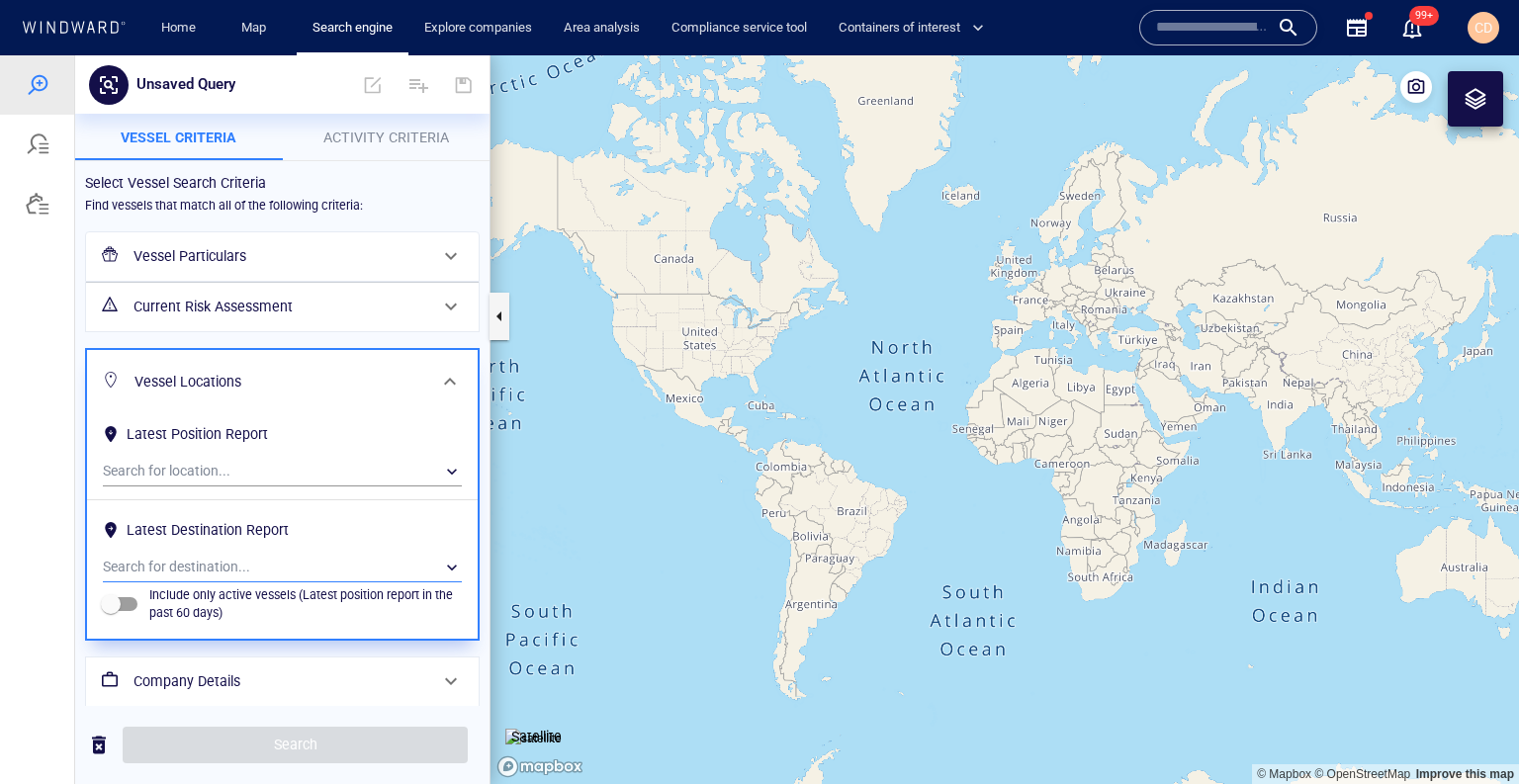 click on "​" at bounding box center [282, 567] 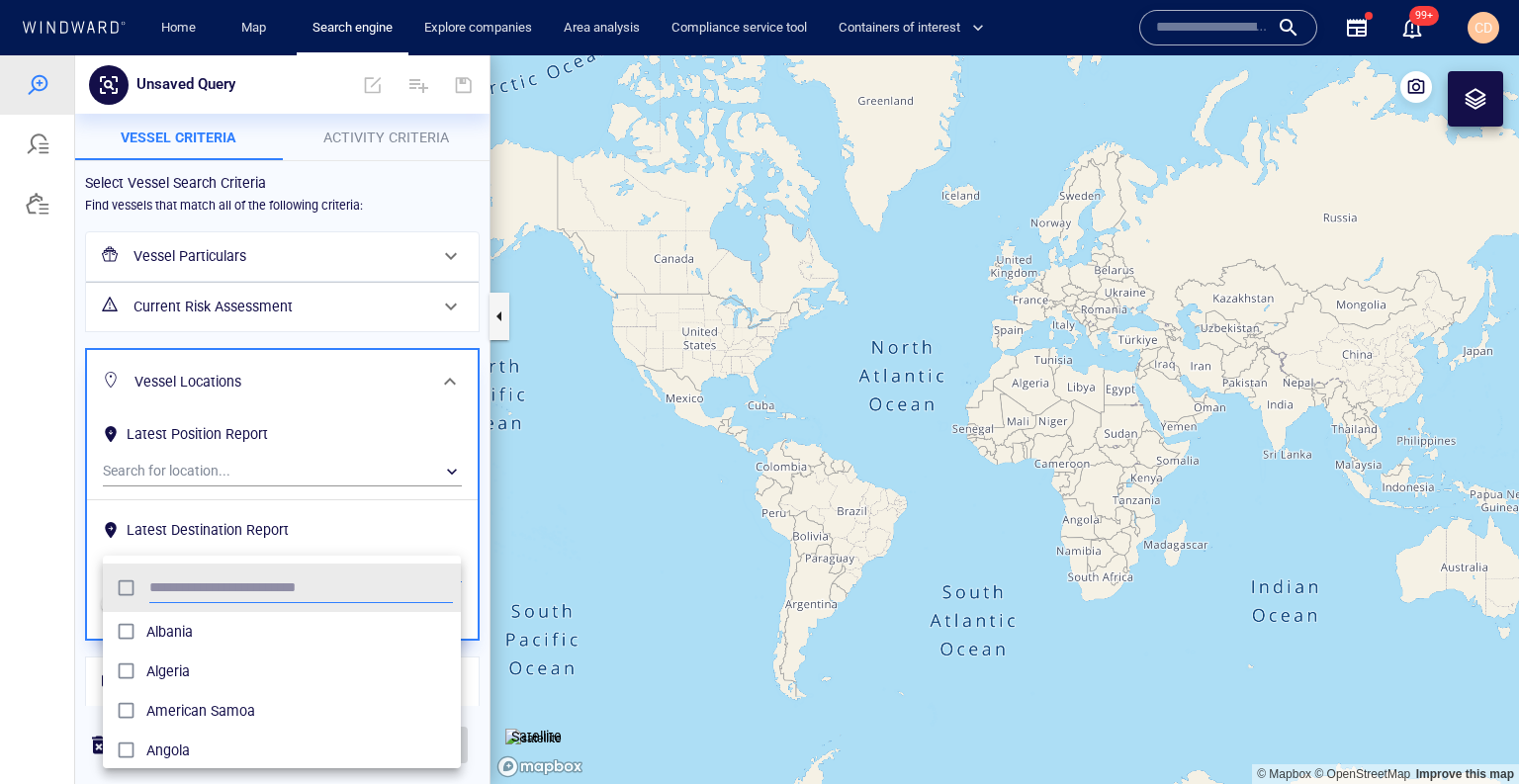 scroll, scrollTop: 0, scrollLeft: 1, axis: horizontal 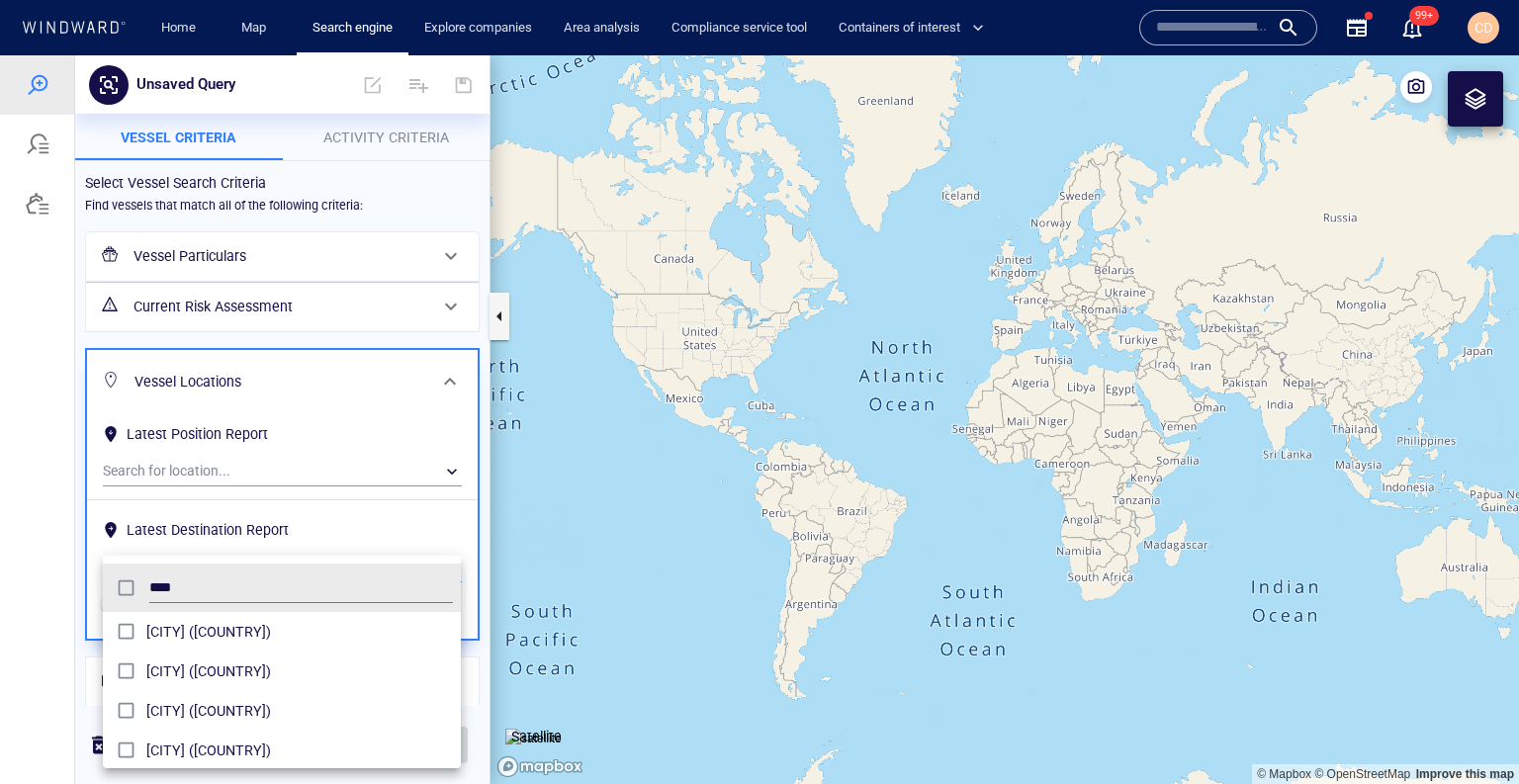 click on "Tarragona (Spain)" at bounding box center [282, 632] 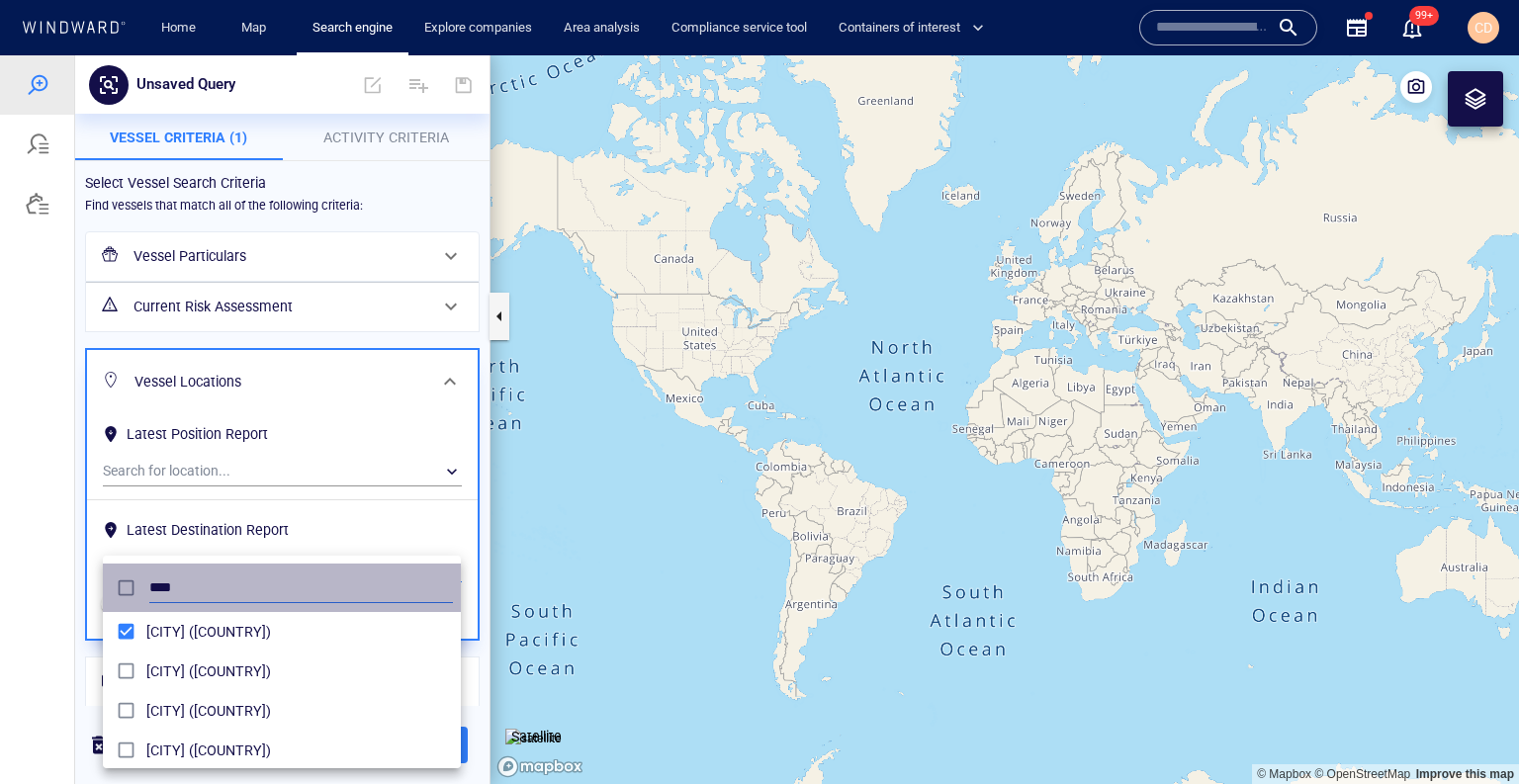 click on "****" at bounding box center [301, 588] 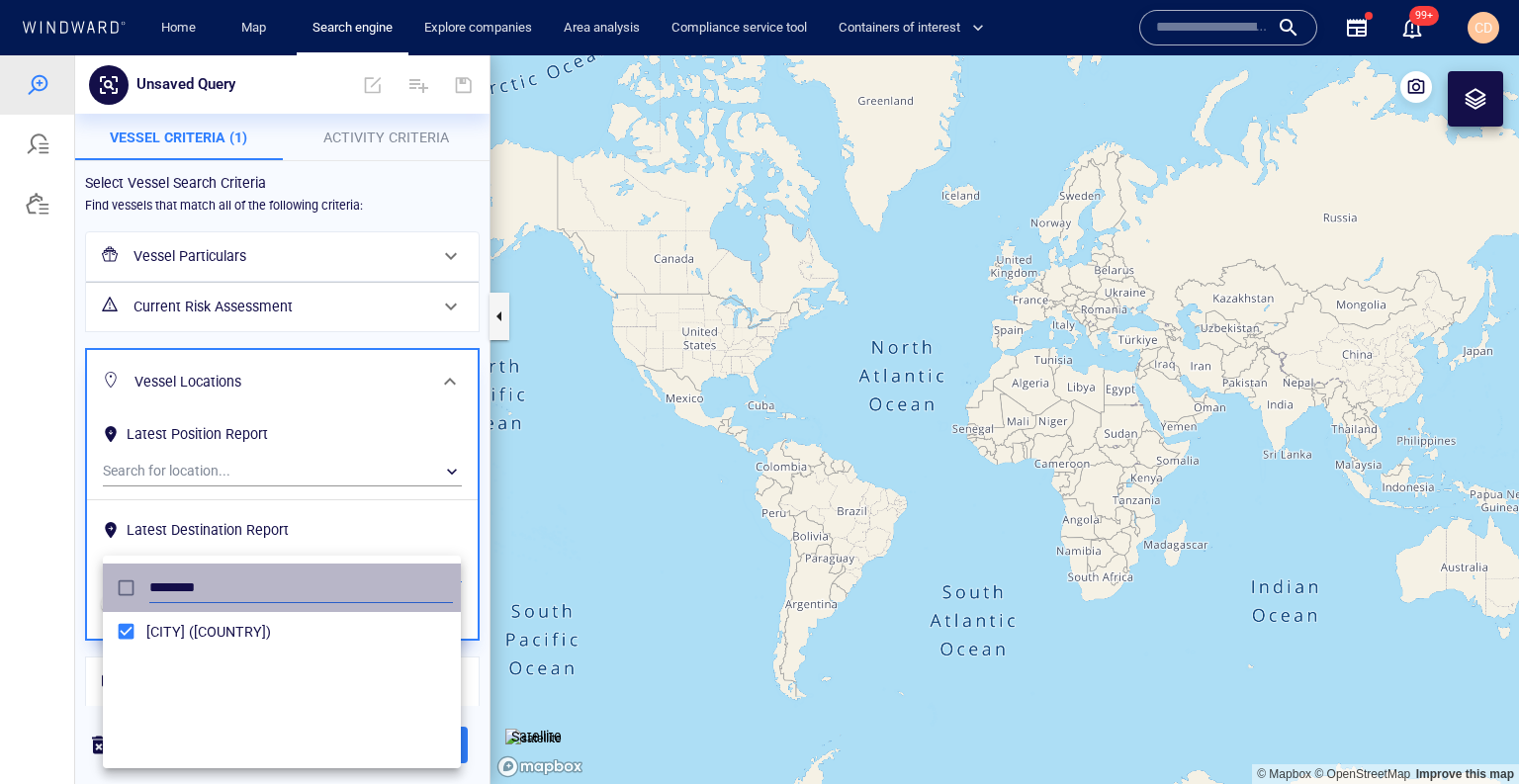 click on "********" at bounding box center [301, 588] 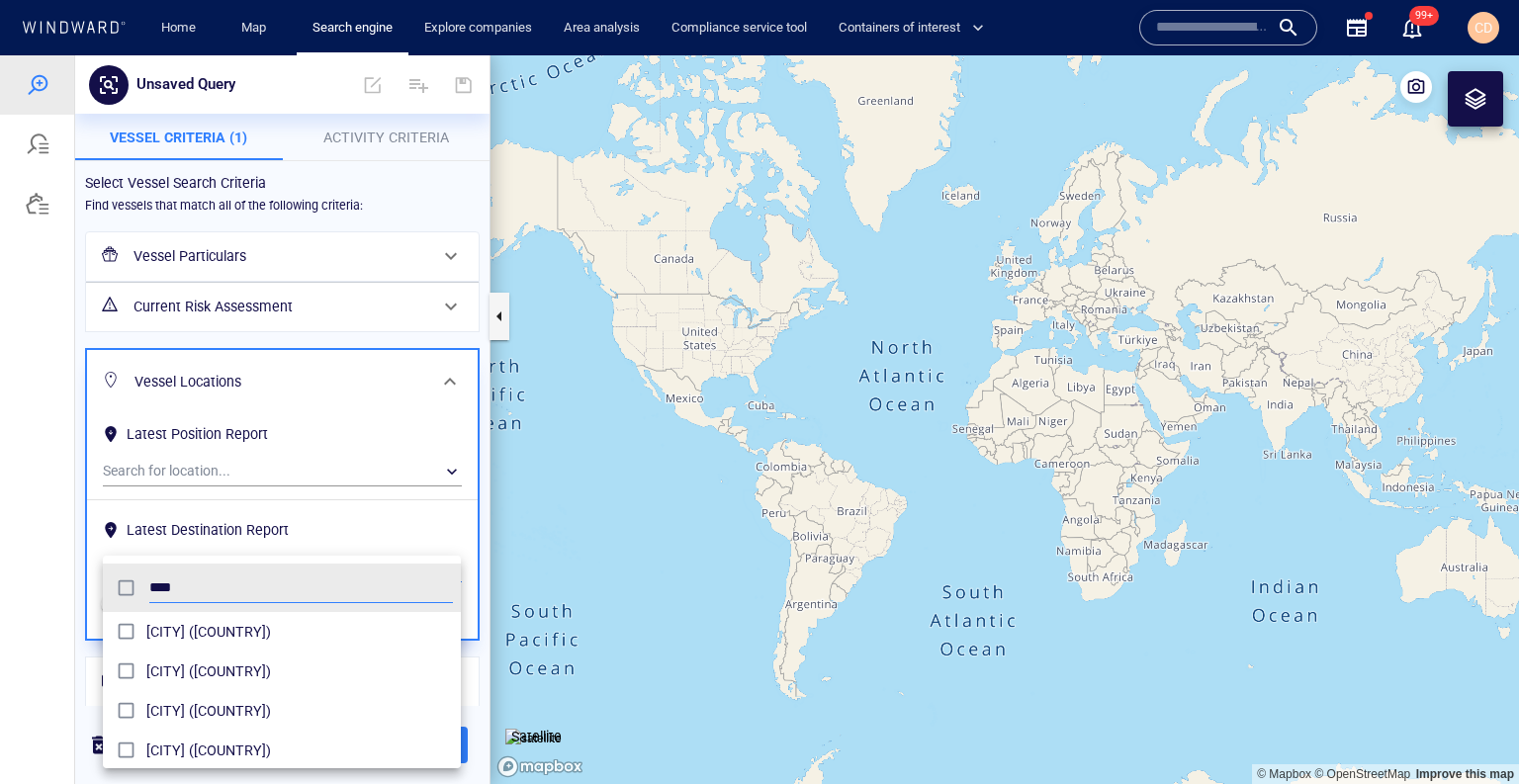 type on "****" 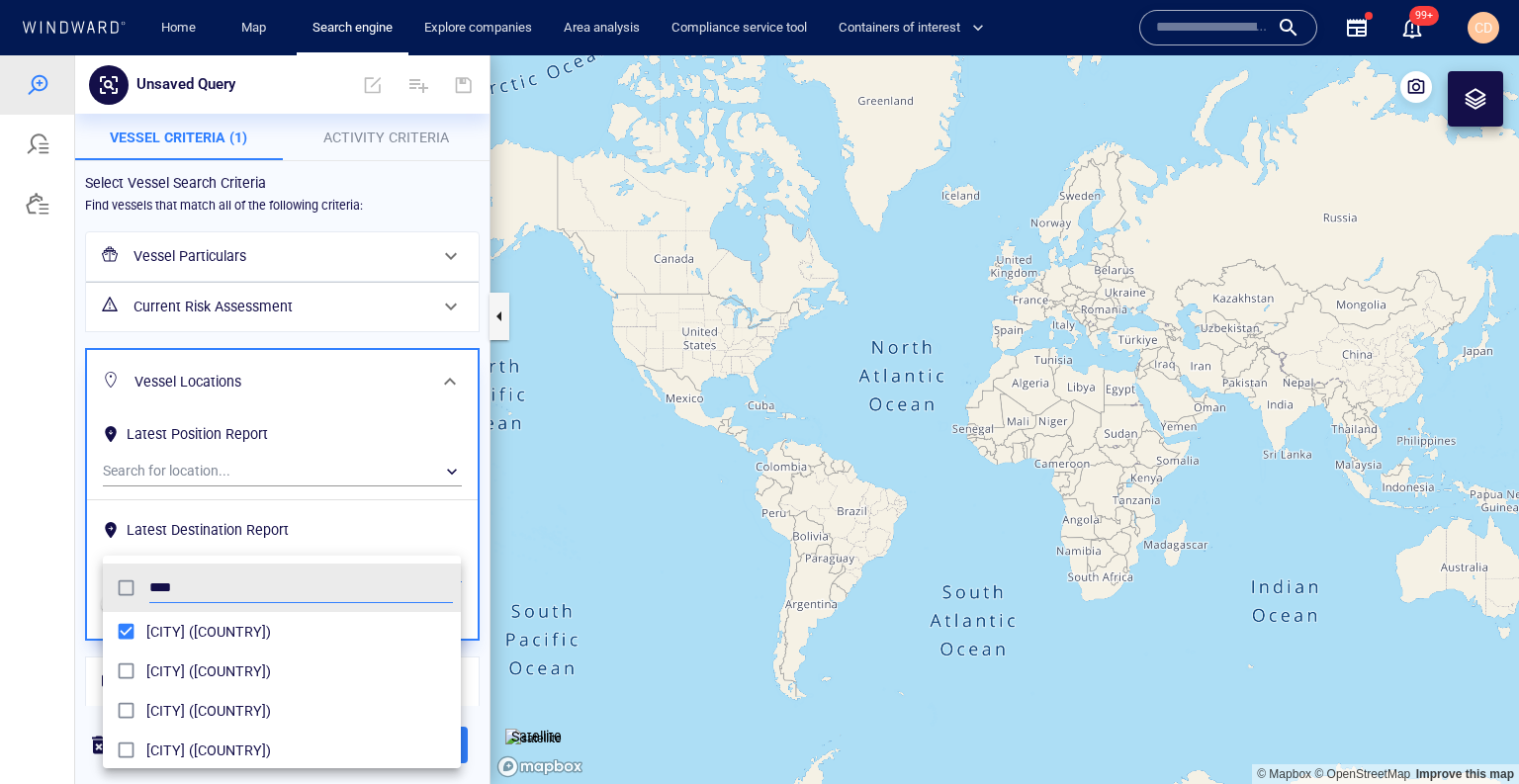 click at bounding box center [760, 419] 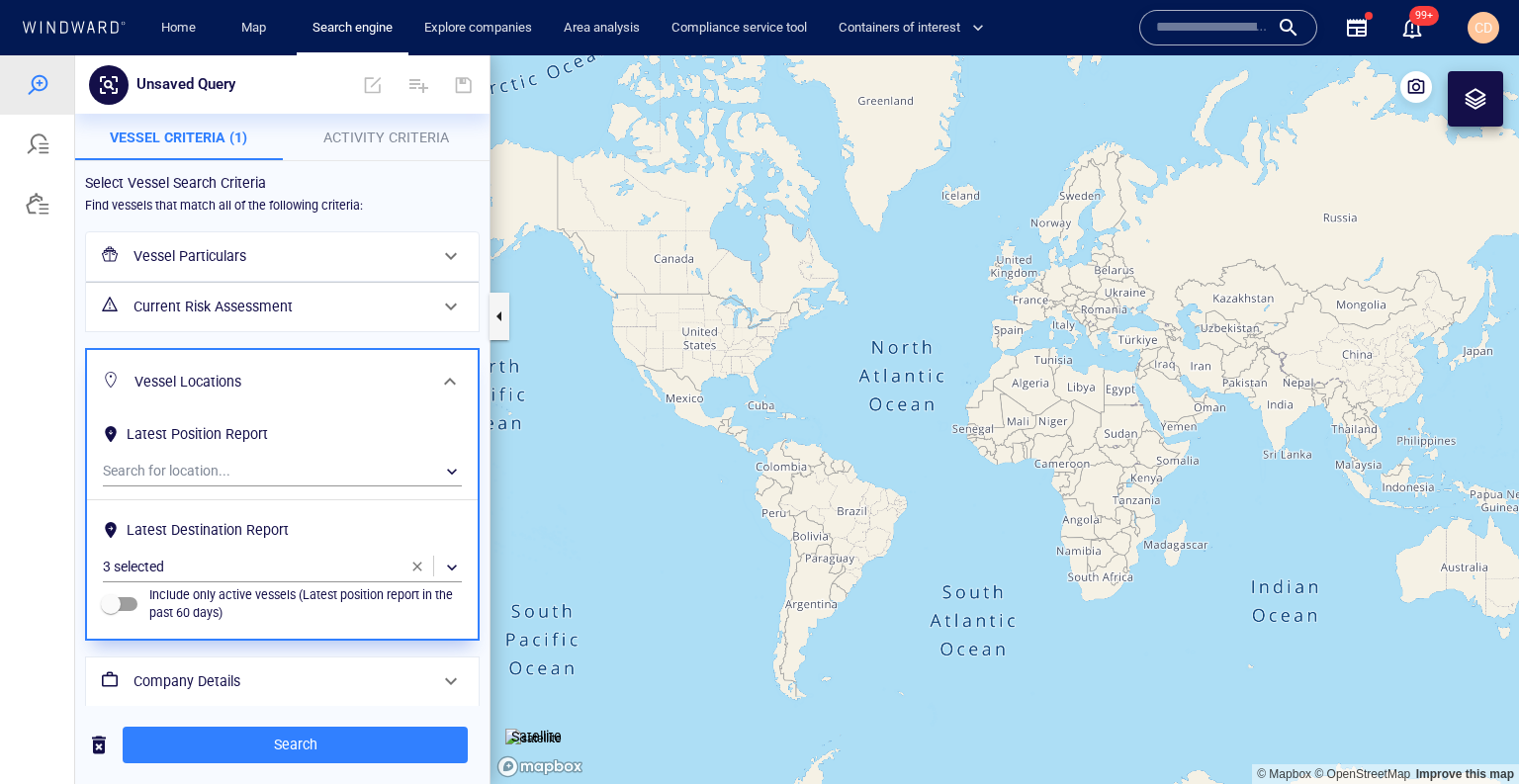 drag, startPoint x: 381, startPoint y: 731, endPoint x: 438, endPoint y: 653, distance: 96.607453 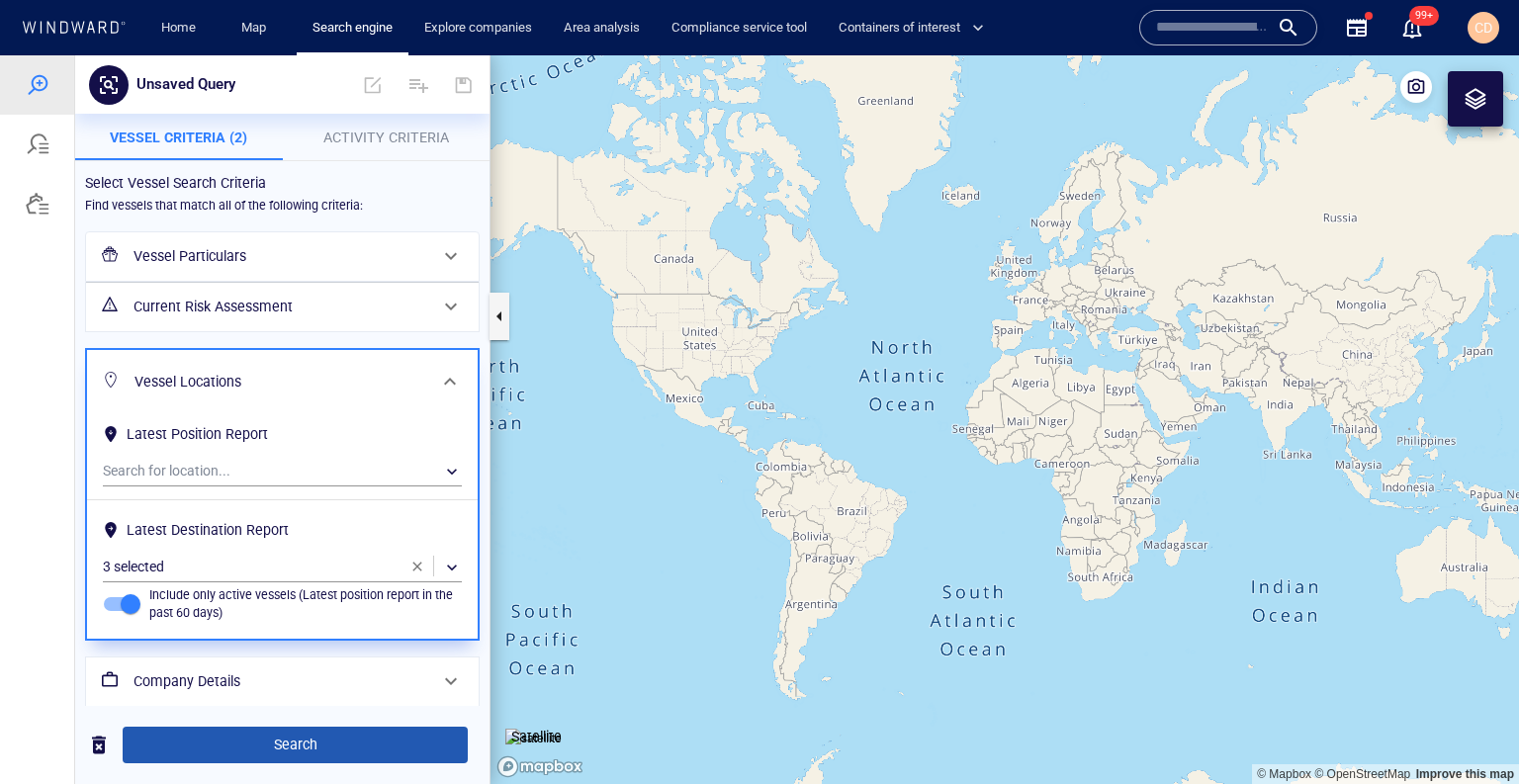 click on "Search" at bounding box center [295, 744] 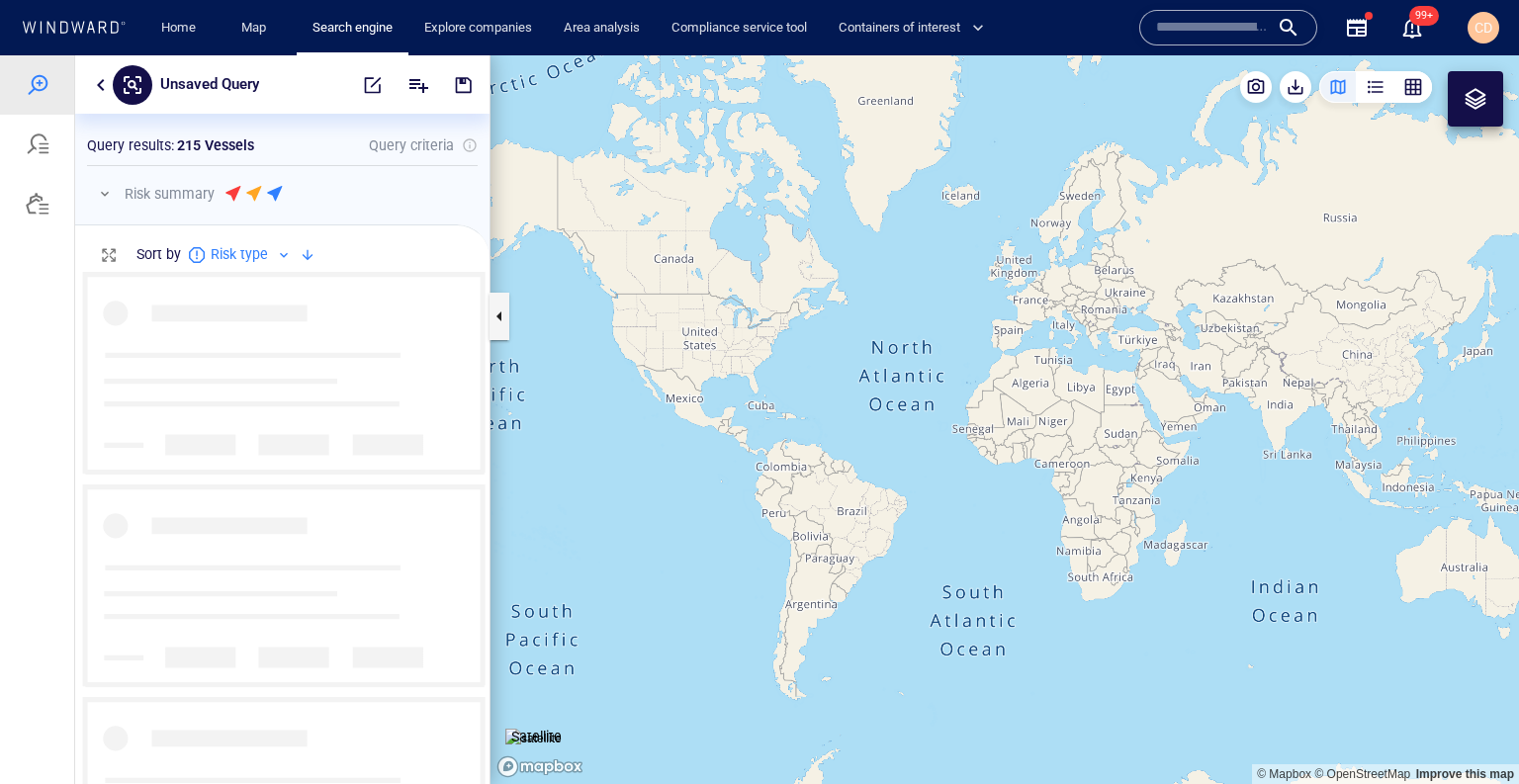 scroll, scrollTop: 0, scrollLeft: 0, axis: both 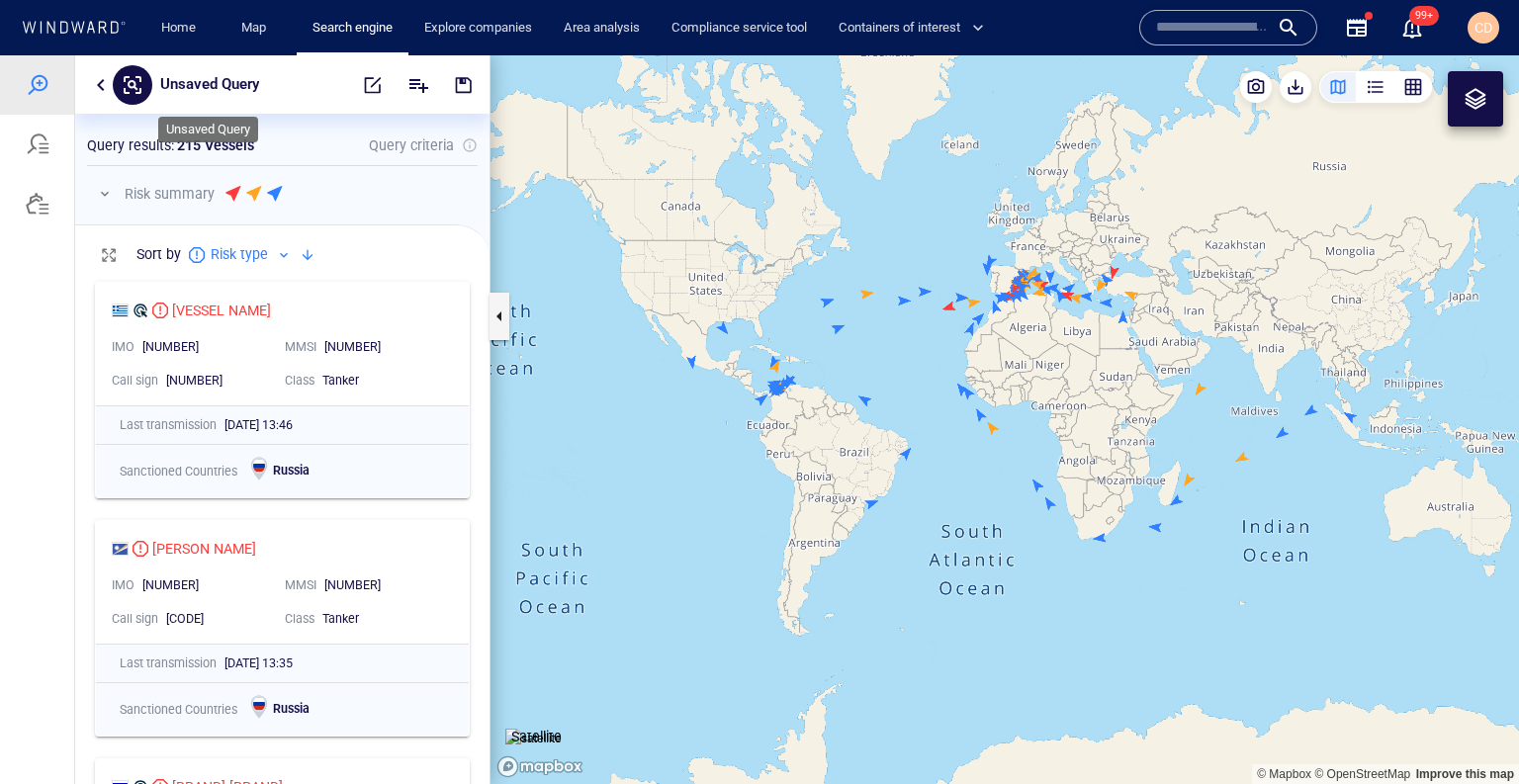 click on "Unsaved Query" at bounding box center [210, 85] 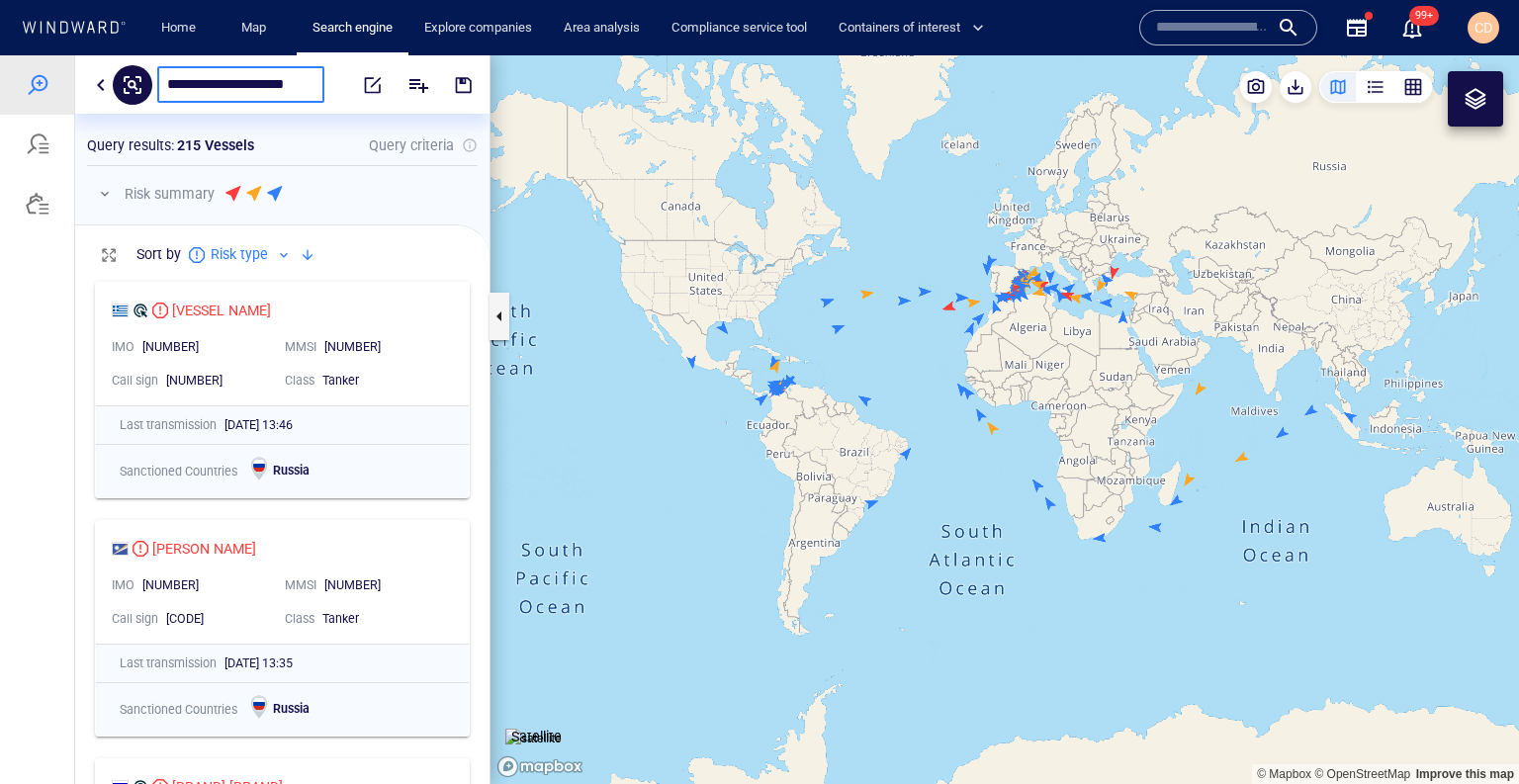 type on "**********" 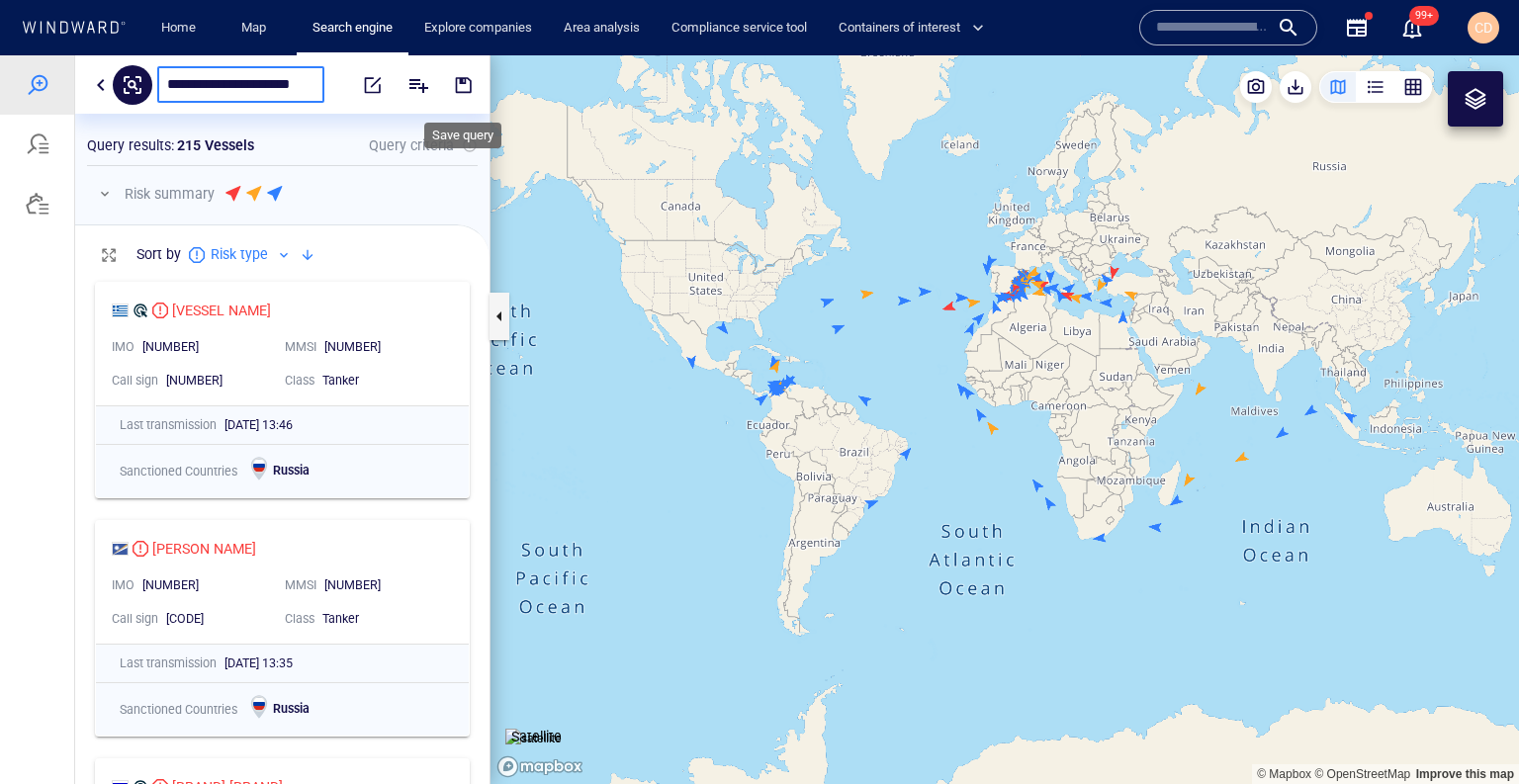 click at bounding box center (464, 85) 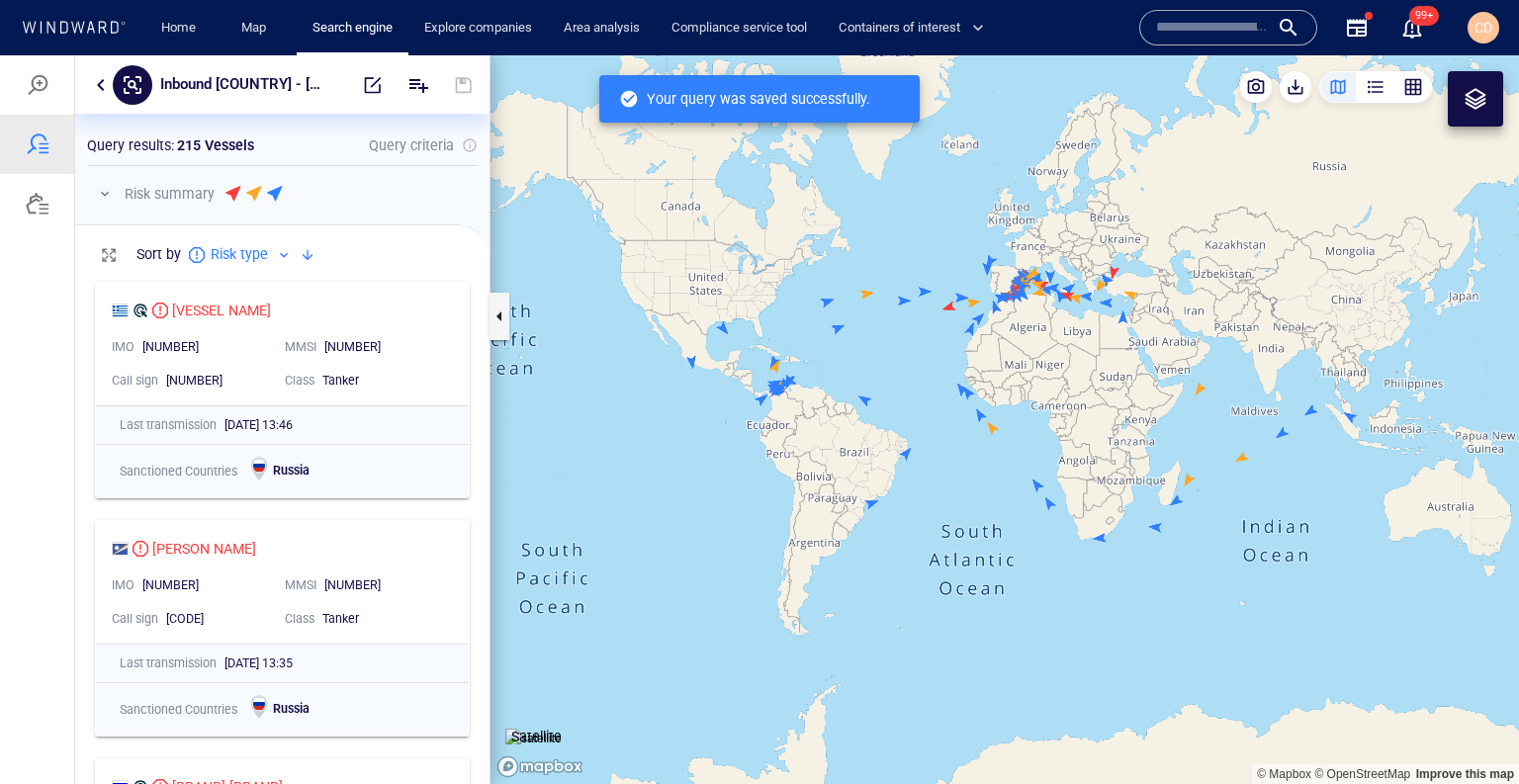 scroll, scrollTop: 0, scrollLeft: 0, axis: both 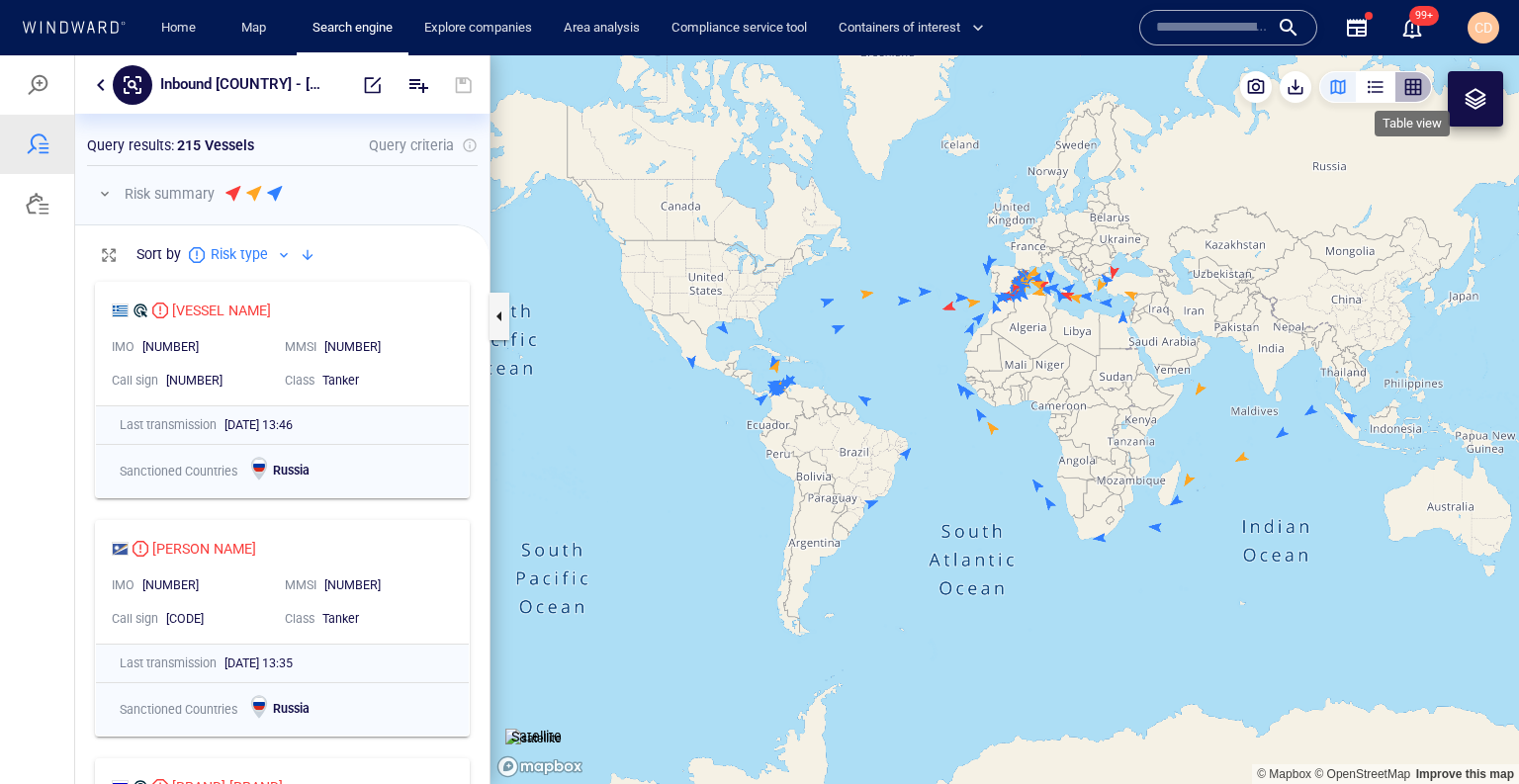 click at bounding box center [1413, 87] 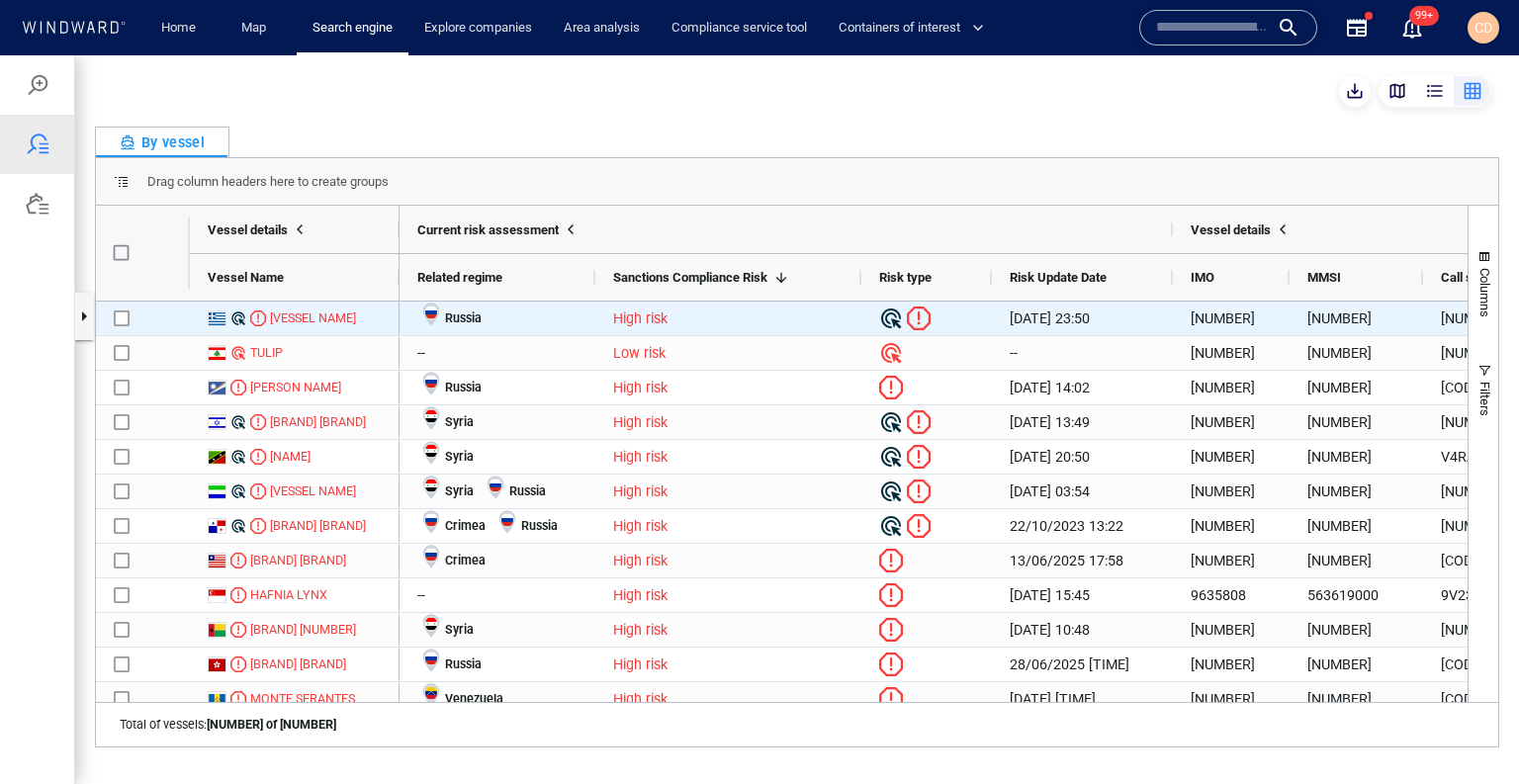 scroll, scrollTop: 0, scrollLeft: 119, axis: horizontal 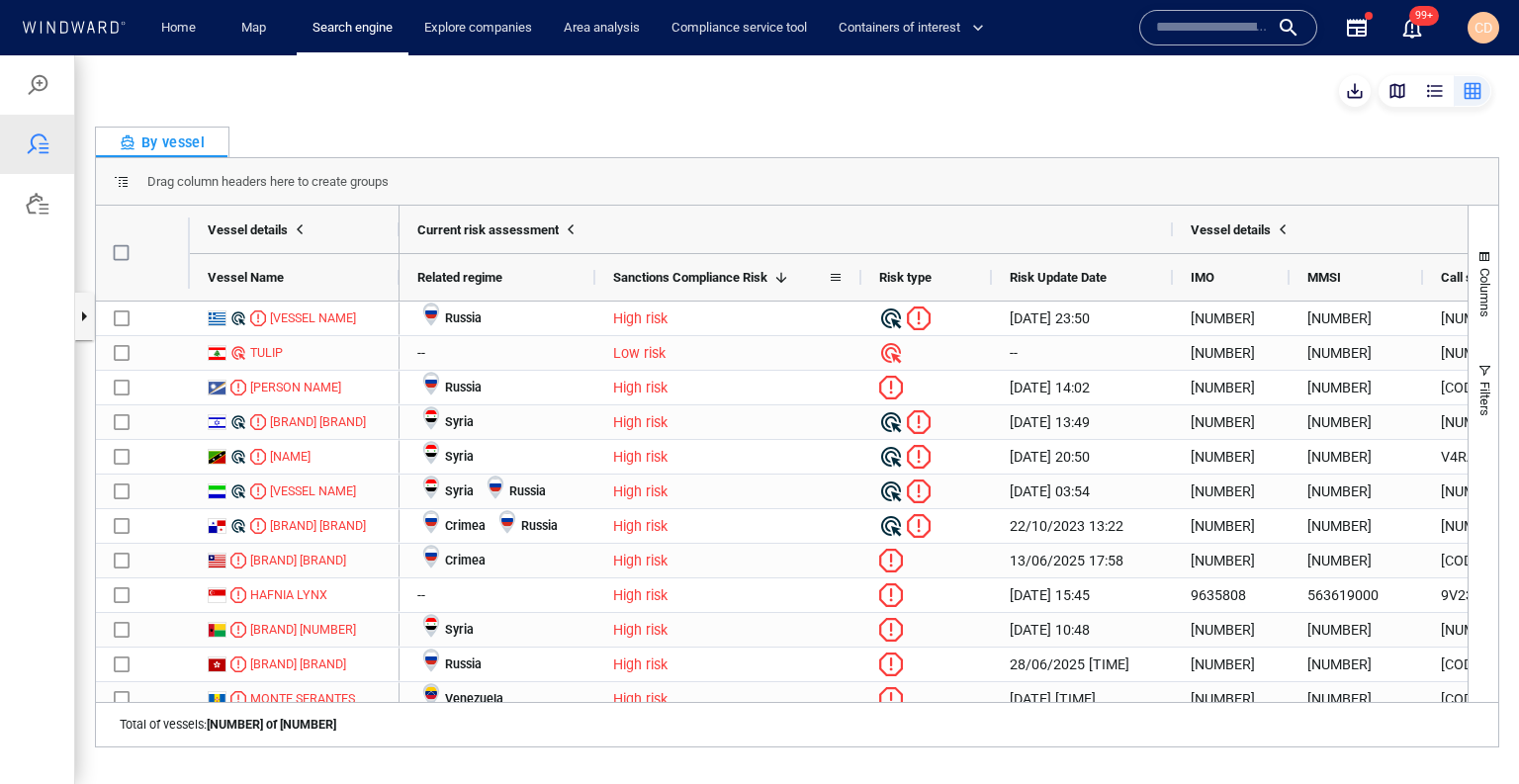 click at bounding box center (781, 278) 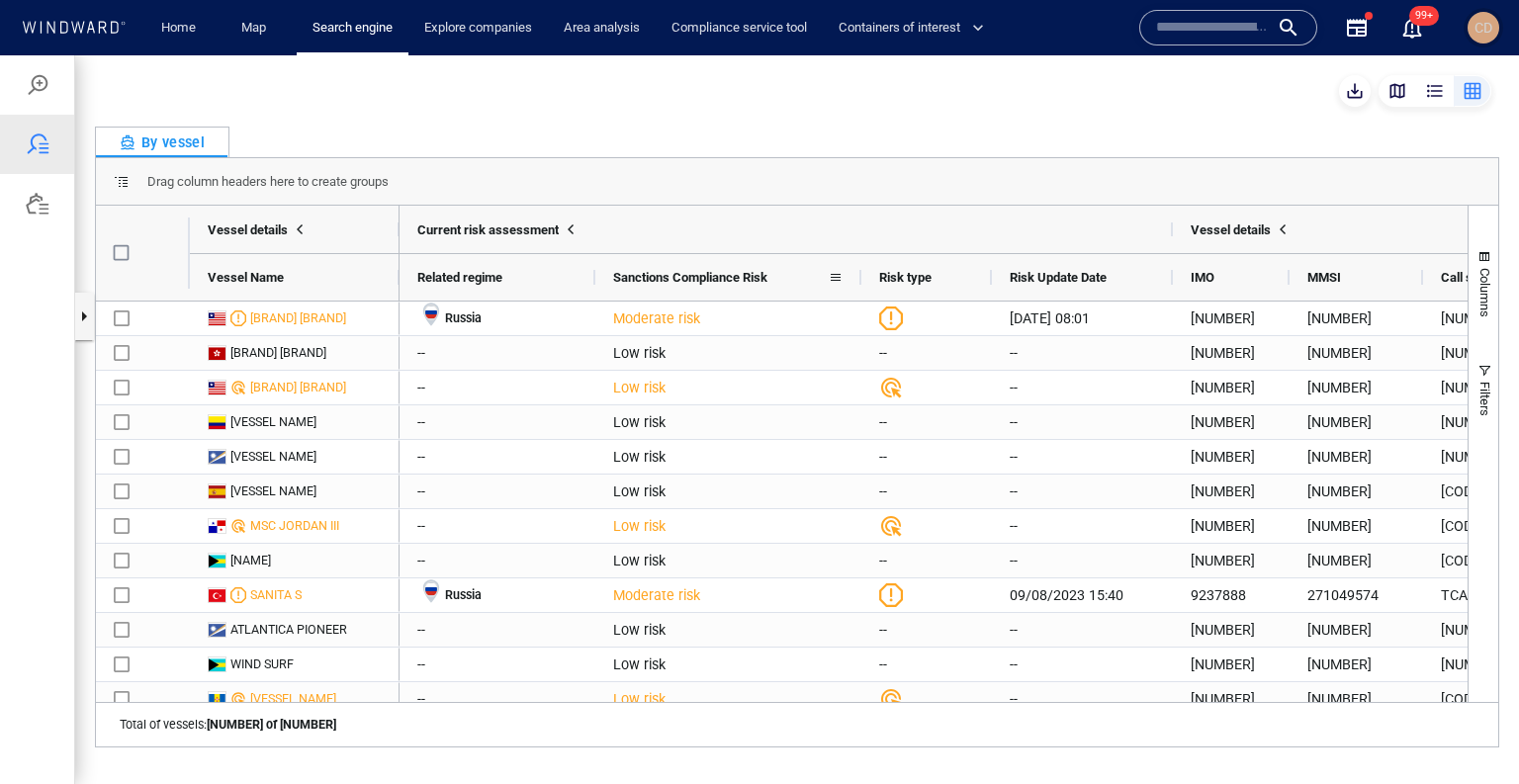 scroll, scrollTop: 0, scrollLeft: 419, axis: horizontal 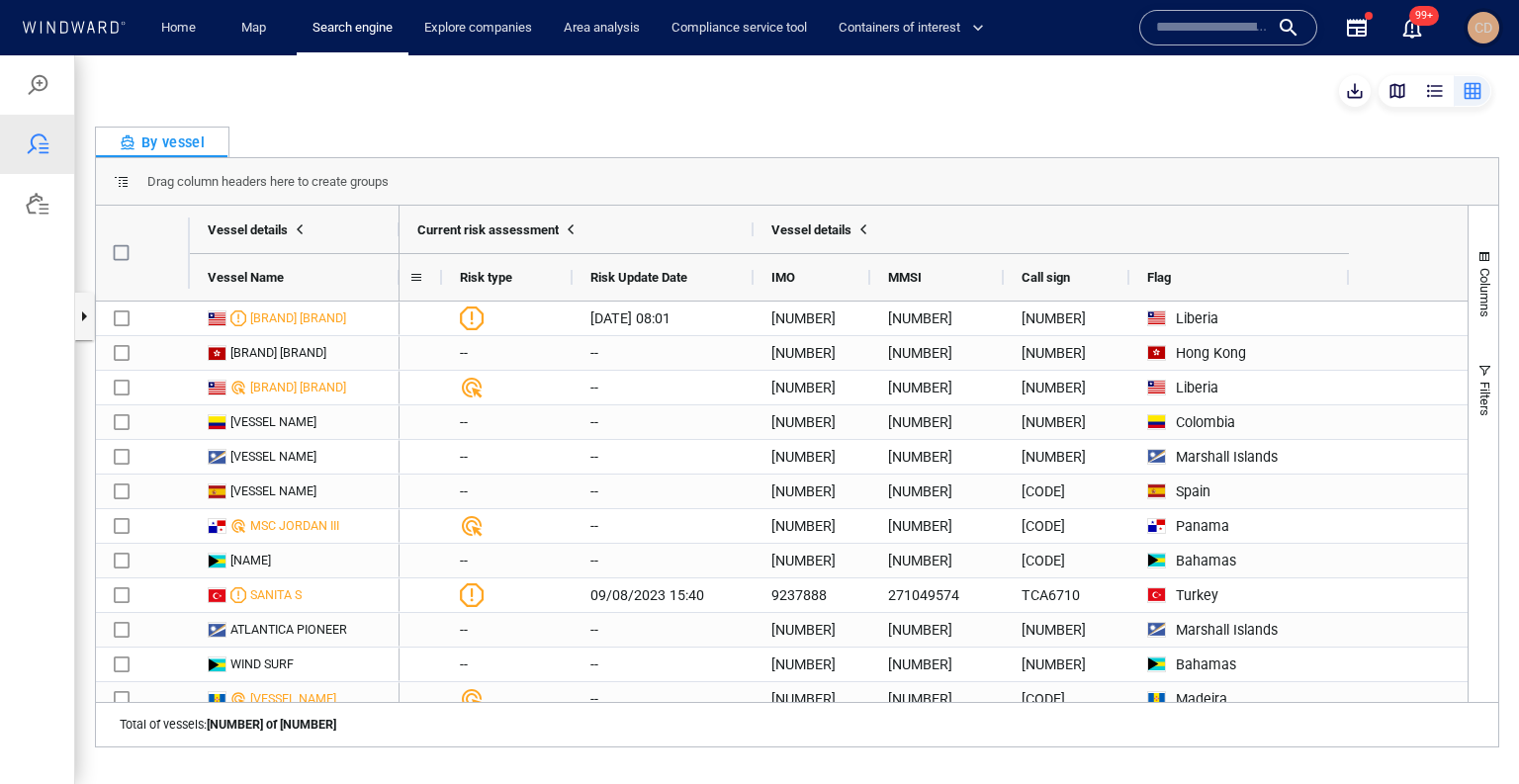 drag, startPoint x: 1486, startPoint y: 32, endPoint x: 1398, endPoint y: 3, distance: 92.65528 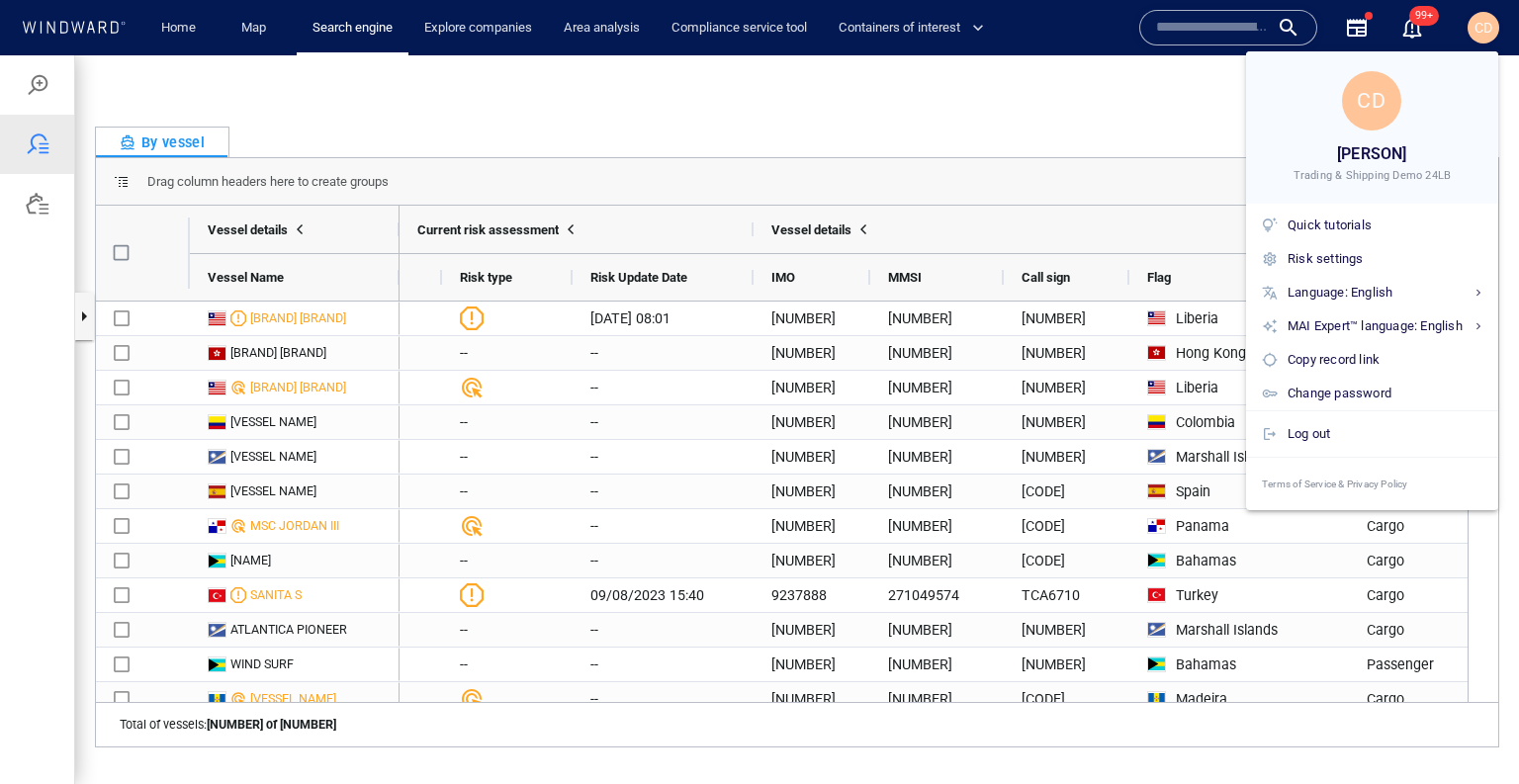 click at bounding box center [760, 392] 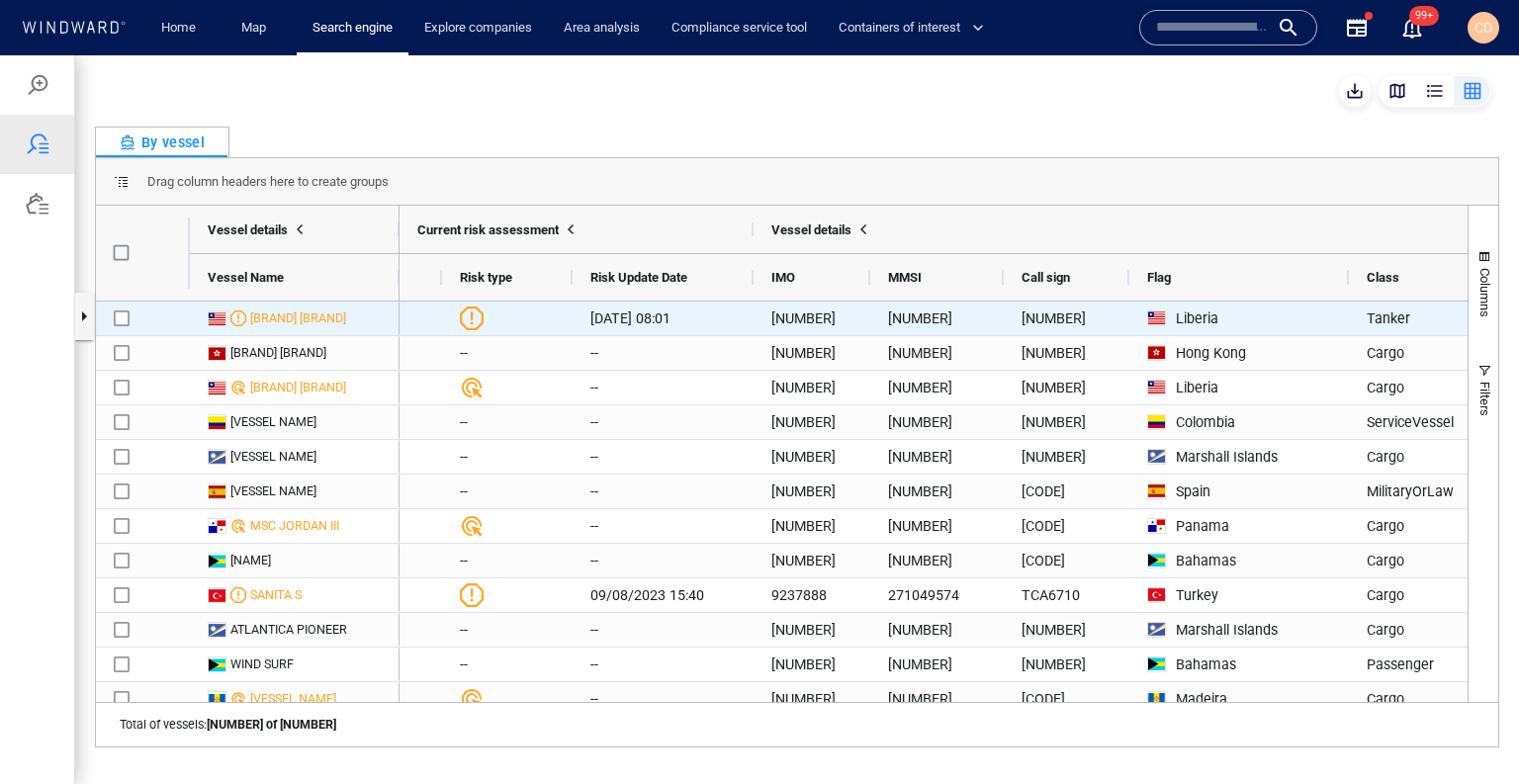 scroll, scrollTop: 0, scrollLeft: 463, axis: horizontal 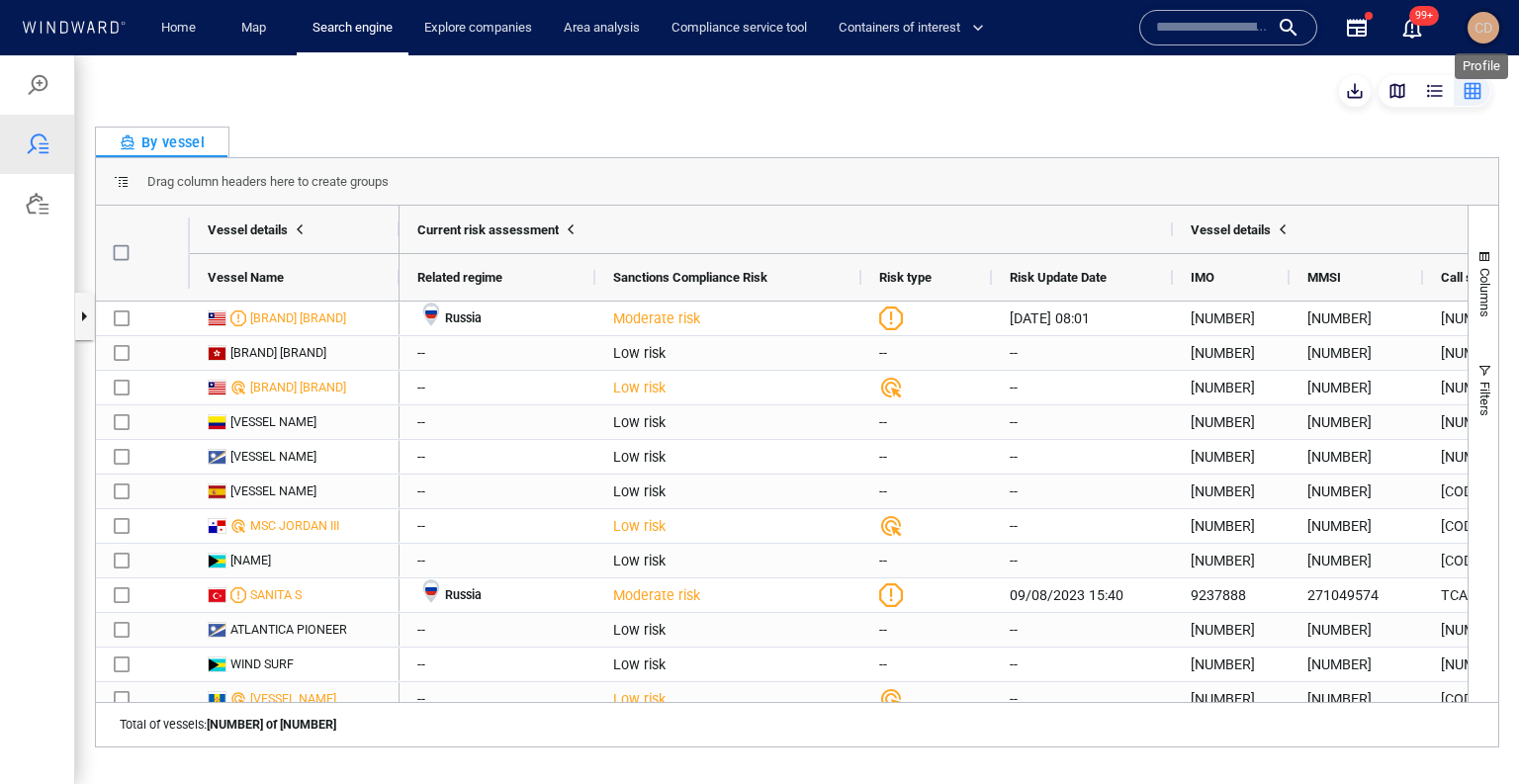 click on "CD" at bounding box center [1483, 28] 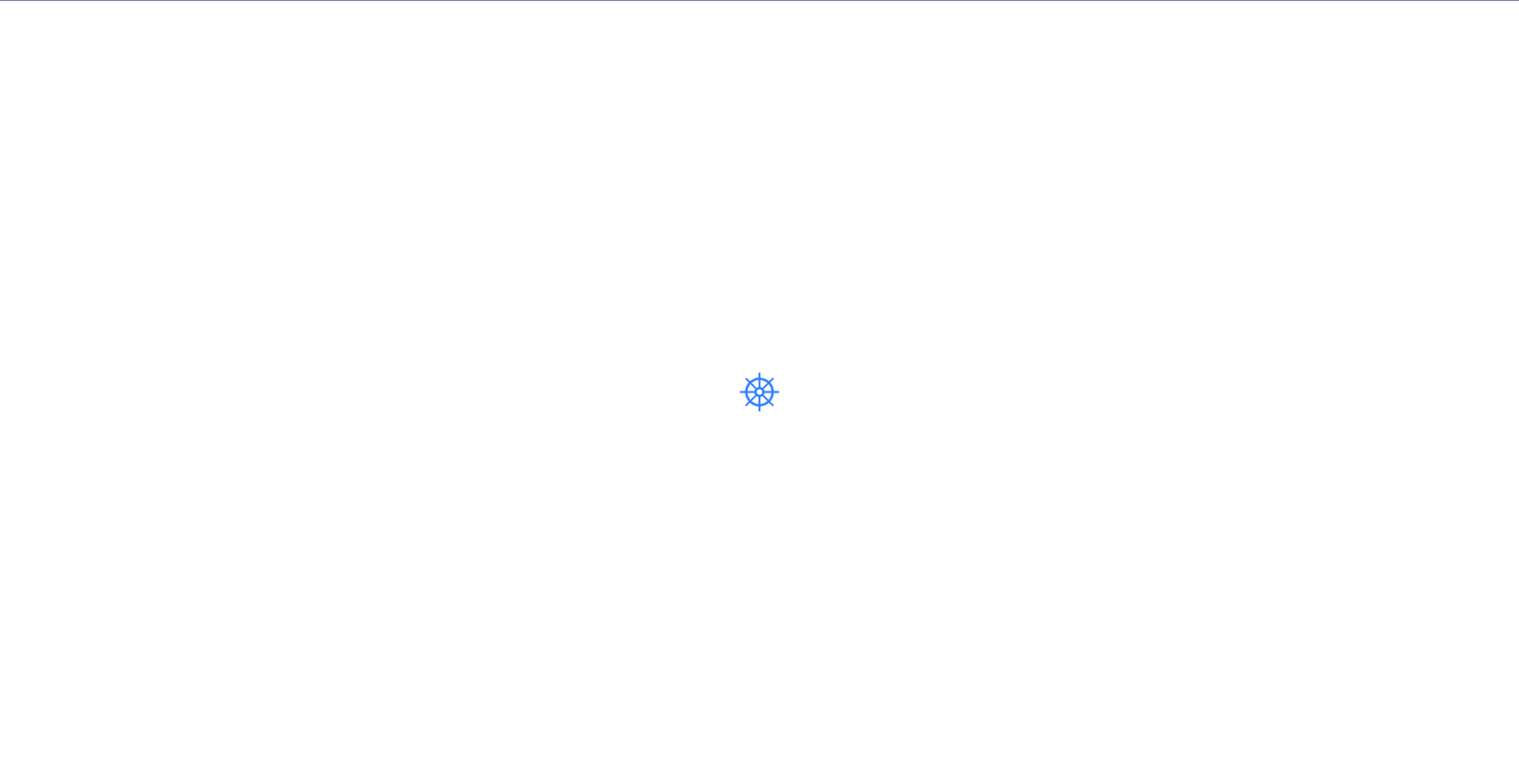 scroll, scrollTop: 0, scrollLeft: 0, axis: both 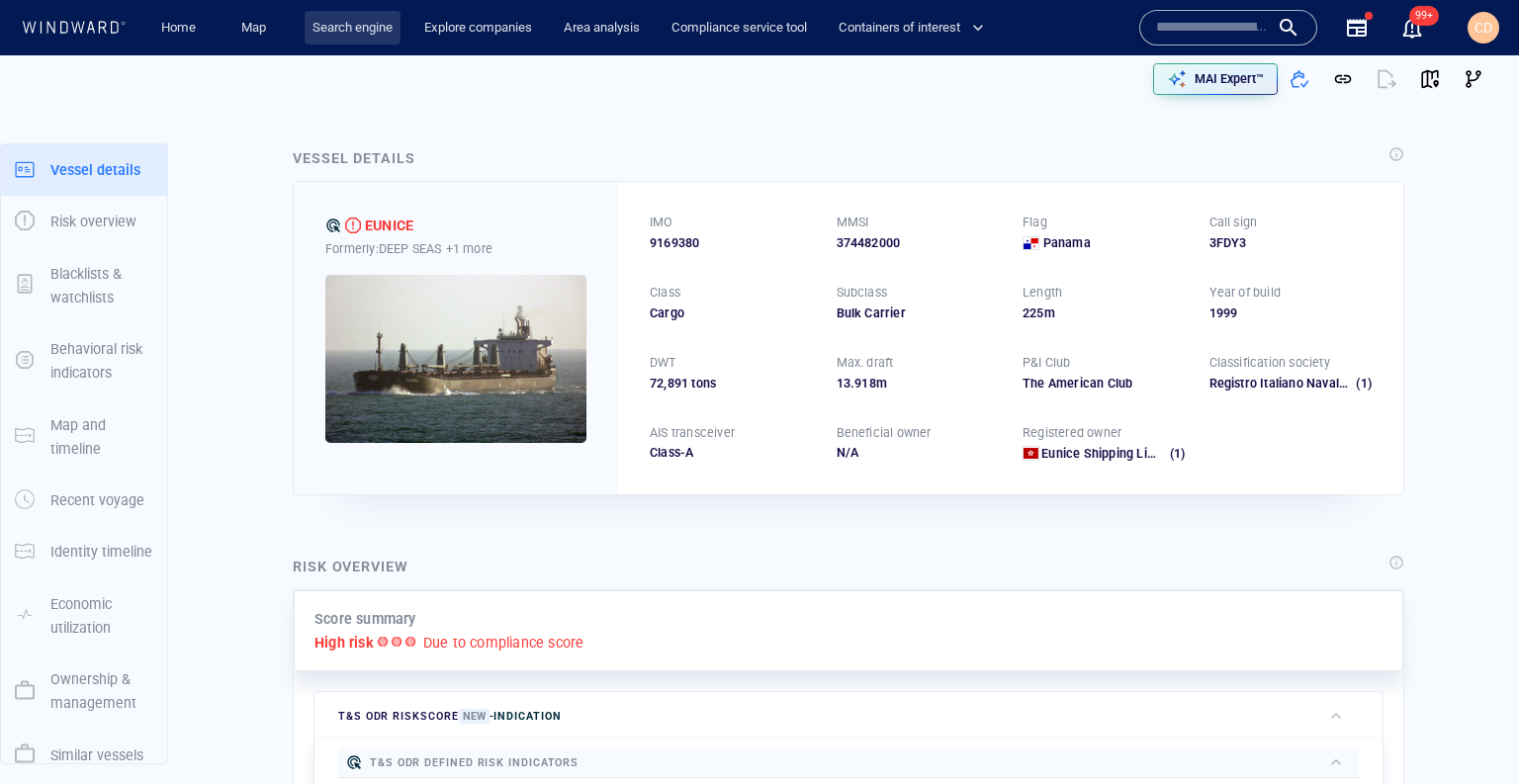 click on "Search engine" at bounding box center [352, 28] 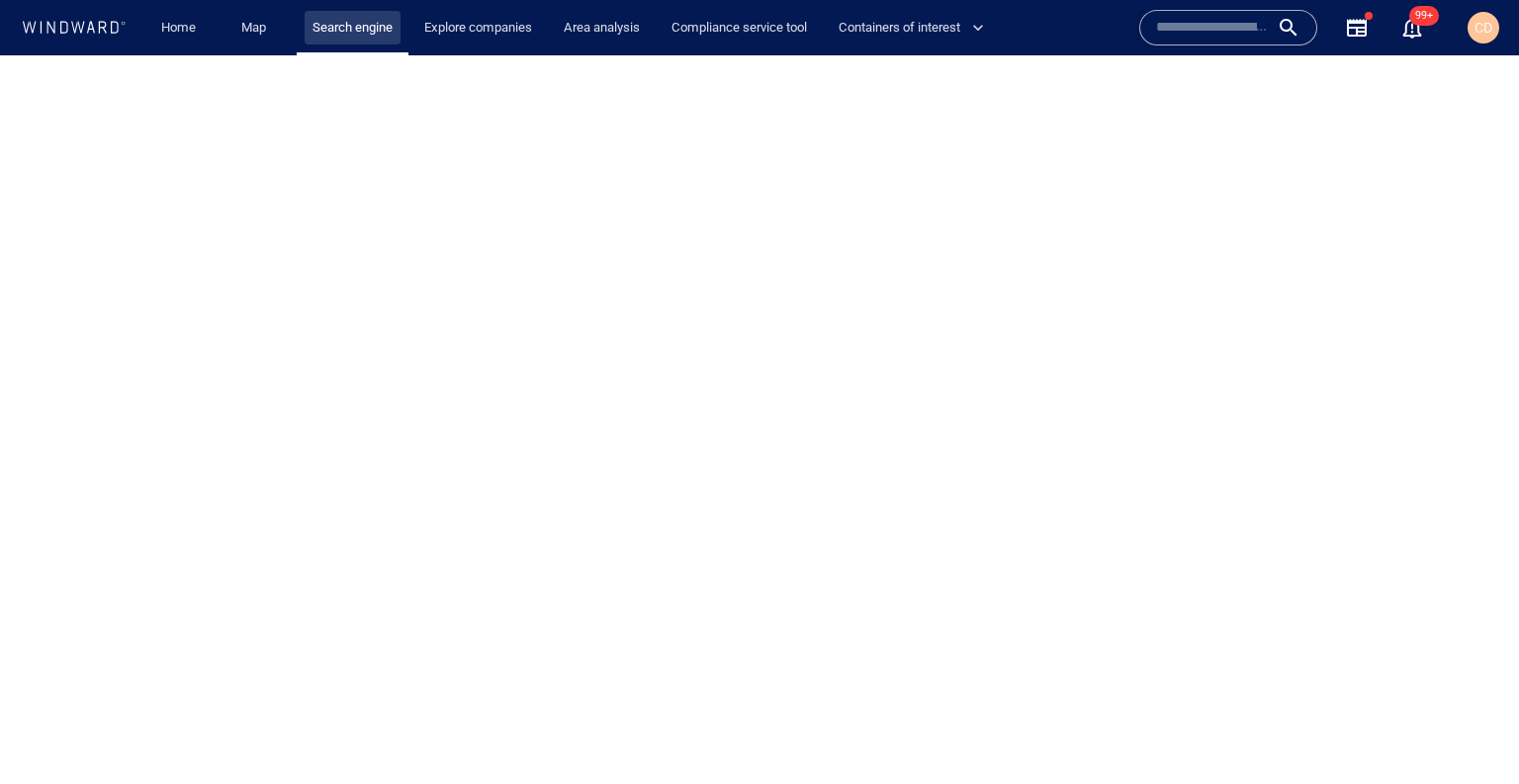 scroll, scrollTop: 0, scrollLeft: 0, axis: both 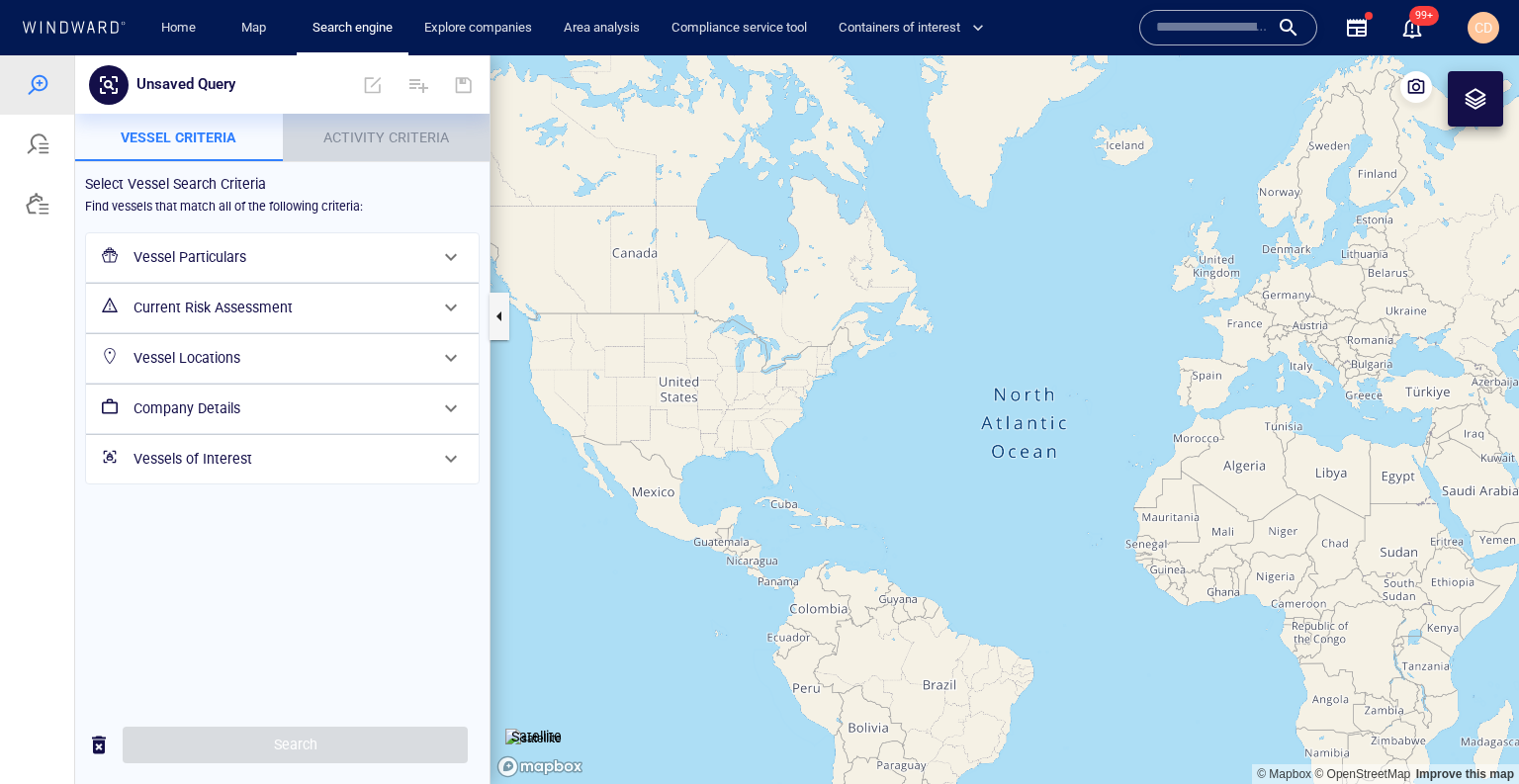 click on "Activity Criteria" at bounding box center [386, 137] 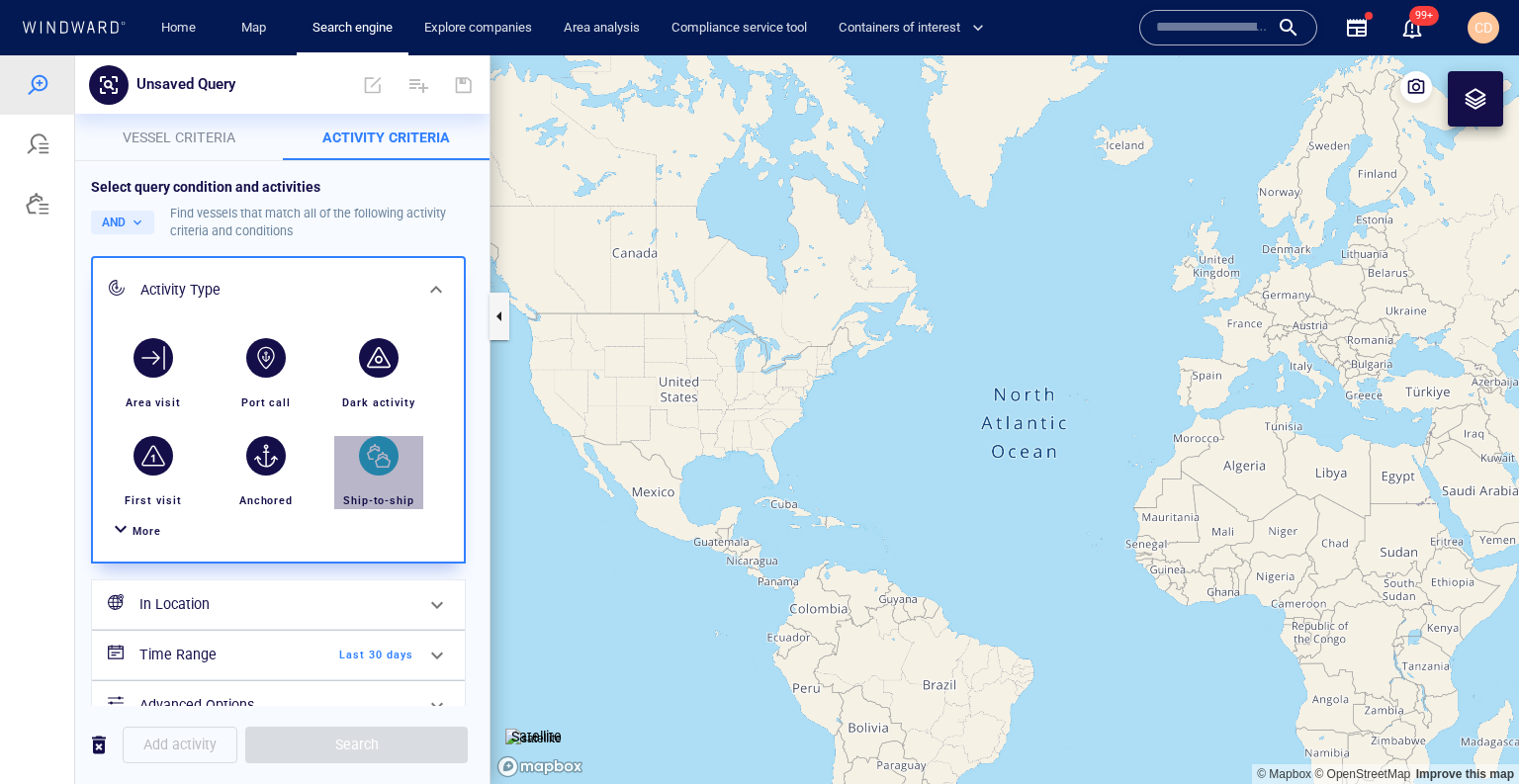 click at bounding box center (379, 456) 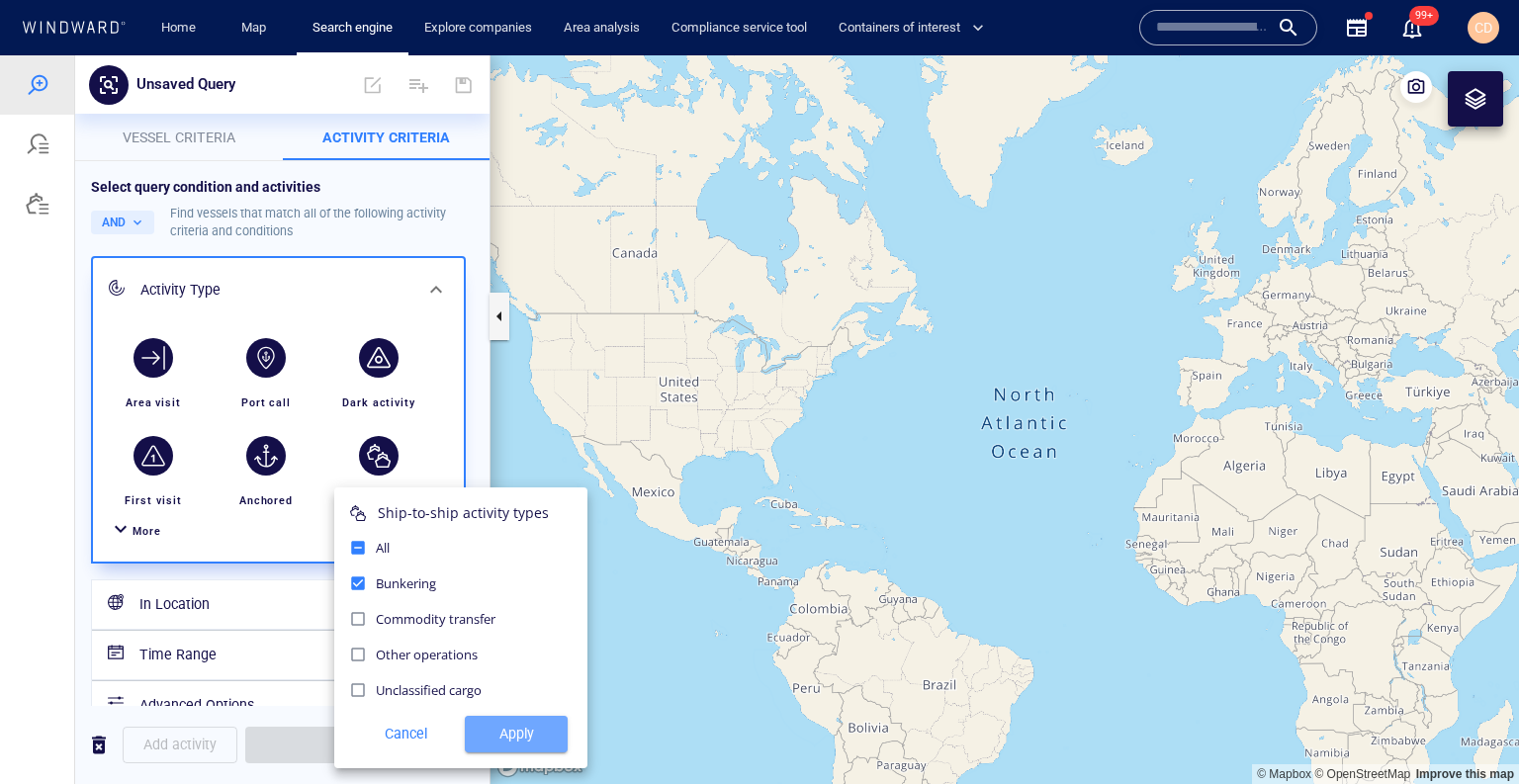 drag, startPoint x: 528, startPoint y: 734, endPoint x: 452, endPoint y: 710, distance: 79.69944 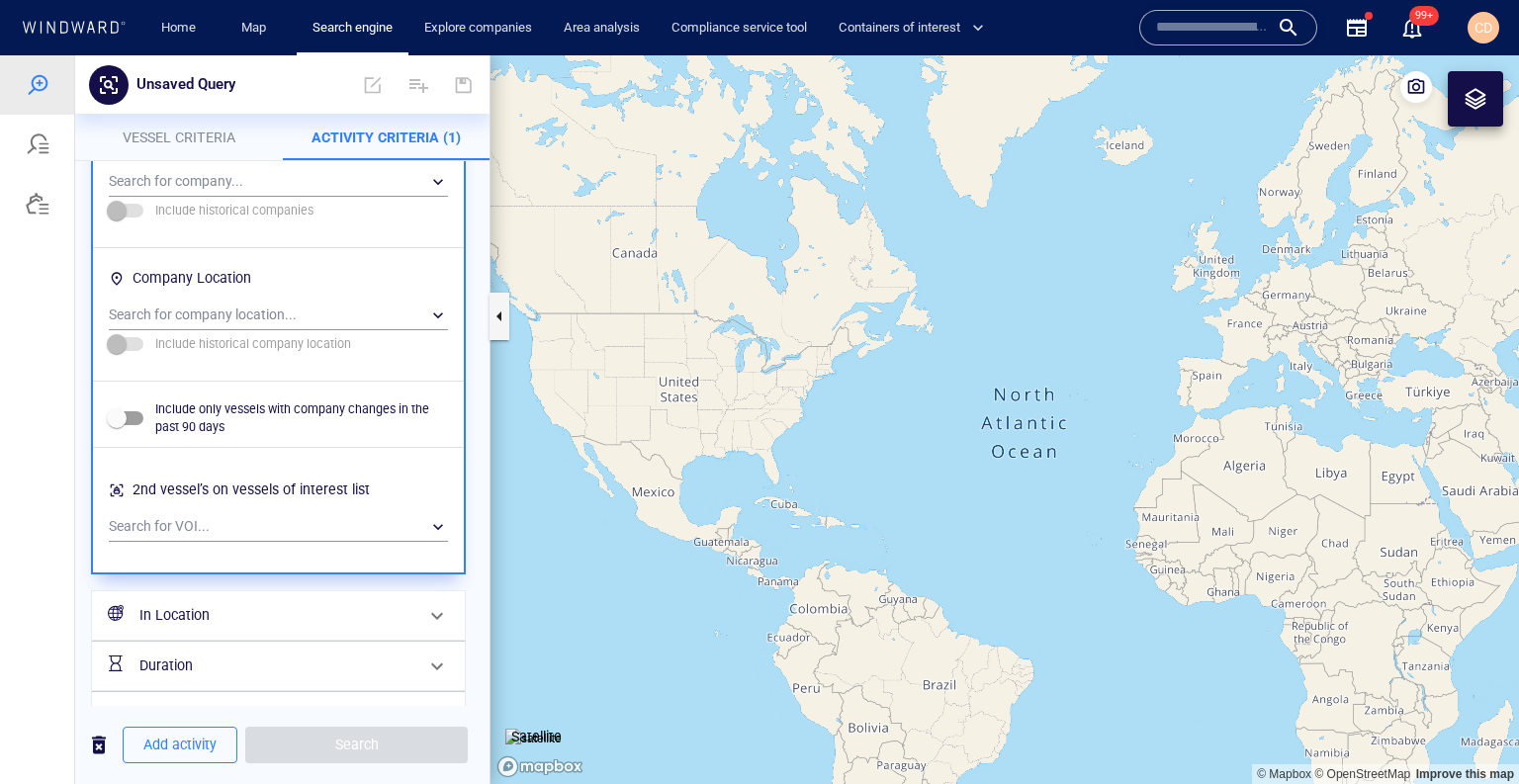 scroll, scrollTop: 1454, scrollLeft: 0, axis: vertical 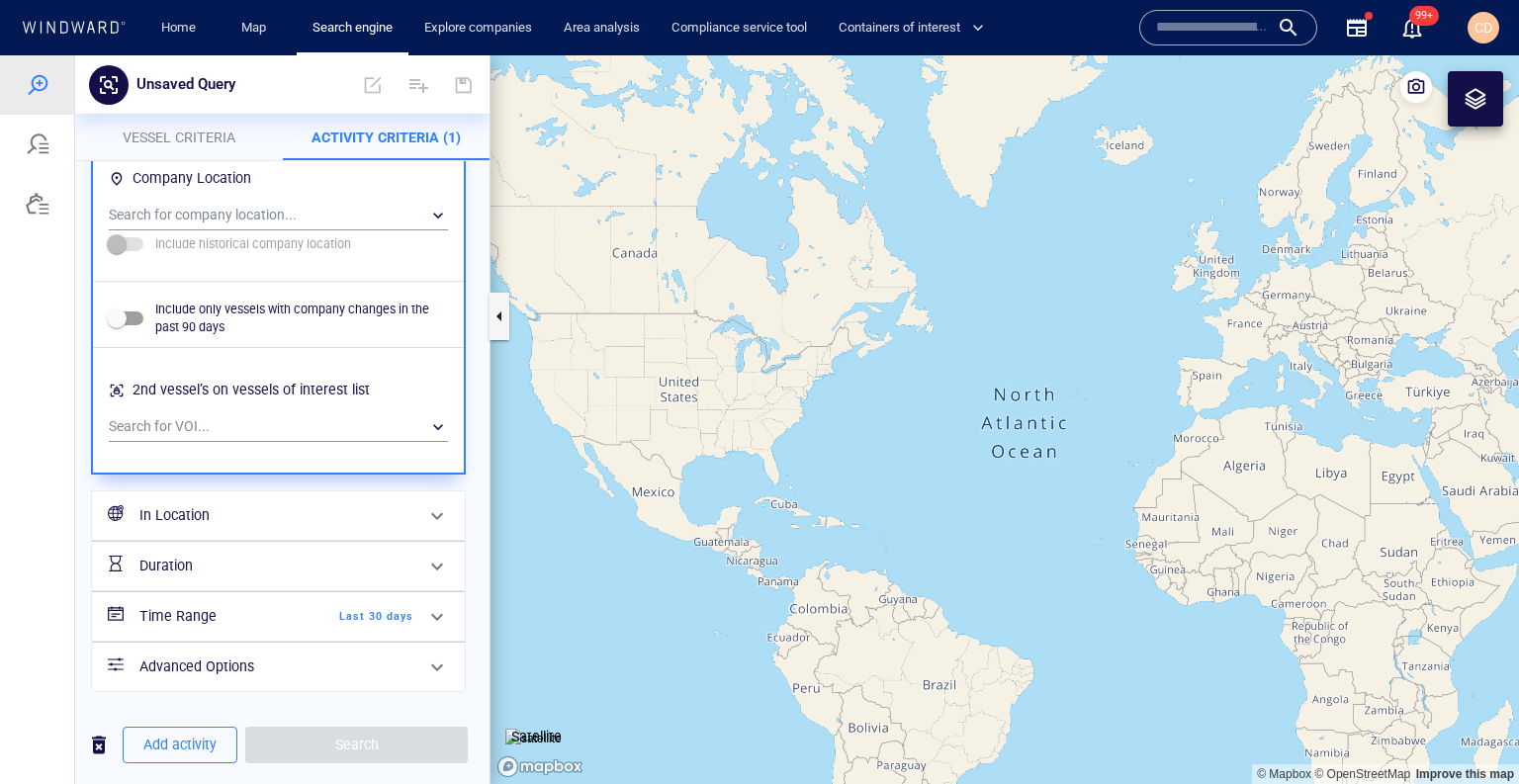 click on "In Location" at bounding box center [276, 515] 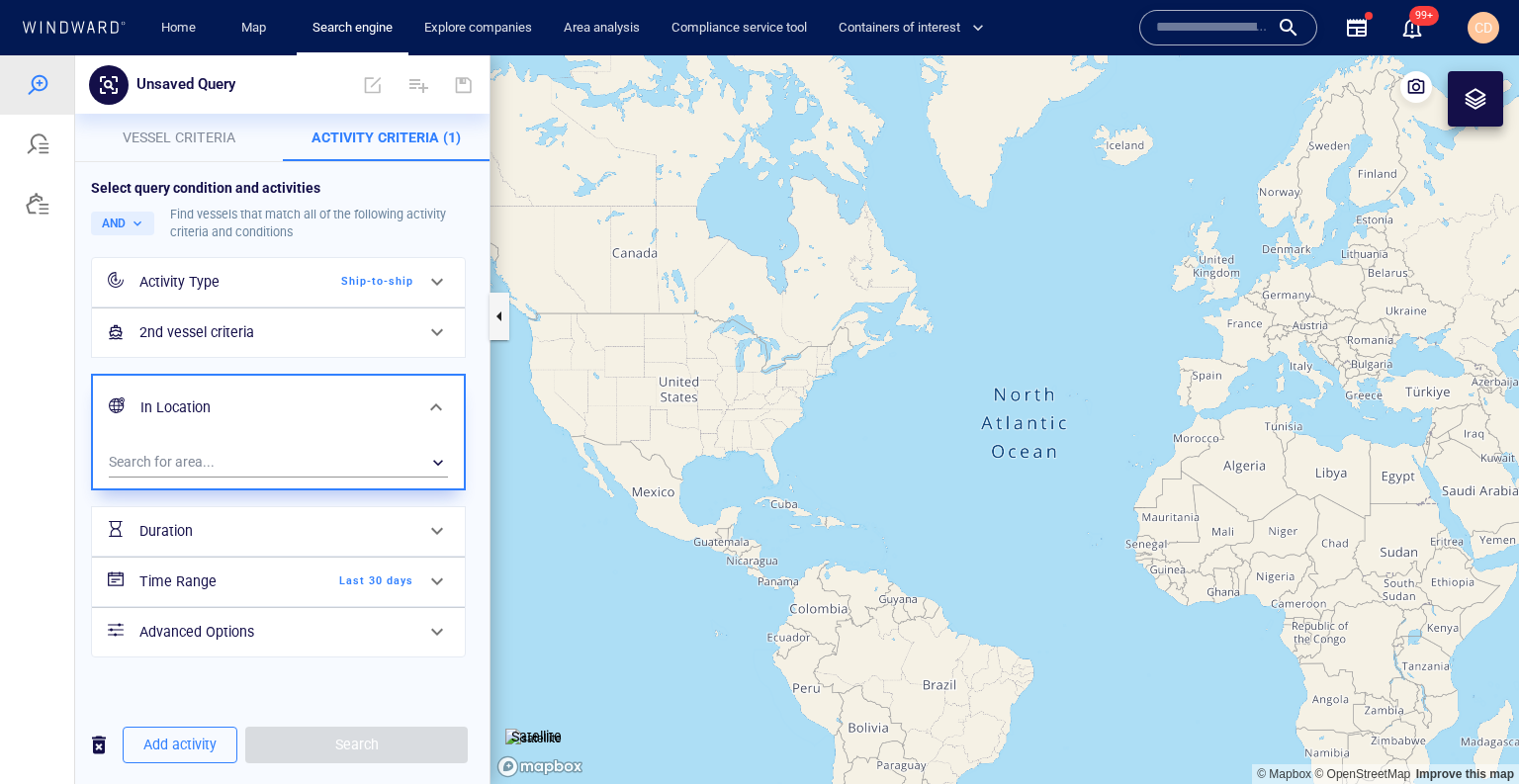 scroll, scrollTop: 0, scrollLeft: 0, axis: both 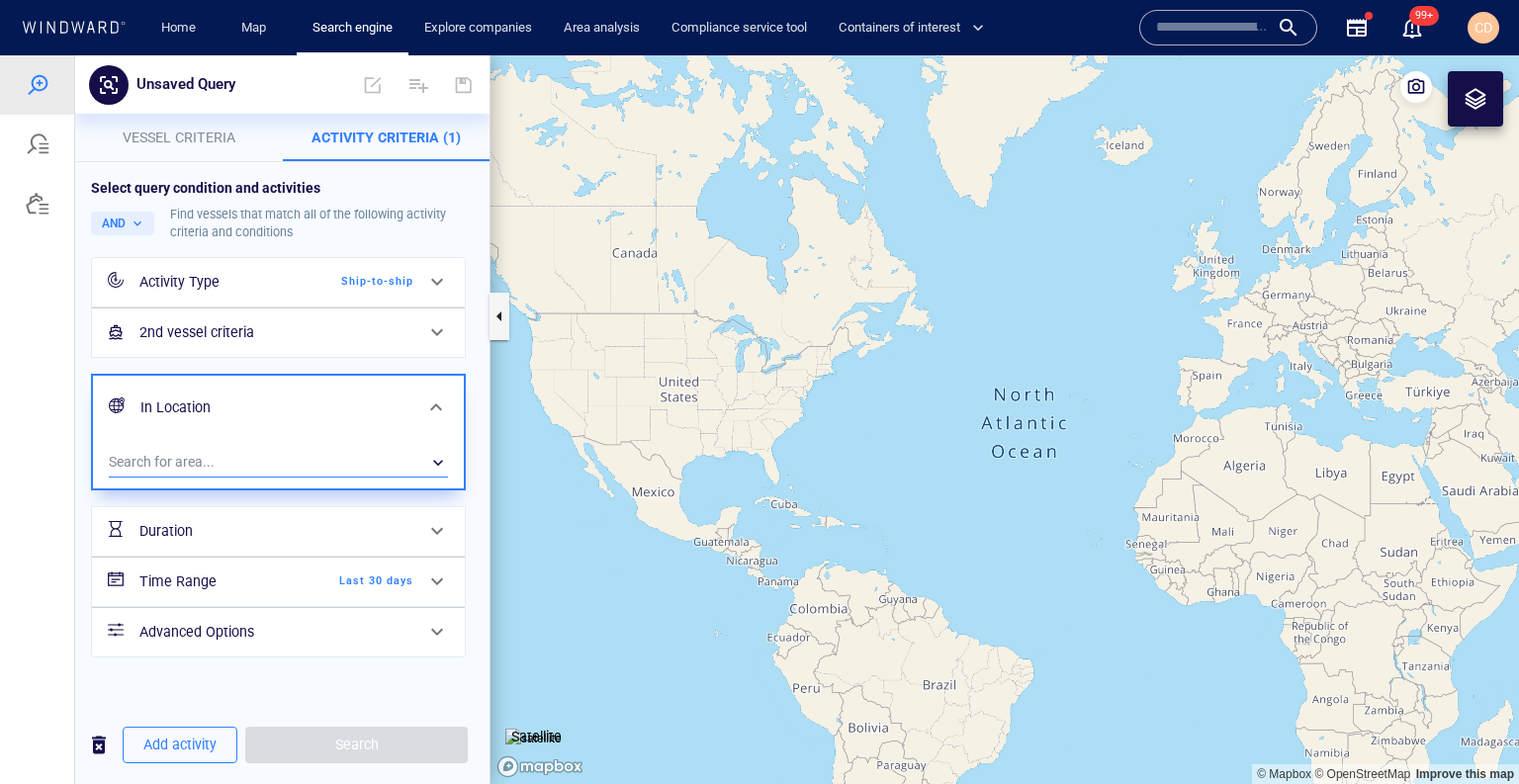 click on "​" at bounding box center (278, 463) 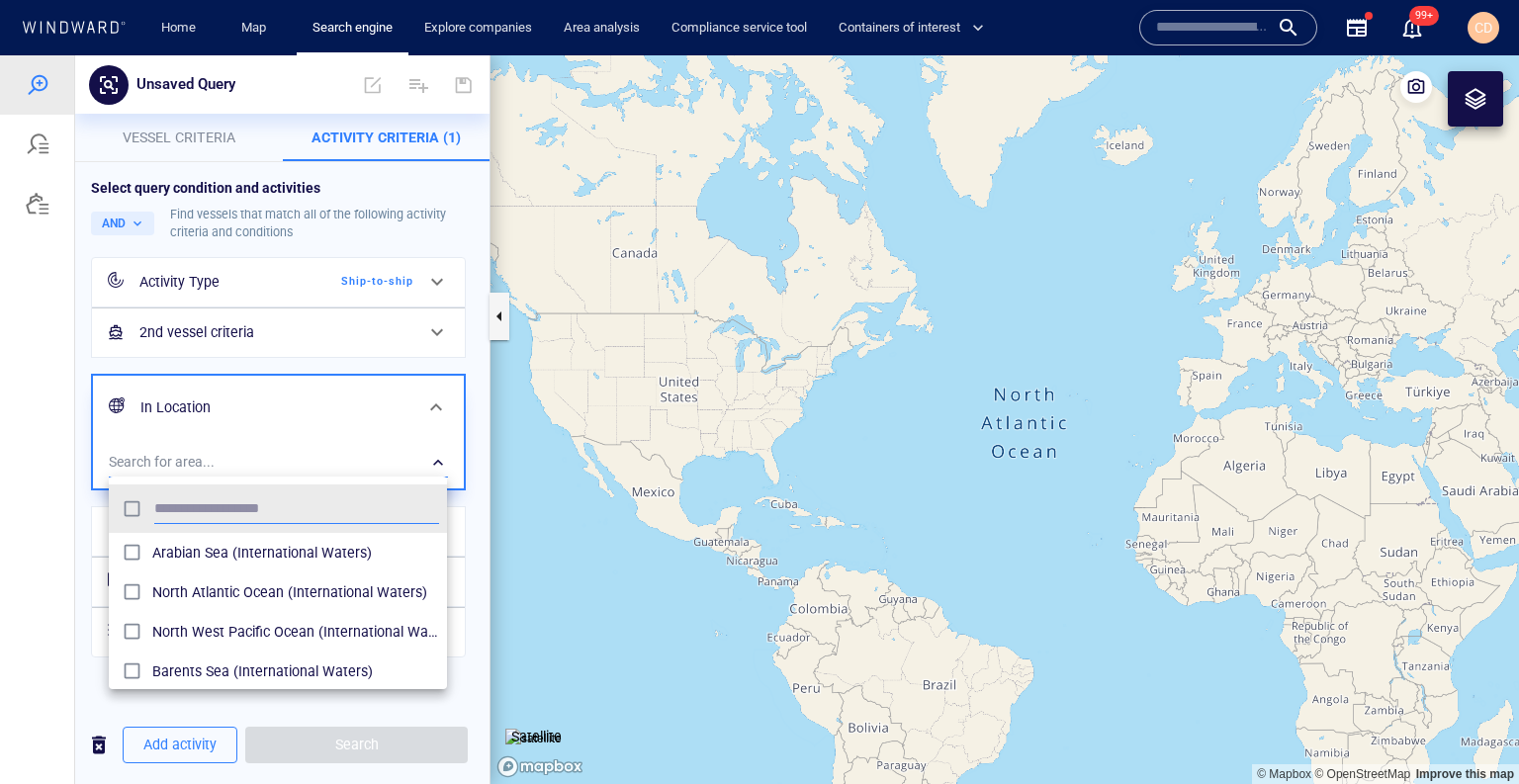 scroll, scrollTop: 0, scrollLeft: 1, axis: horizontal 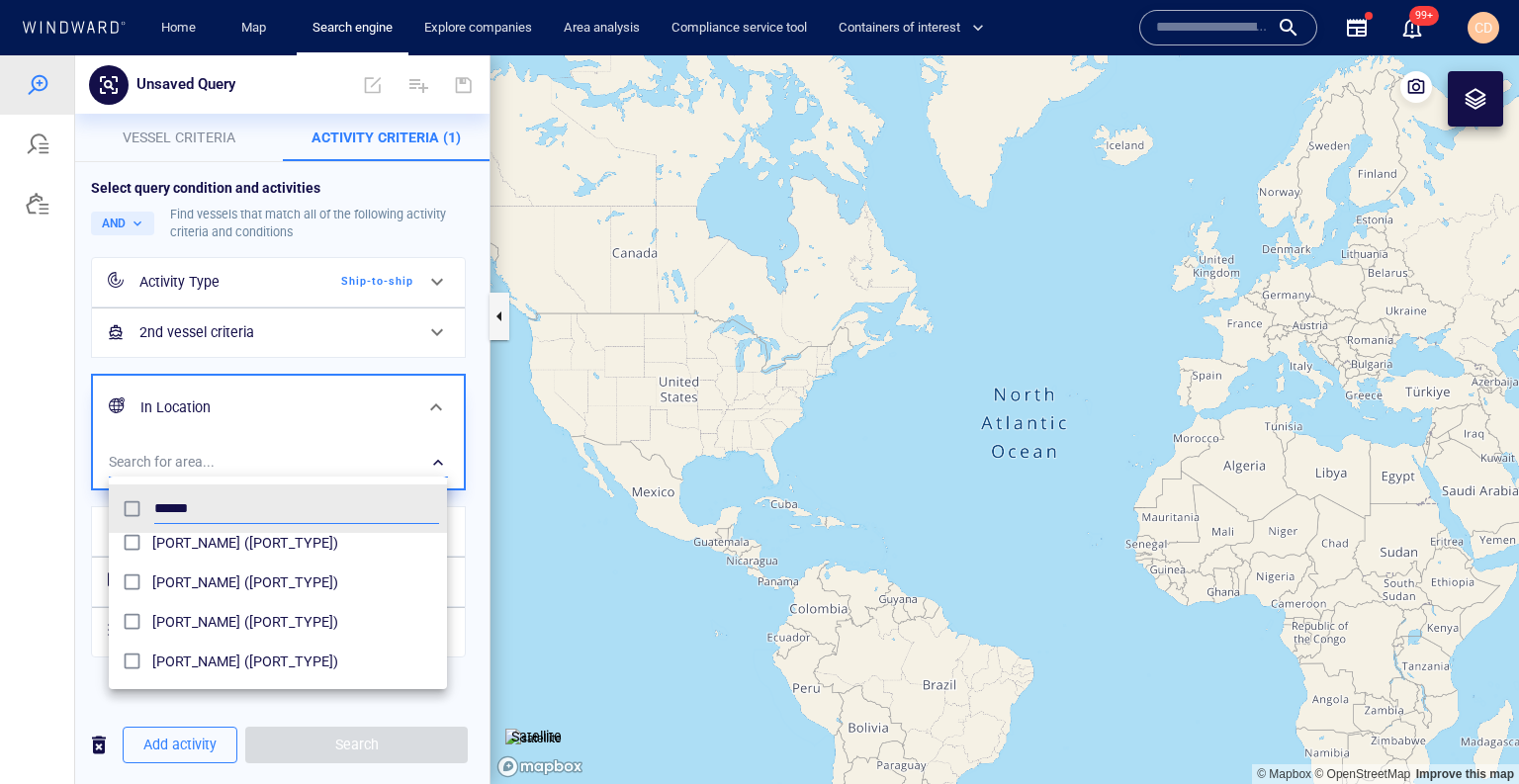 type on "******" 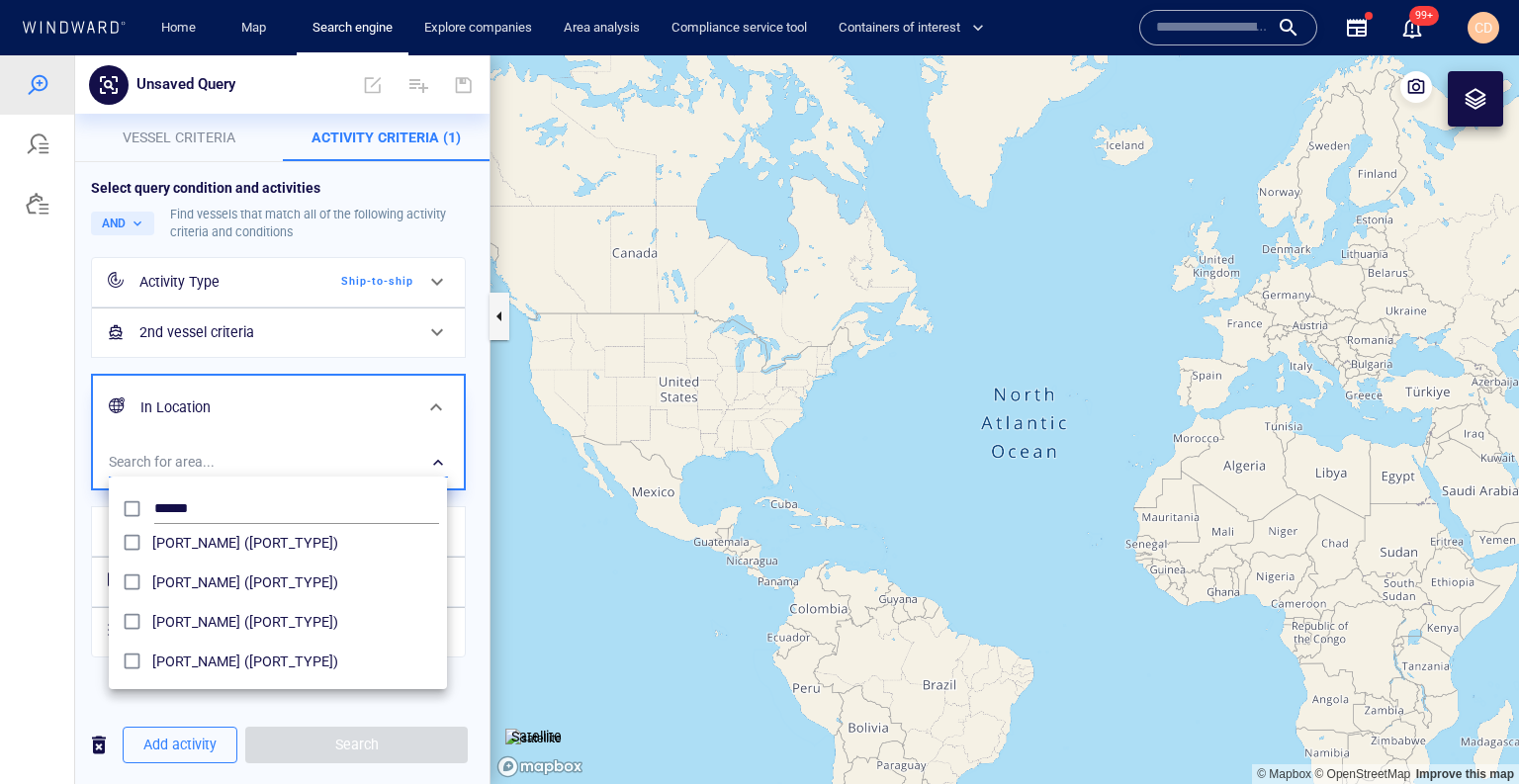 drag, startPoint x: 1266, startPoint y: 396, endPoint x: 1165, endPoint y: 492, distance: 139.3449 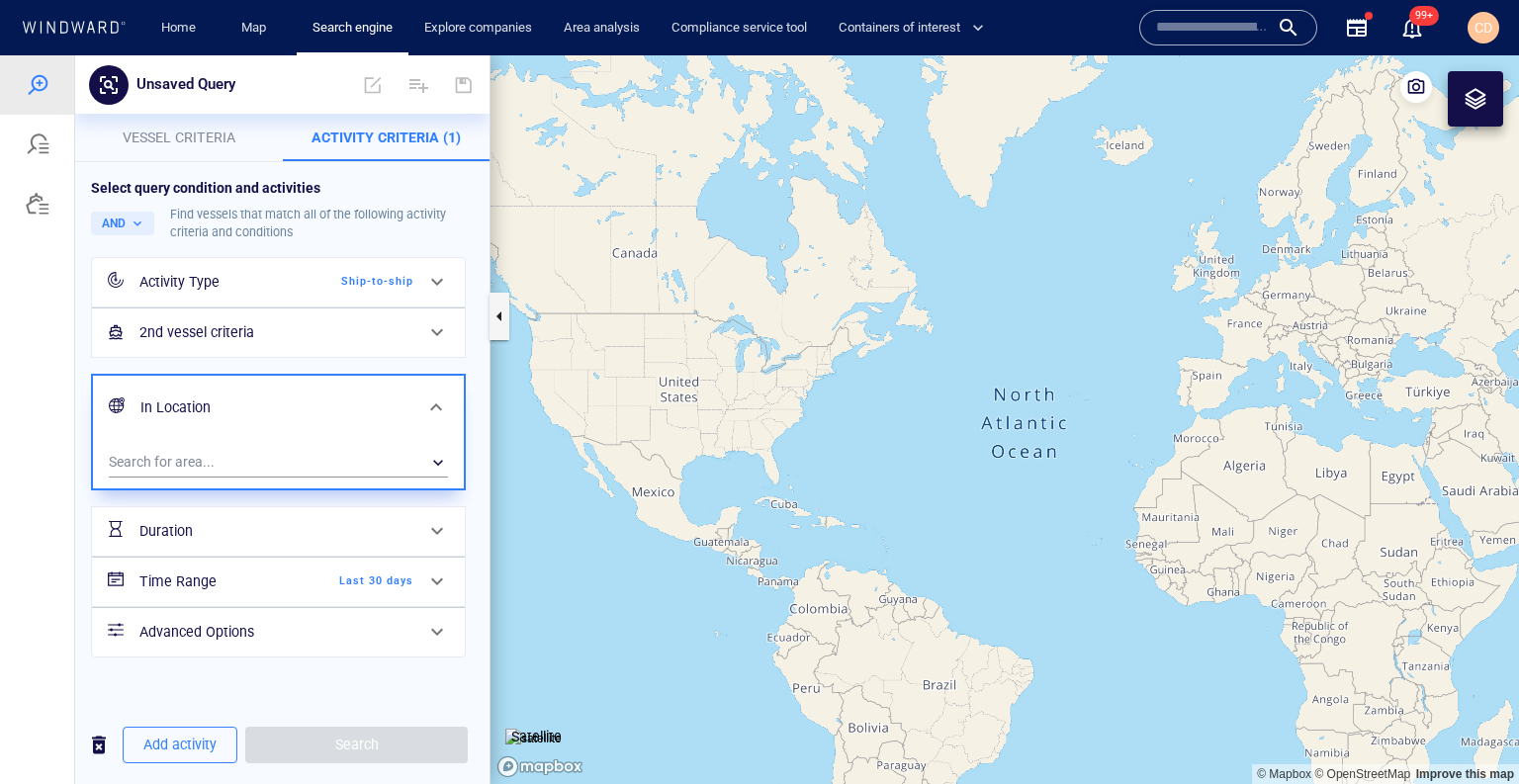 drag, startPoint x: 1231, startPoint y: 365, endPoint x: 1074, endPoint y: 498, distance: 205.762 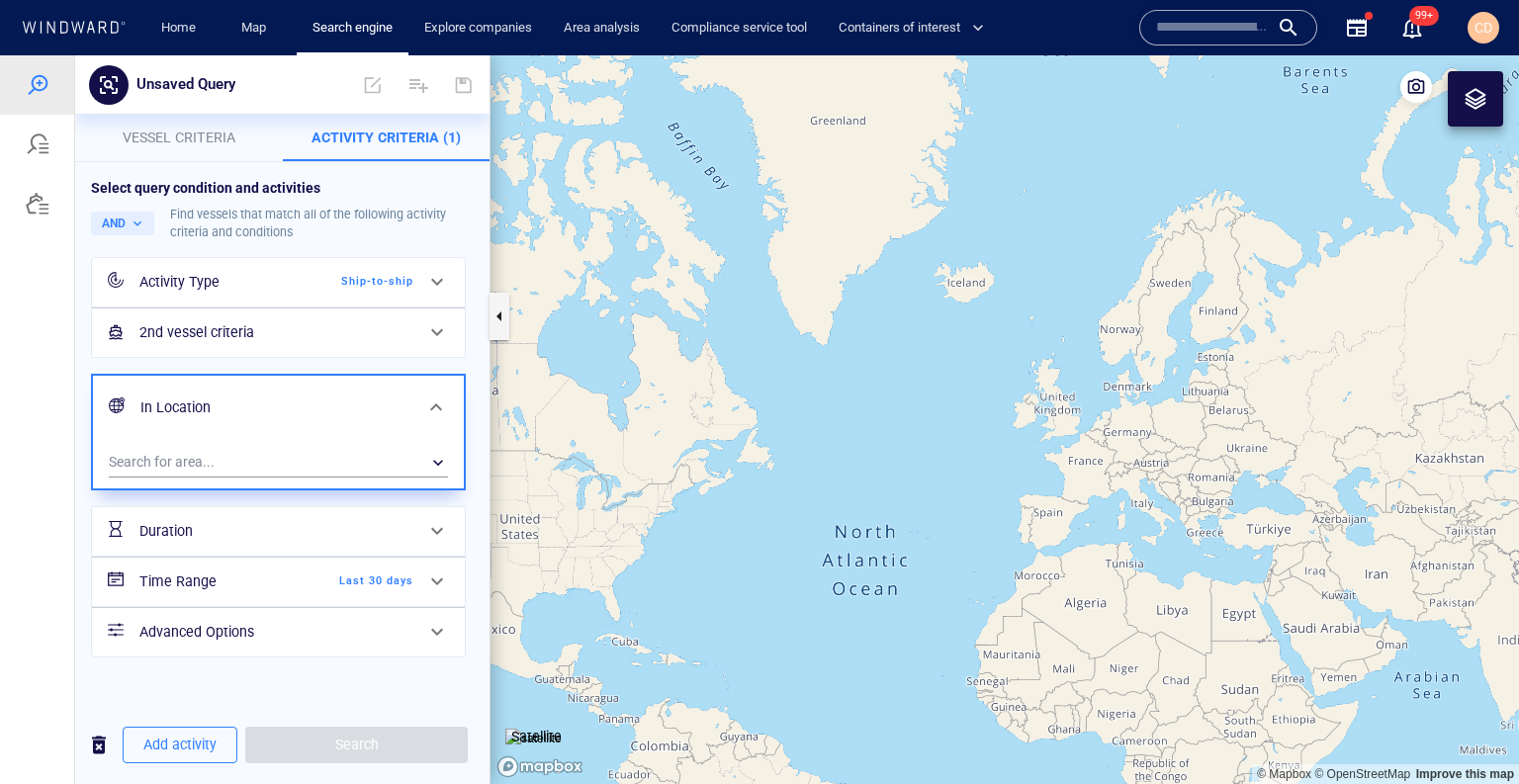 click at bounding box center [1005, 420] 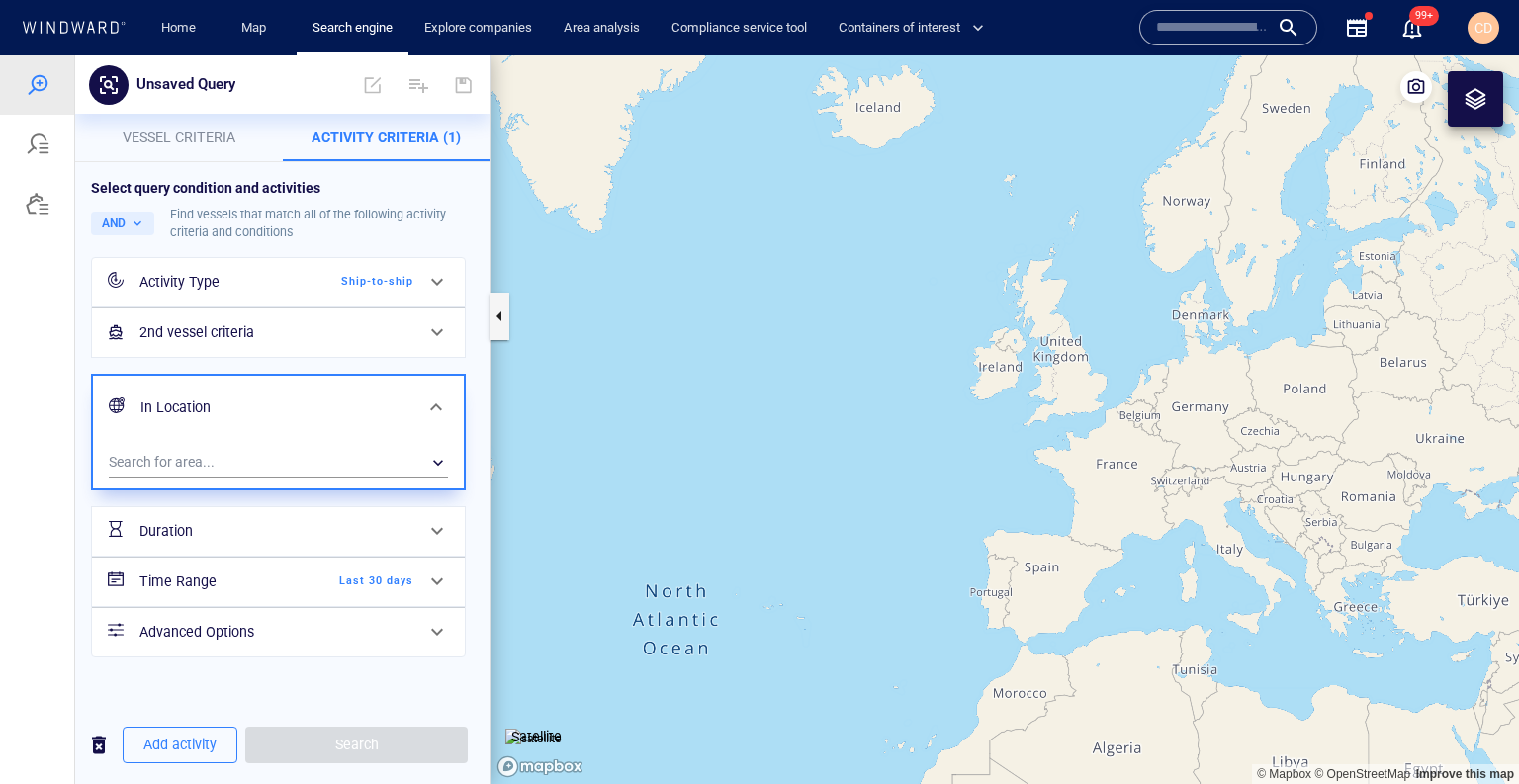 click at bounding box center [1005, 420] 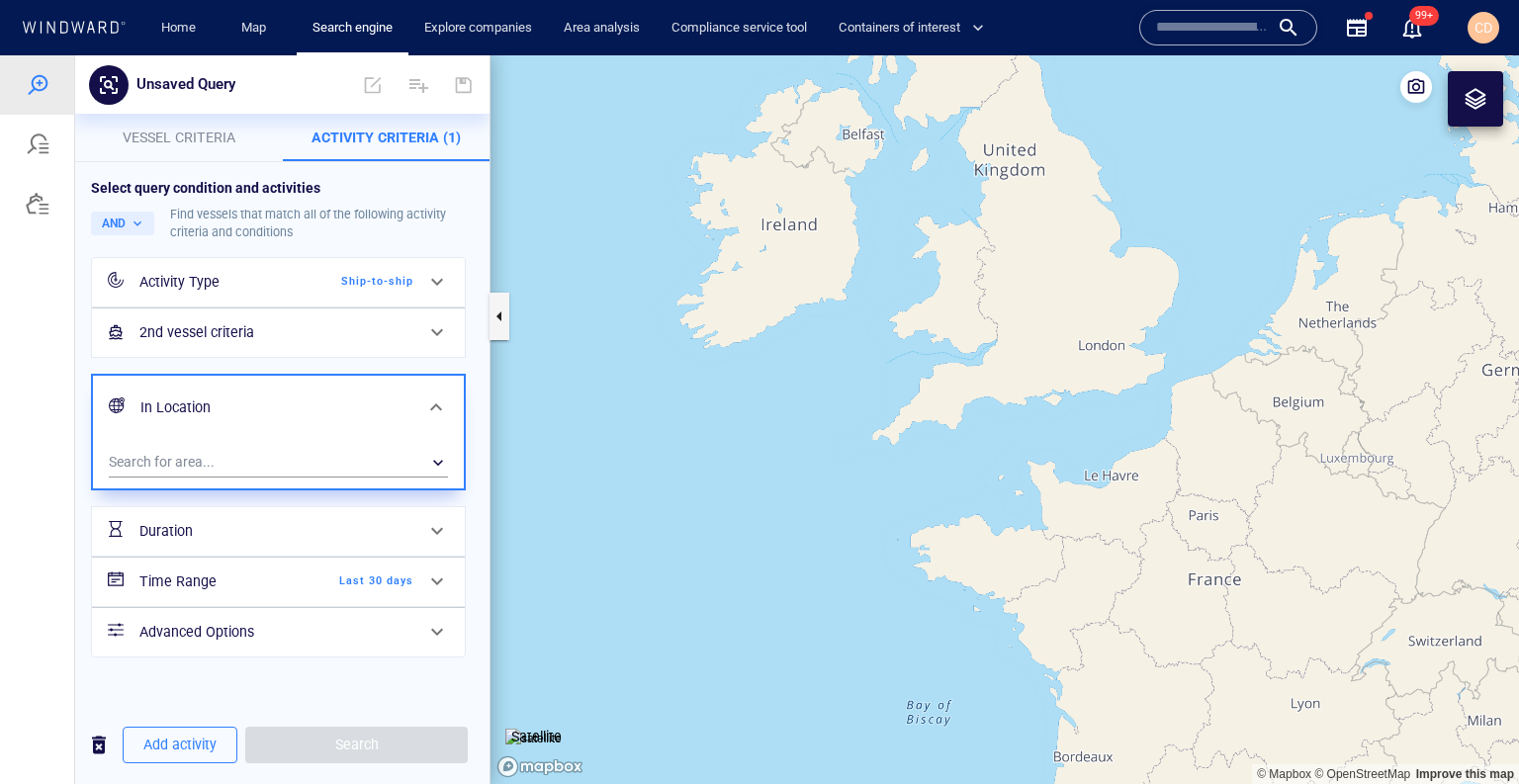 drag, startPoint x: 1268, startPoint y: 466, endPoint x: 947, endPoint y: 239, distance: 393.15391 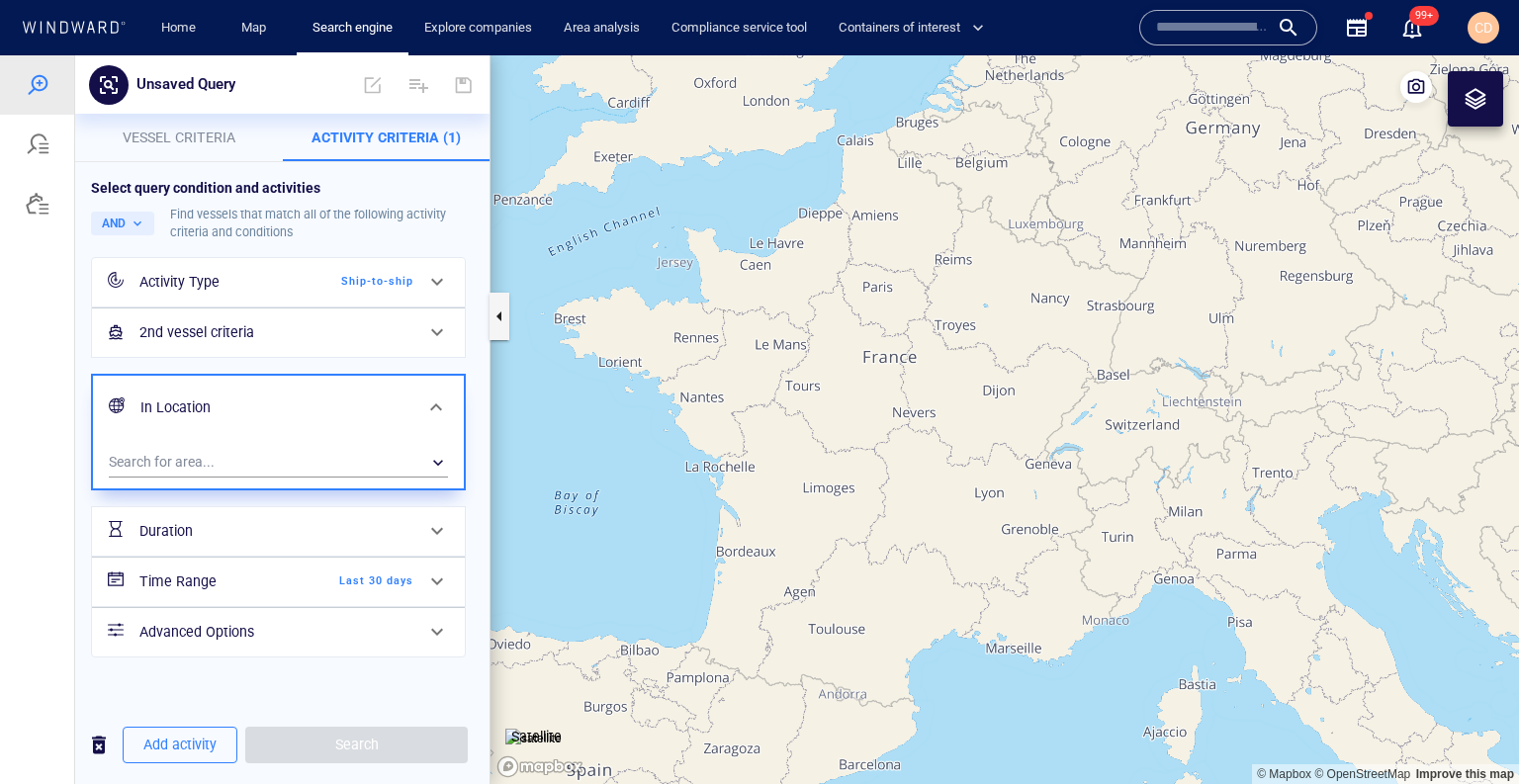 drag, startPoint x: 1003, startPoint y: 441, endPoint x: 1068, endPoint y: 277, distance: 176.4115 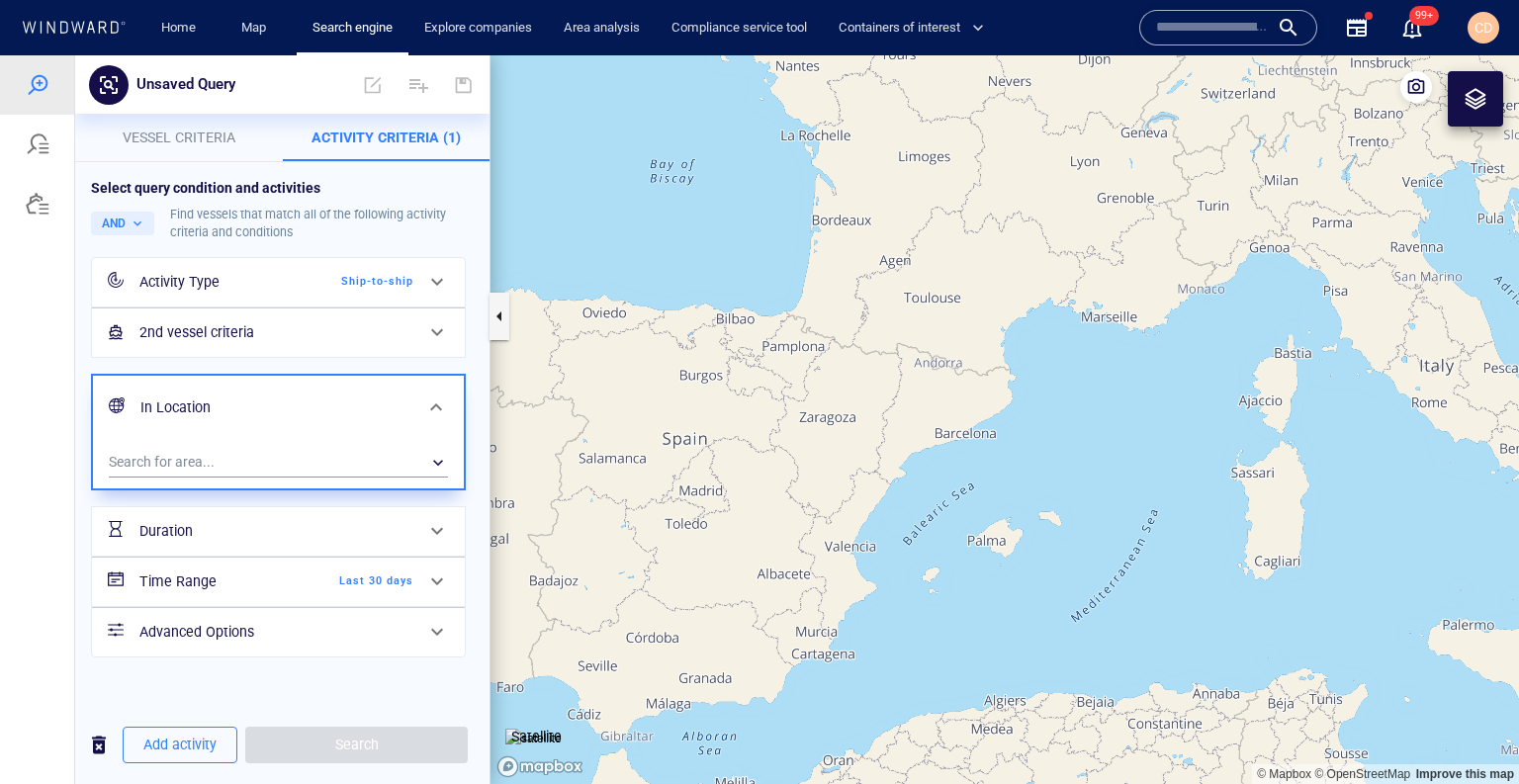 drag, startPoint x: 980, startPoint y: 366, endPoint x: 1051, endPoint y: 212, distance: 169.57889 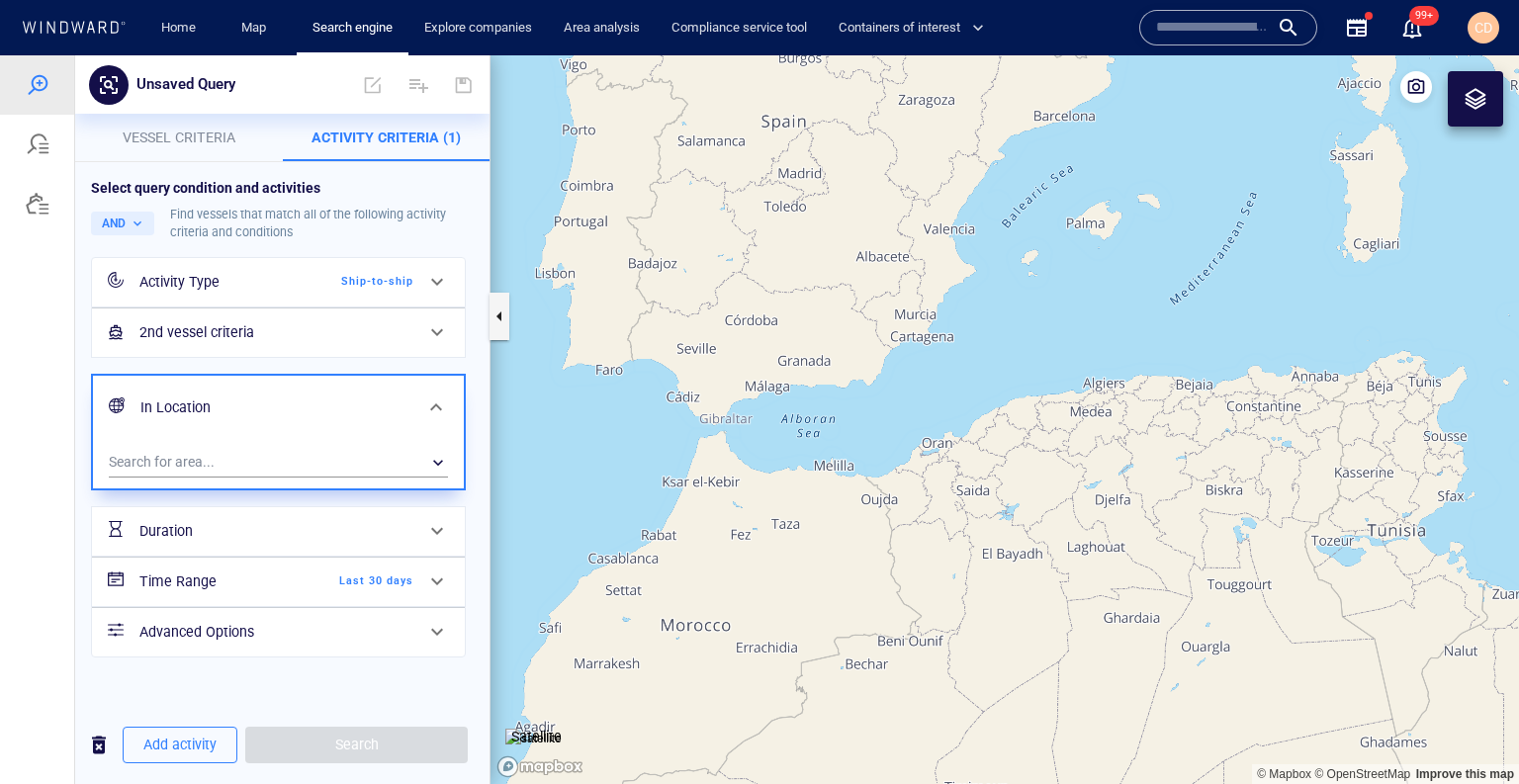 click at bounding box center (1005, 420) 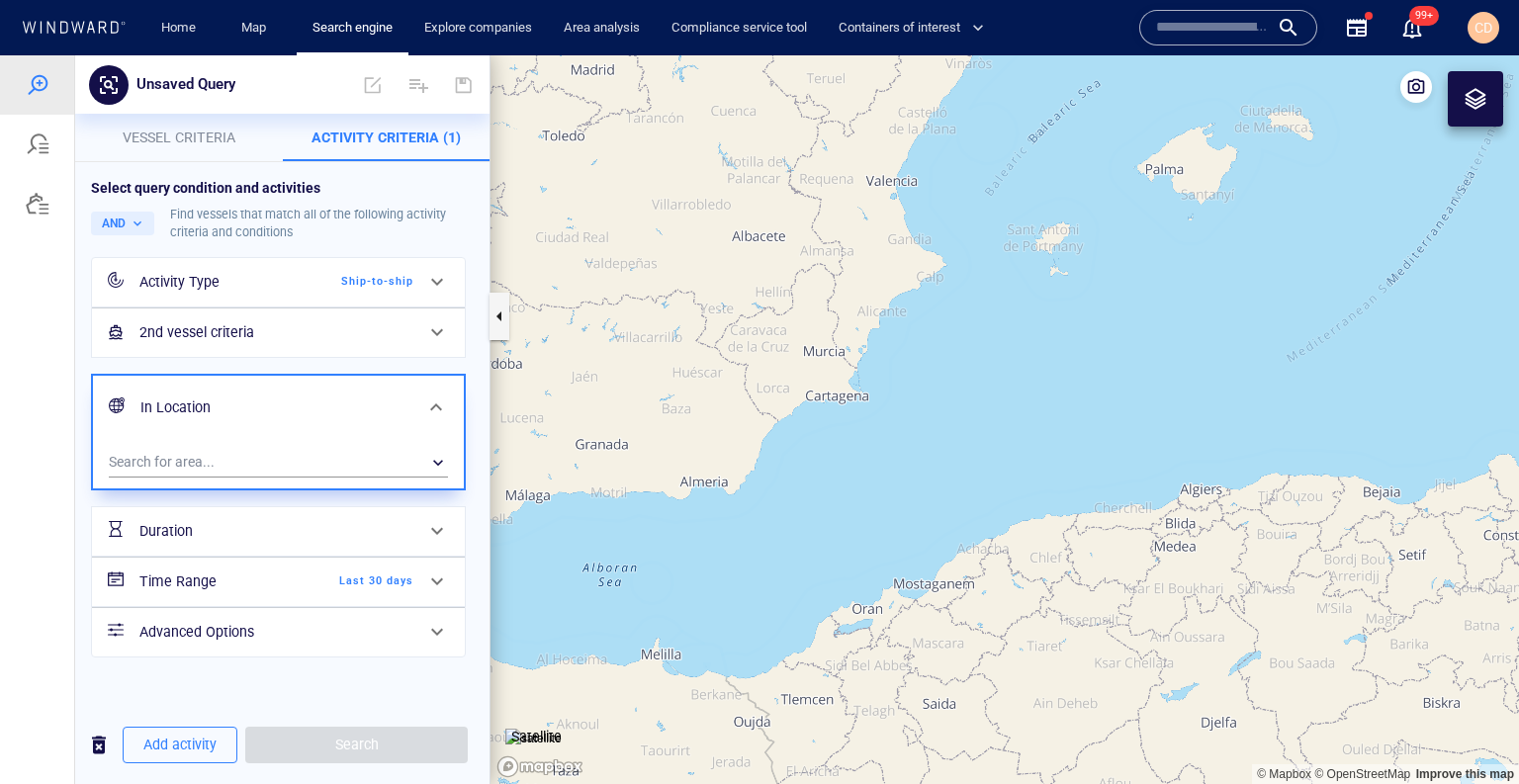 click at bounding box center (1005, 420) 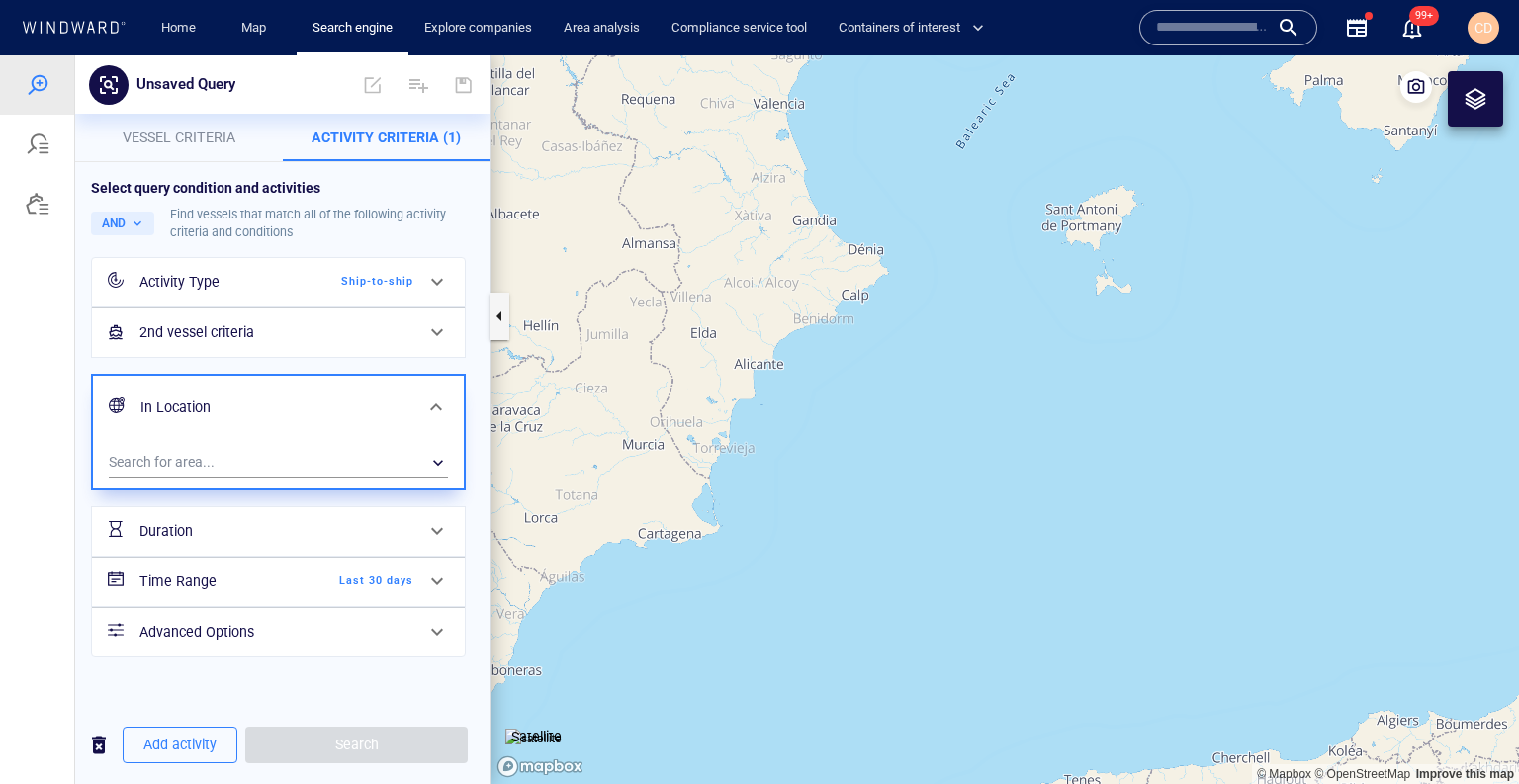 click at bounding box center (1005, 420) 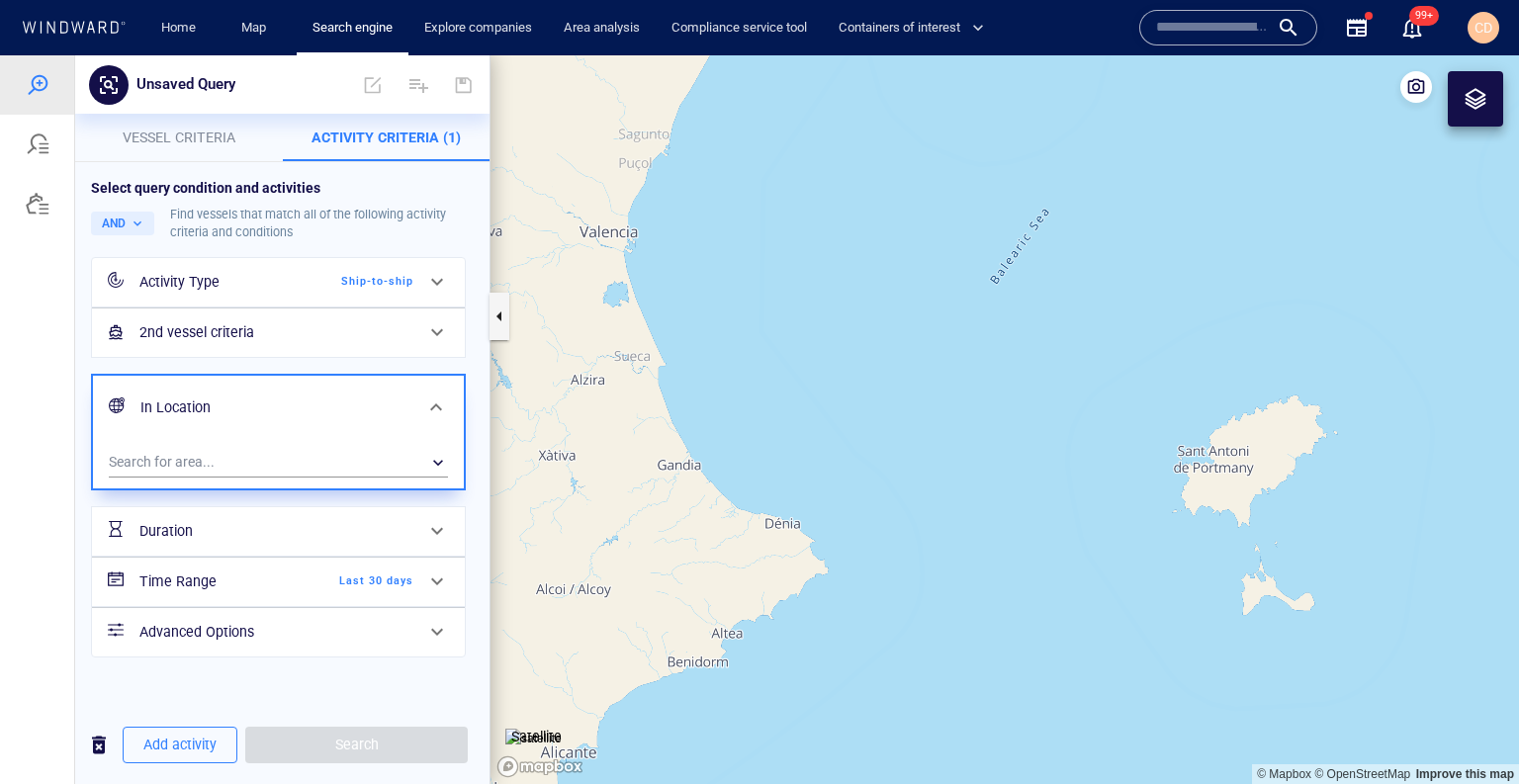 drag, startPoint x: 967, startPoint y: 194, endPoint x: 943, endPoint y: 437, distance: 244.18231 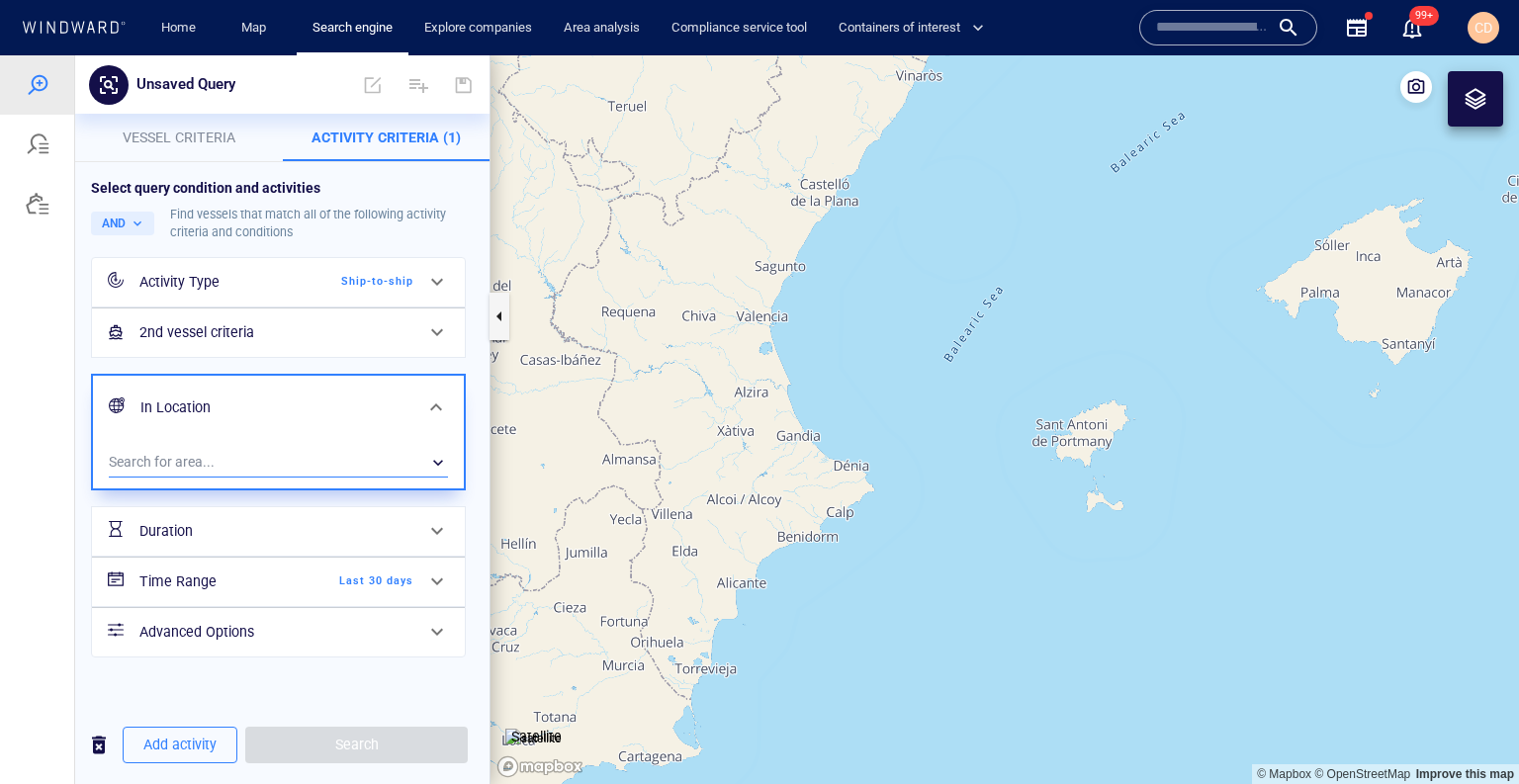 click on "​" at bounding box center [278, 463] 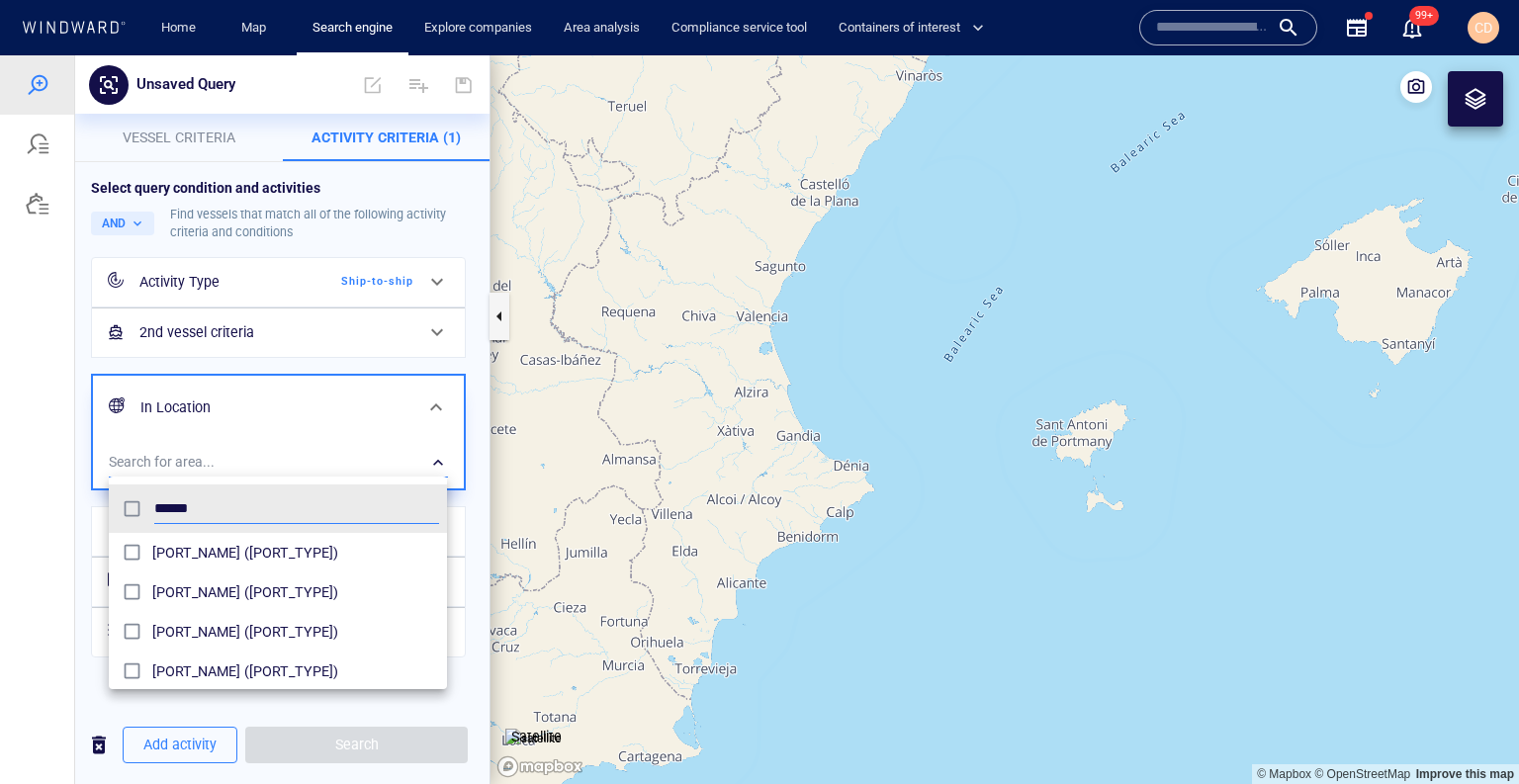 scroll, scrollTop: 0, scrollLeft: 1, axis: horizontal 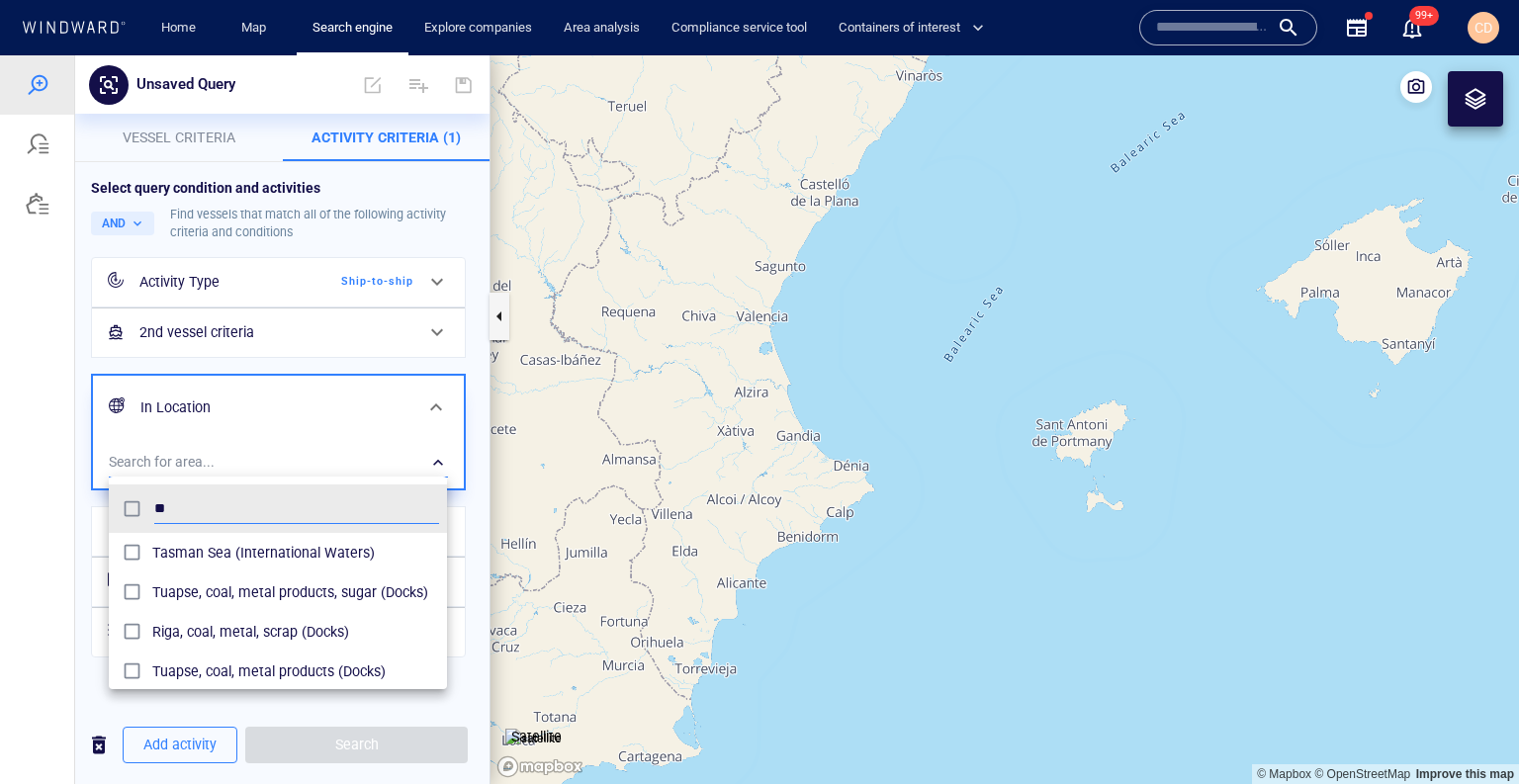 type on "*" 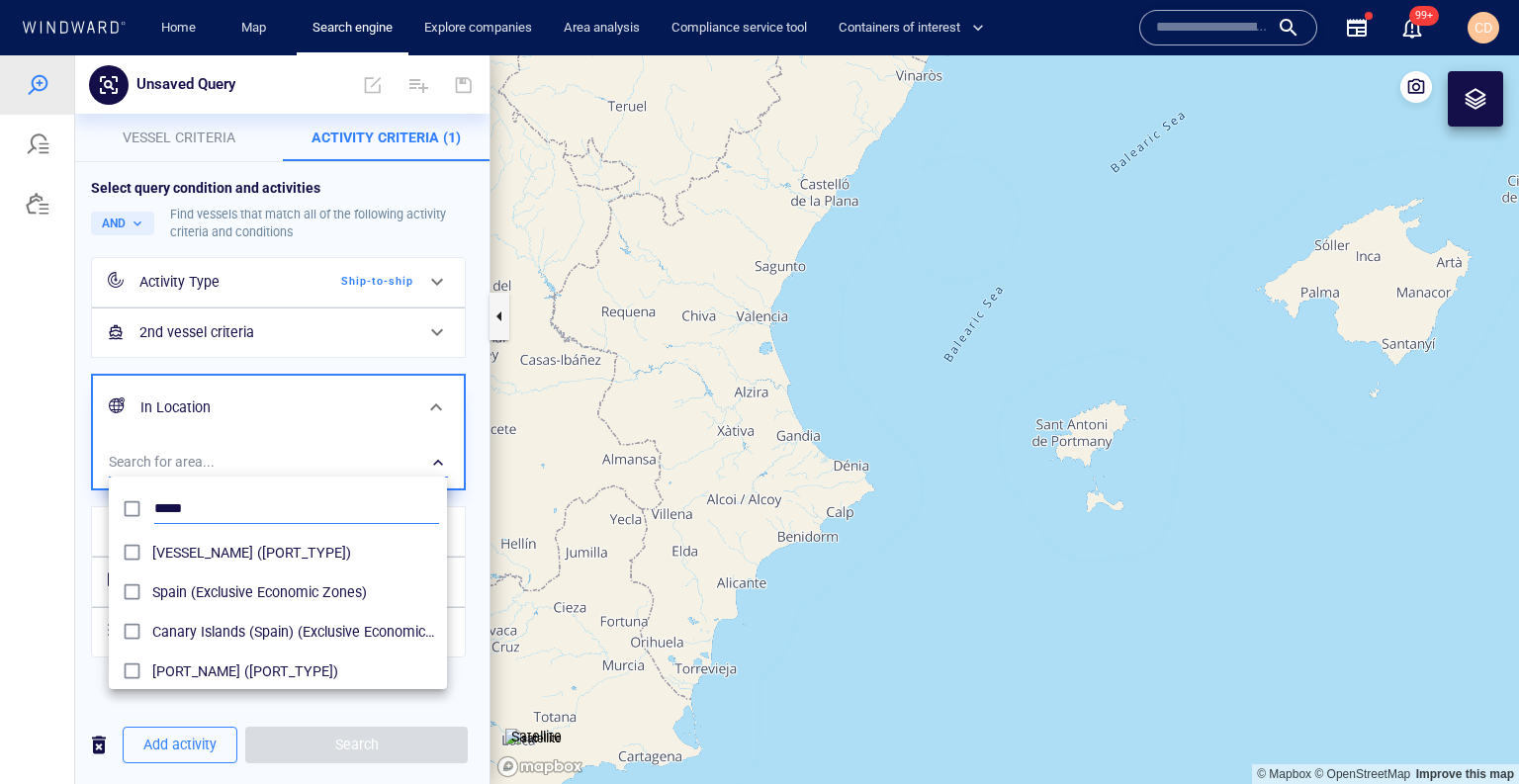 click on "*****" at bounding box center [297, 509] 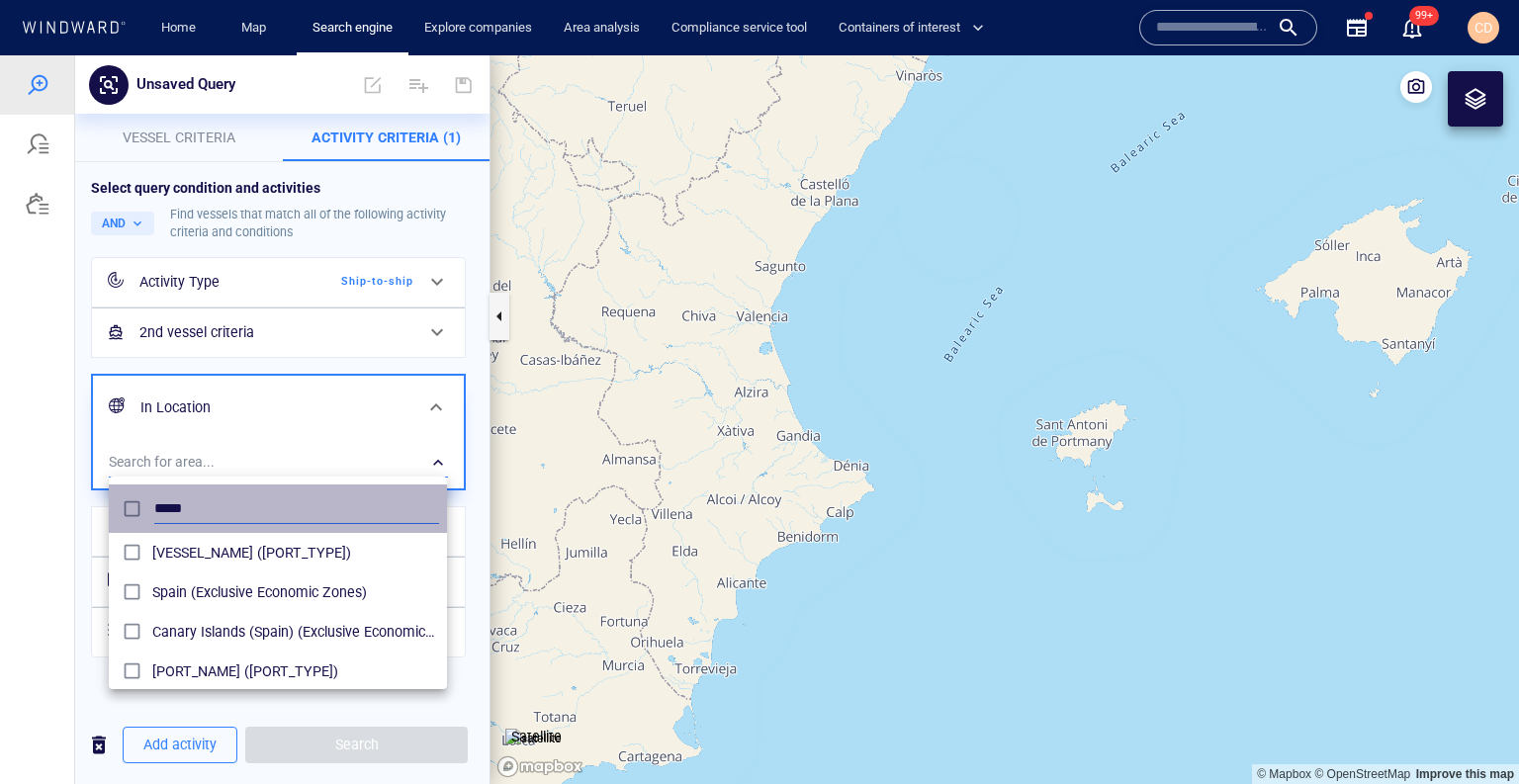 click on "*****" at bounding box center (297, 509) 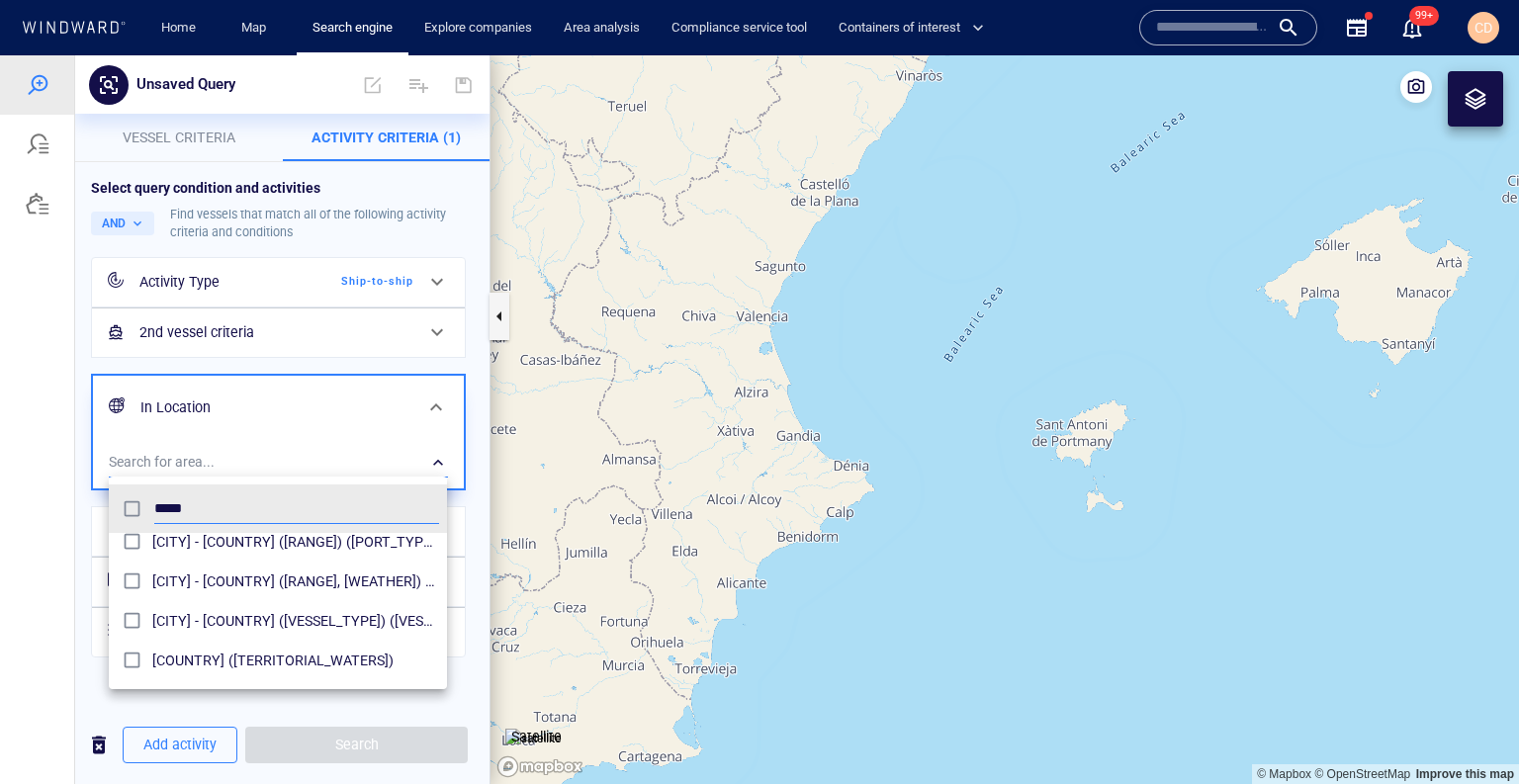 scroll, scrollTop: 524, scrollLeft: 0, axis: vertical 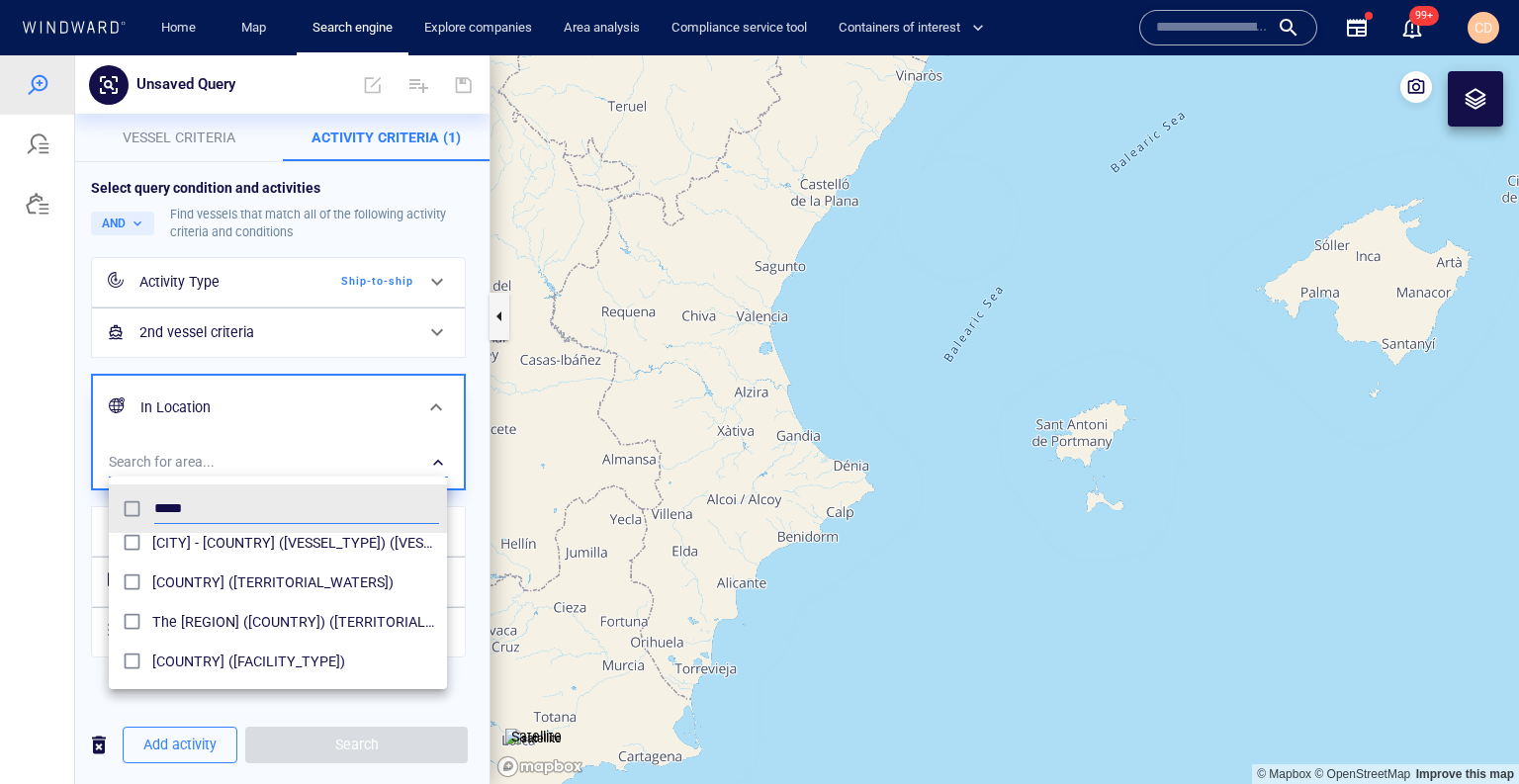 type on "*****" 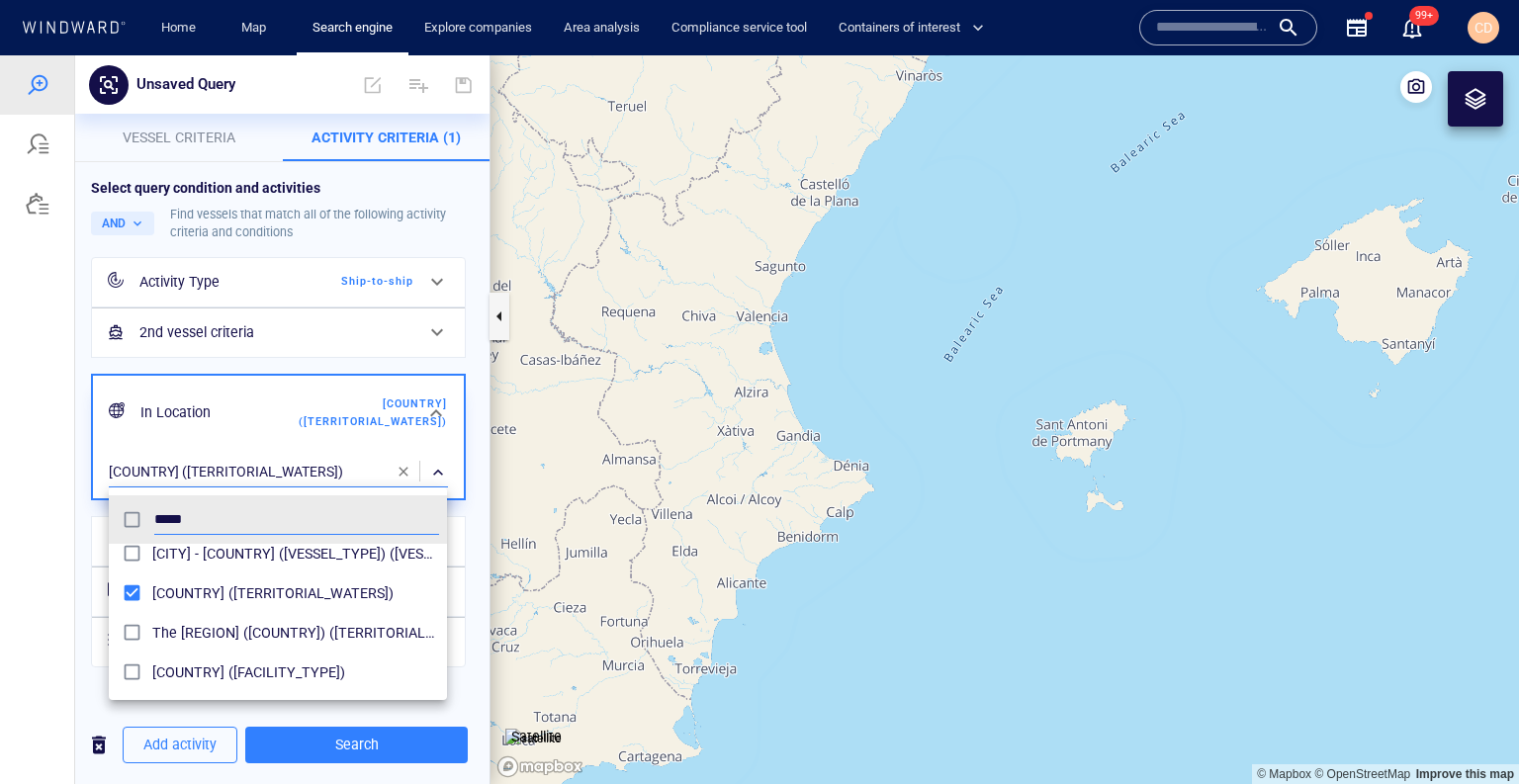 click at bounding box center [760, 419] 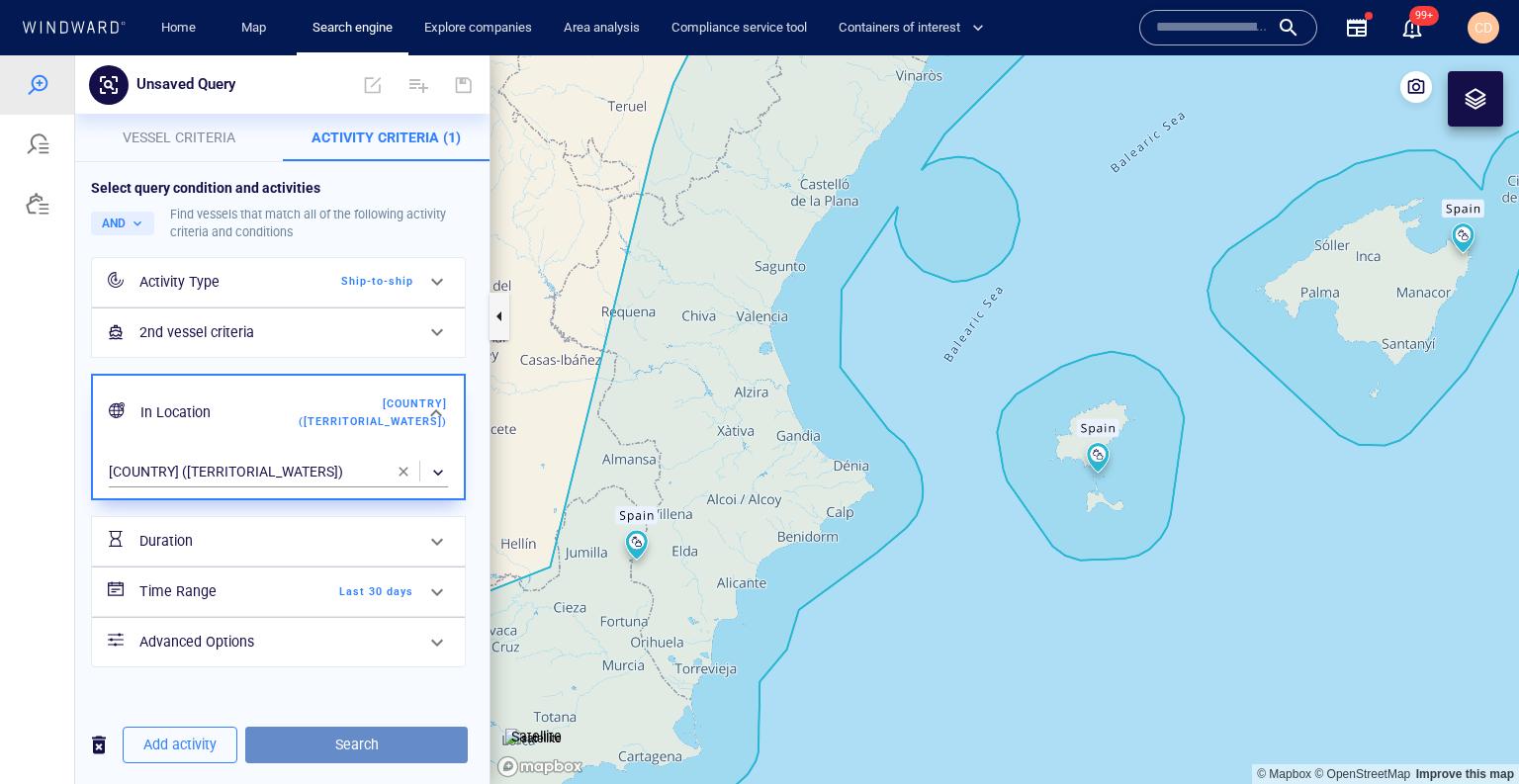 click on "Search" at bounding box center (356, 744) 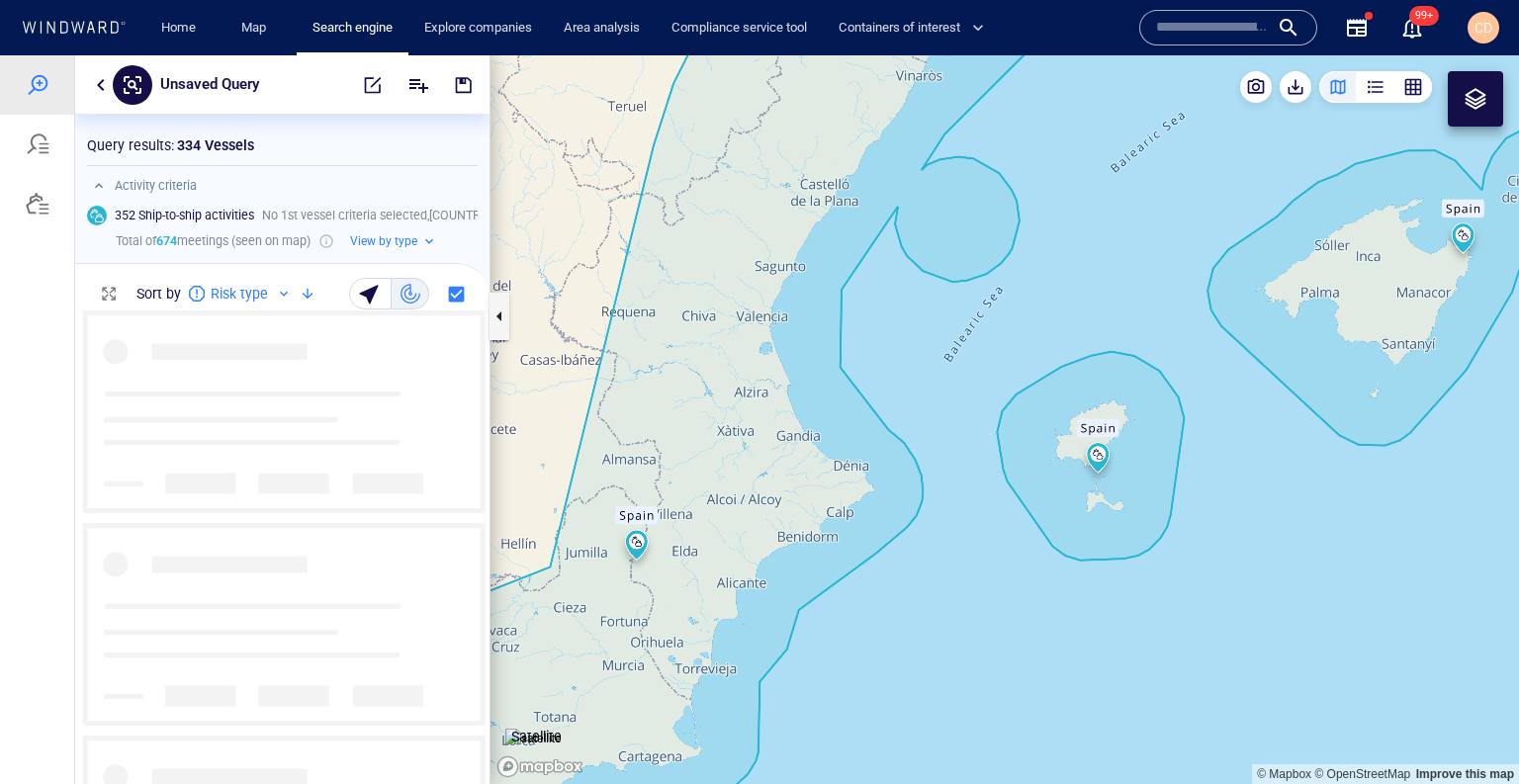 scroll, scrollTop: 0, scrollLeft: 0, axis: both 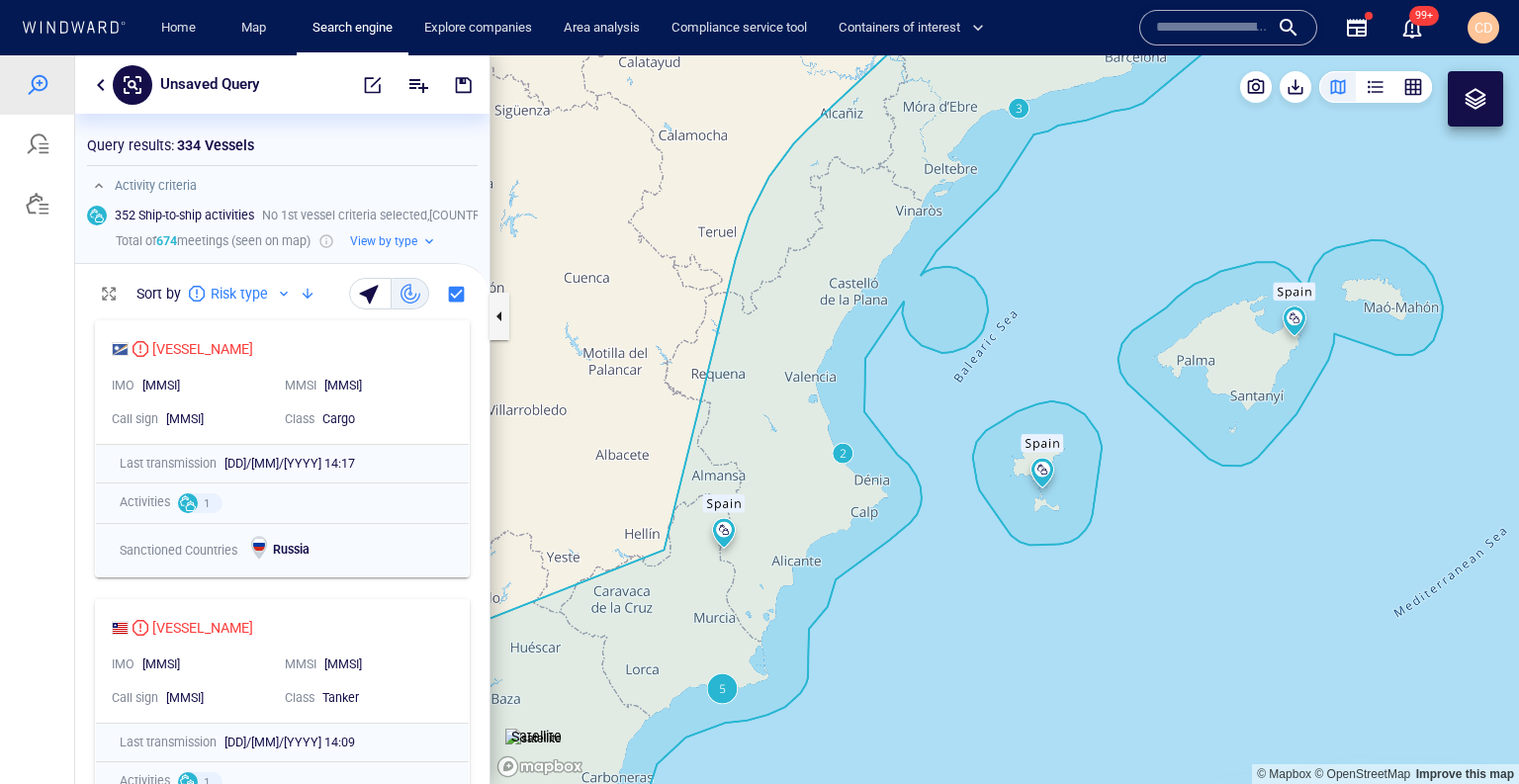 drag, startPoint x: 1040, startPoint y: 322, endPoint x: 1026, endPoint y: 394, distance: 73.34848 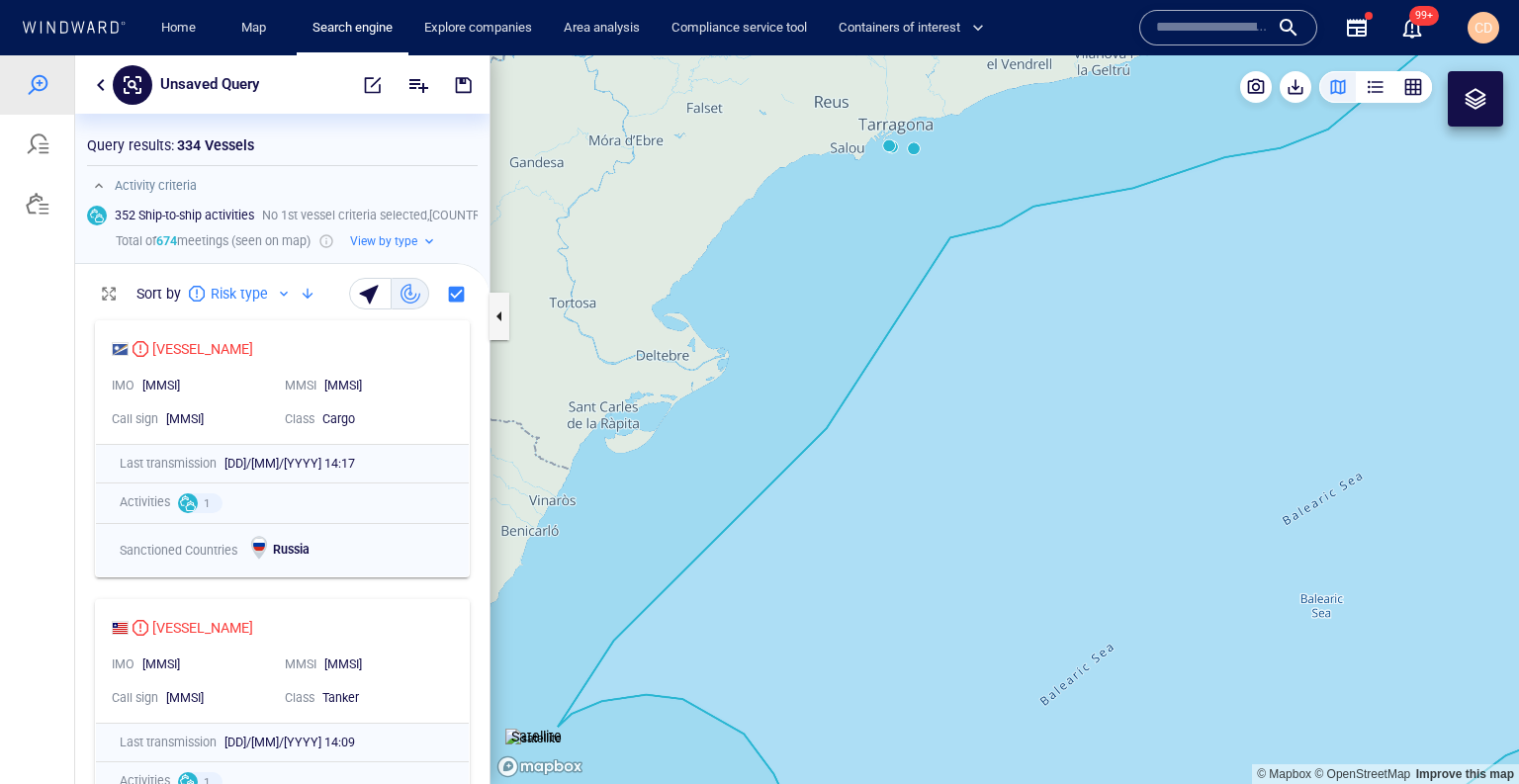 drag, startPoint x: 972, startPoint y: 240, endPoint x: 976, endPoint y: 416, distance: 176.04545 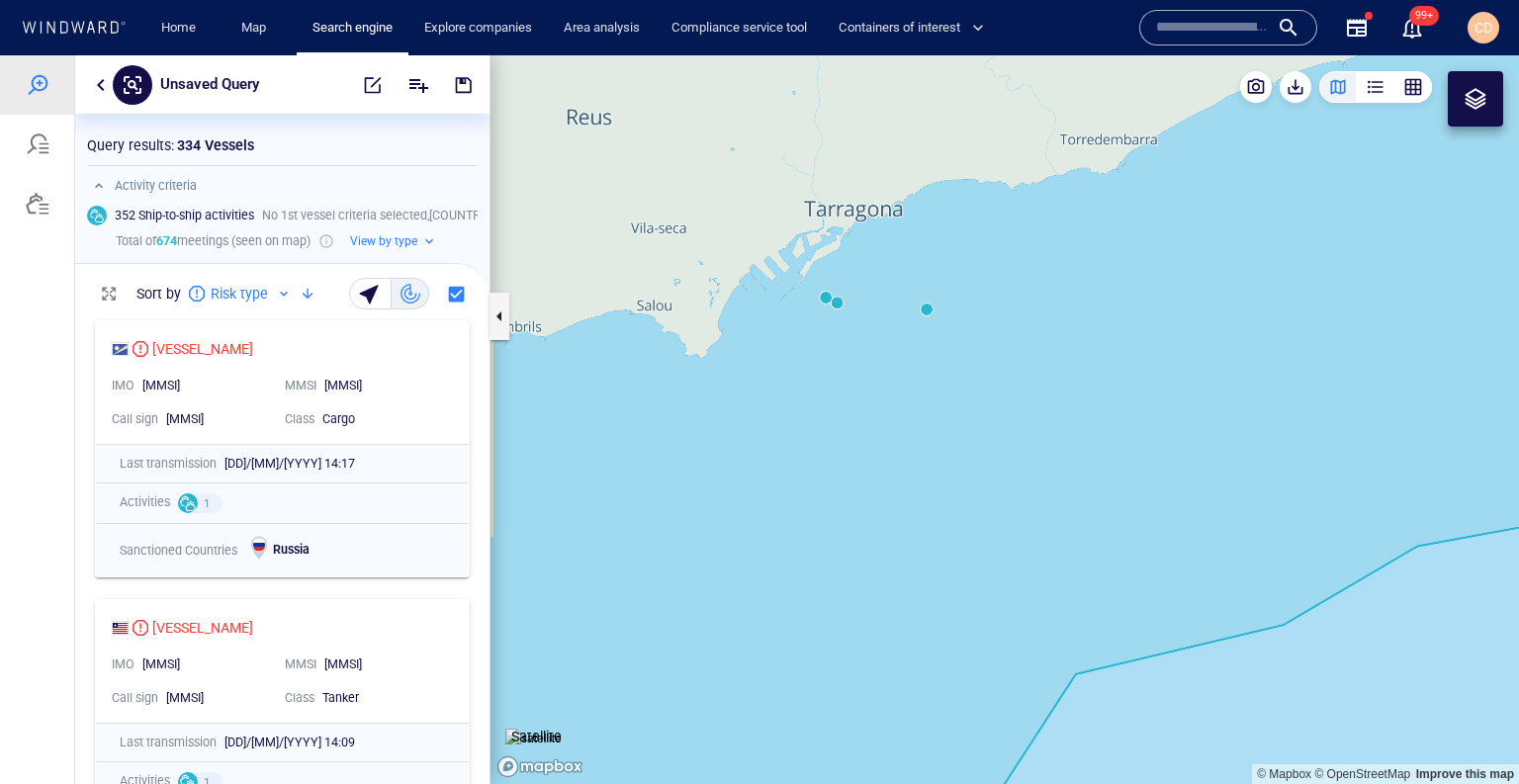 drag, startPoint x: 750, startPoint y: 294, endPoint x: 867, endPoint y: 376, distance: 142.87407 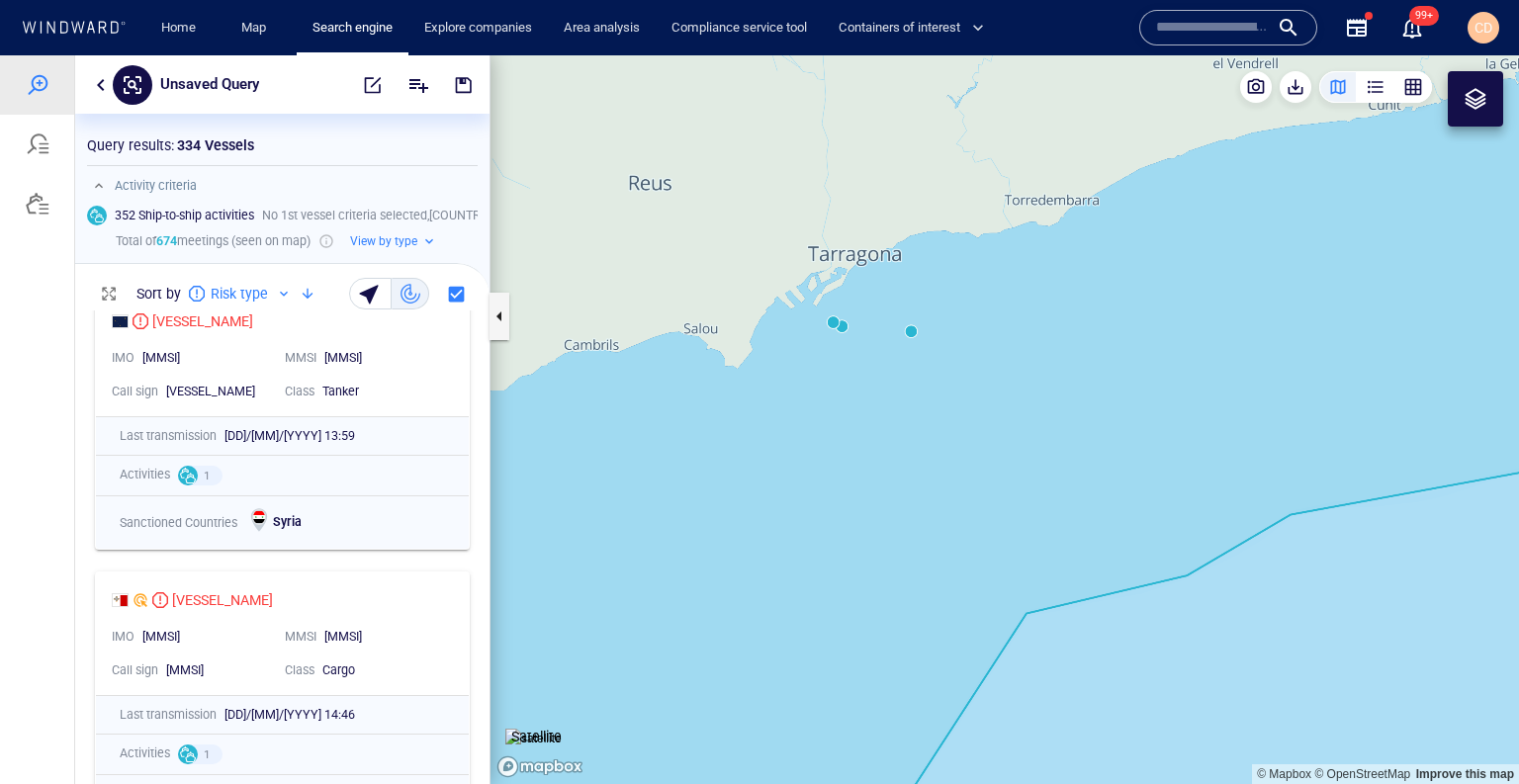 scroll, scrollTop: 1149, scrollLeft: 0, axis: vertical 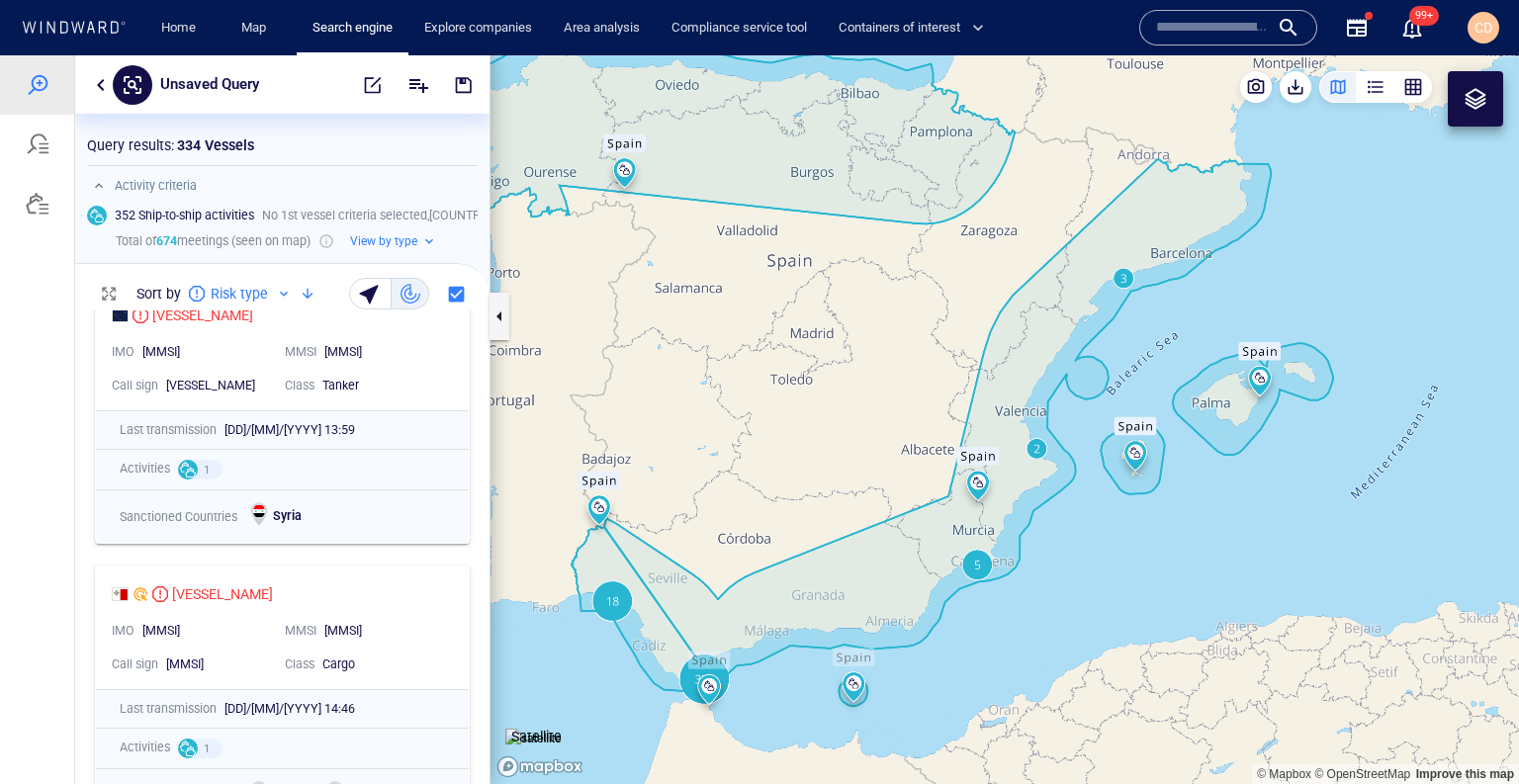 drag, startPoint x: 1106, startPoint y: 687, endPoint x: 1142, endPoint y: 357, distance: 331.95783 